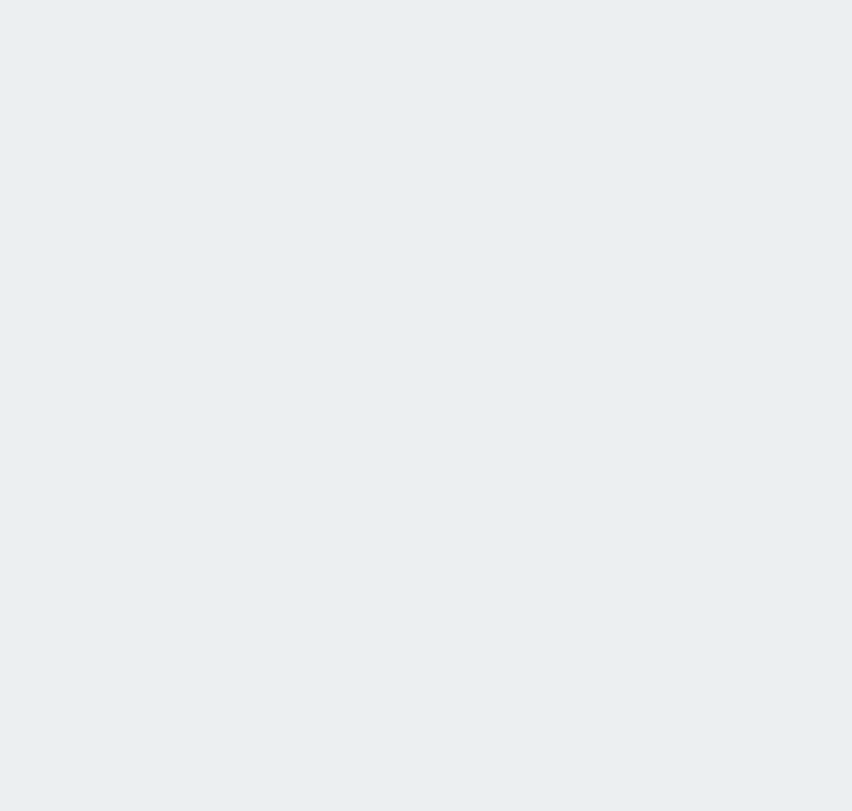 scroll, scrollTop: 0, scrollLeft: 0, axis: both 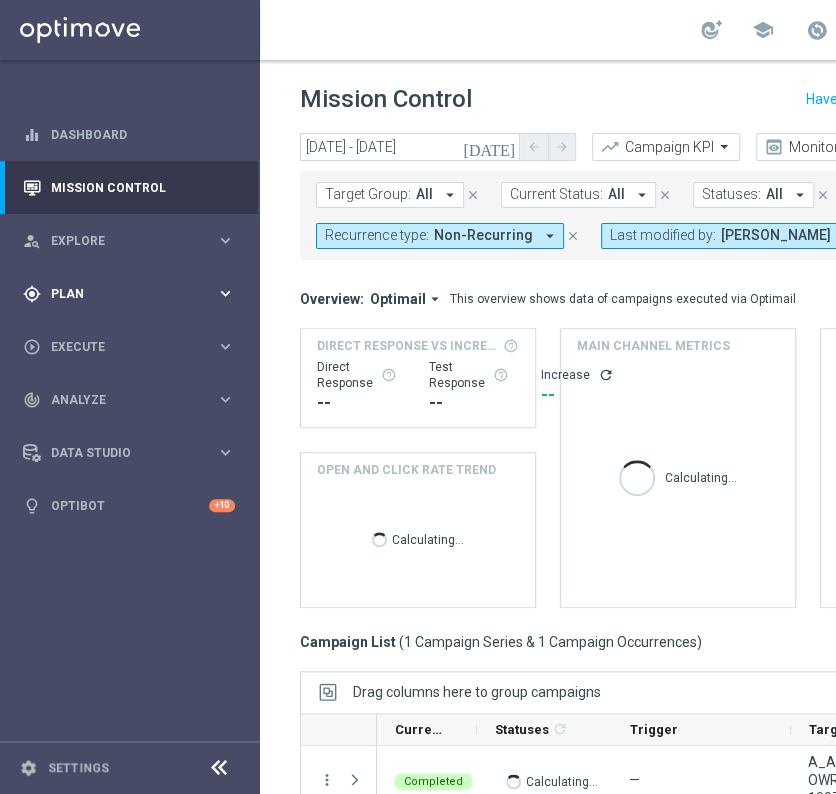 click on "gps_fixed
Plan" at bounding box center [119, 294] 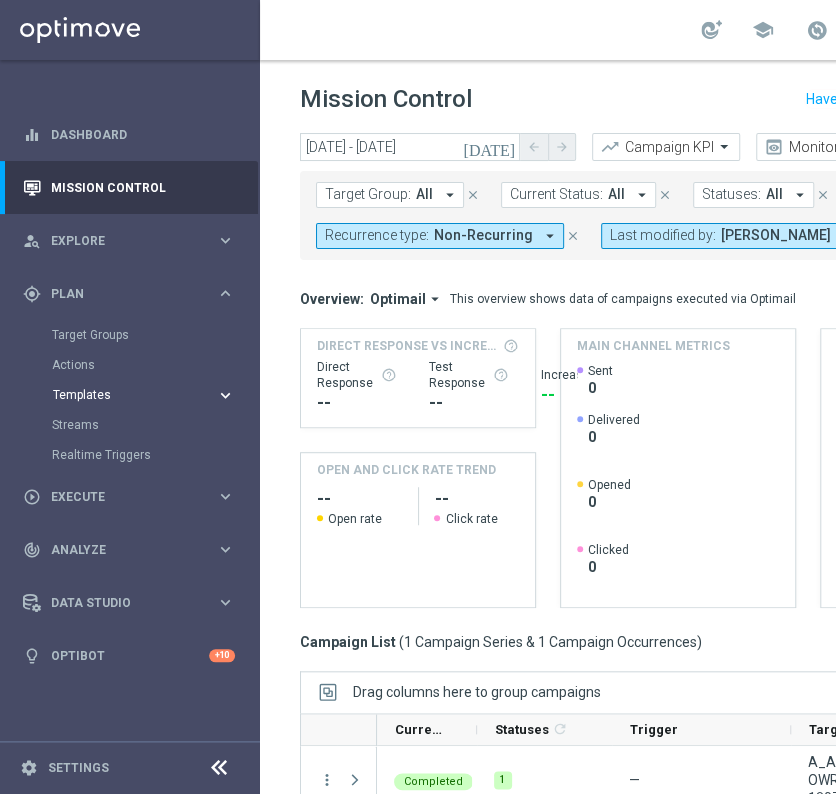 click on "Templates" at bounding box center [124, 395] 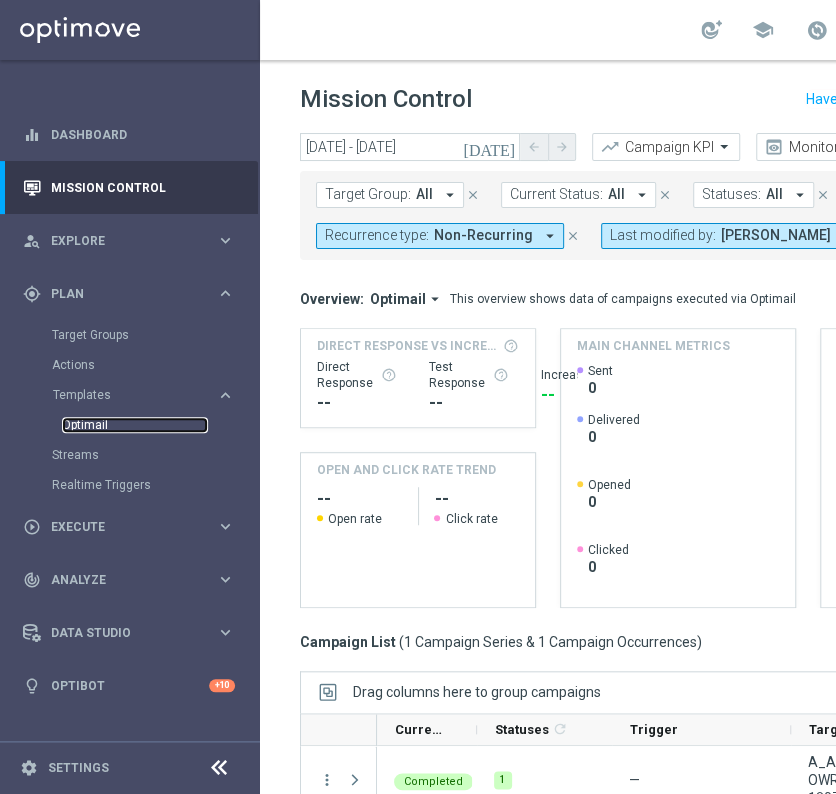 click on "Optimail" at bounding box center [135, 425] 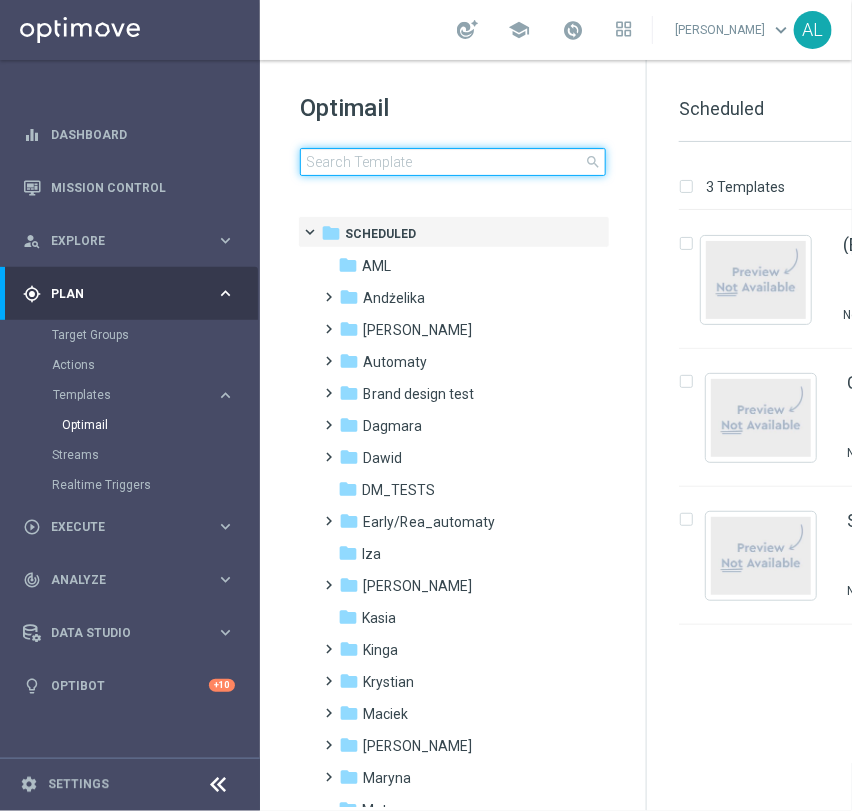 click 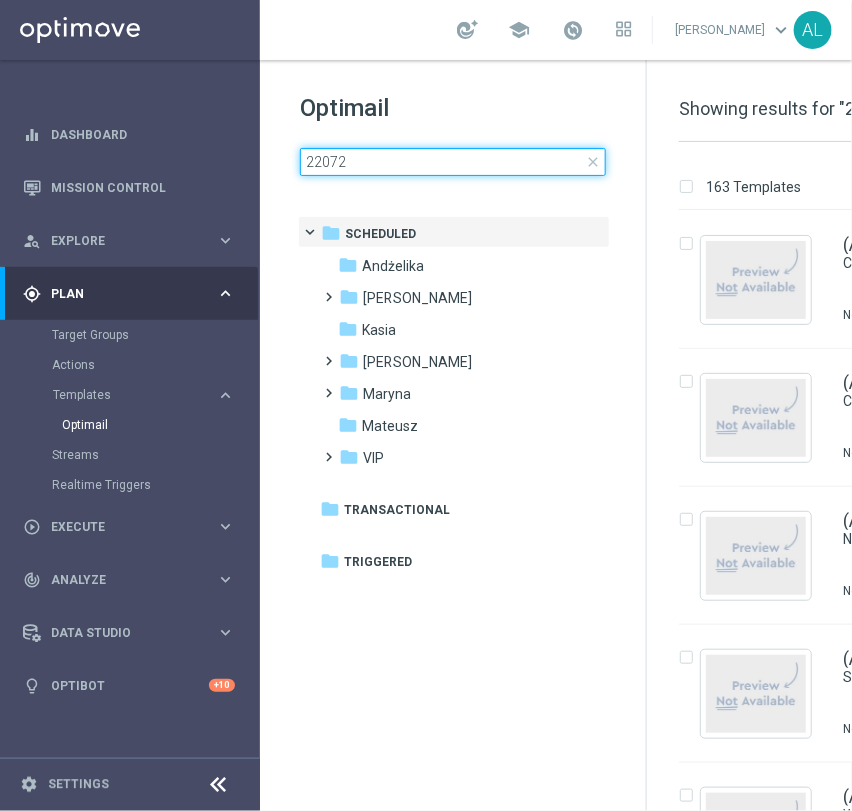 type on "220725" 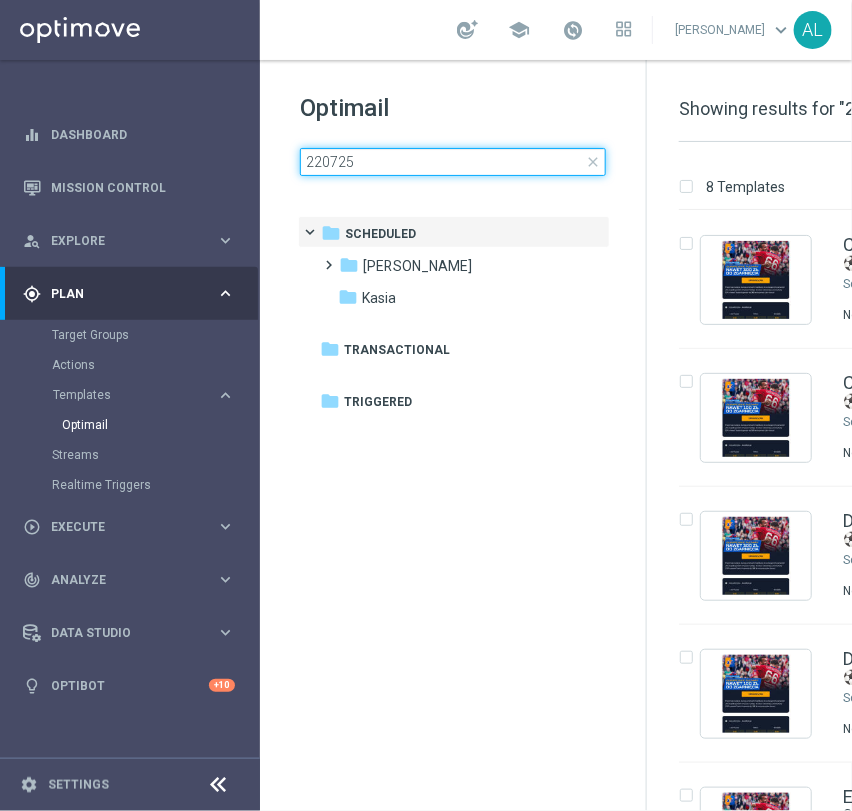 scroll, scrollTop: 0, scrollLeft: 111, axis: horizontal 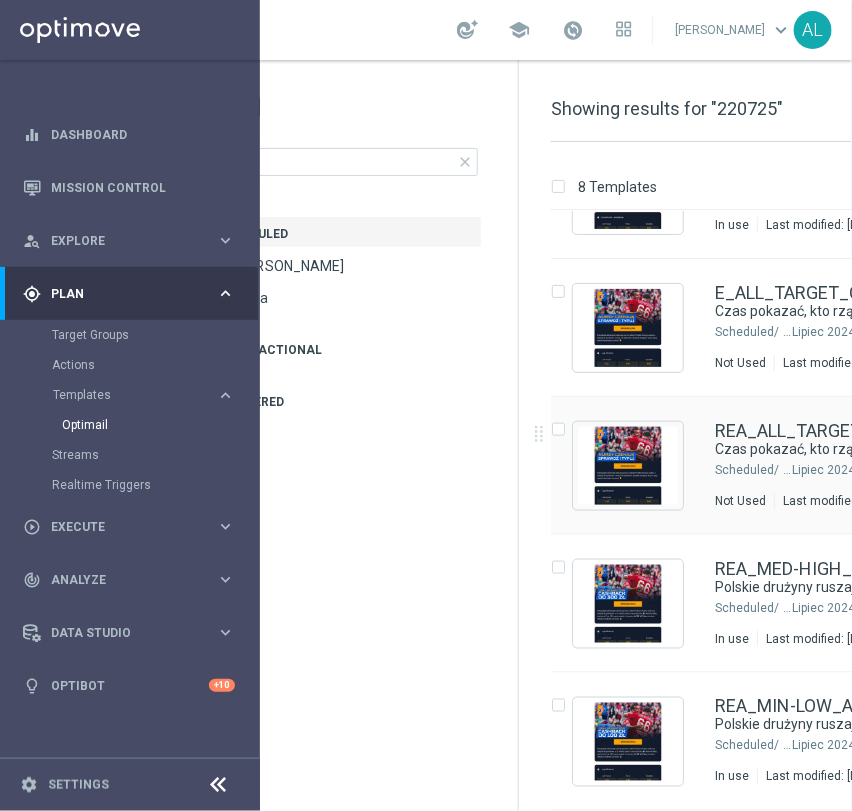 click on "REA_ALL_TARGET_OFFER_KURSY EP_ 220725
Czas pokazać, kto rządzi w Europie! 🔥
Scheduled/
Antoni L./ Reaktywacja/ 2024 -Antoni/ Lipiec 2024 - Antoni
Not Used
Last modified: Tuesday, July 22, 2025
ID:
19585
file_copy
more_vert" at bounding box center [843, 466] 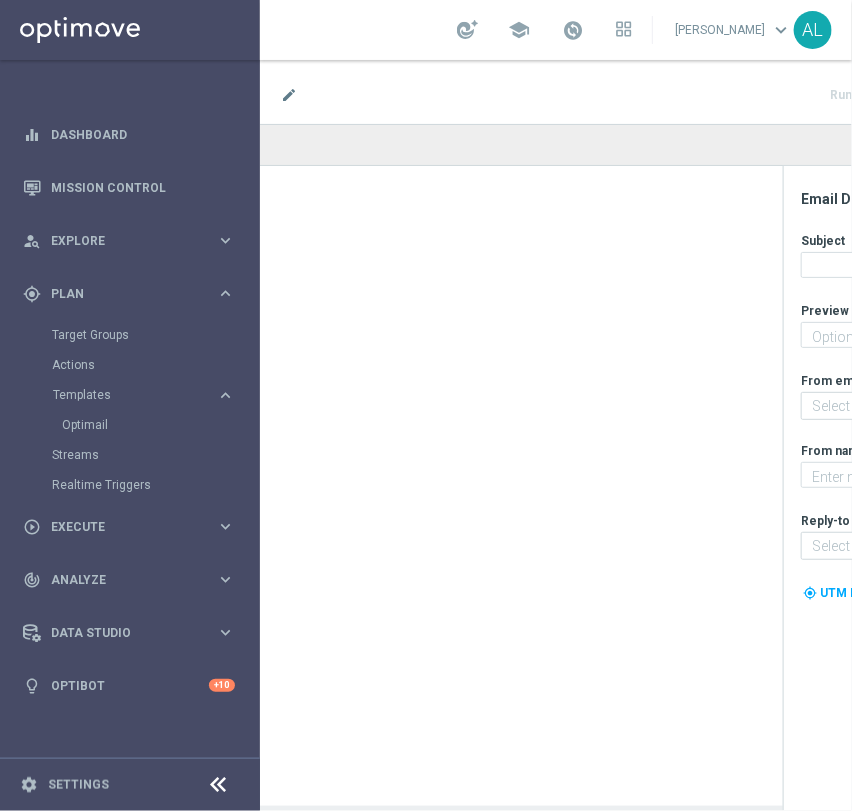 scroll, scrollTop: 0, scrollLeft: 13, axis: horizontal 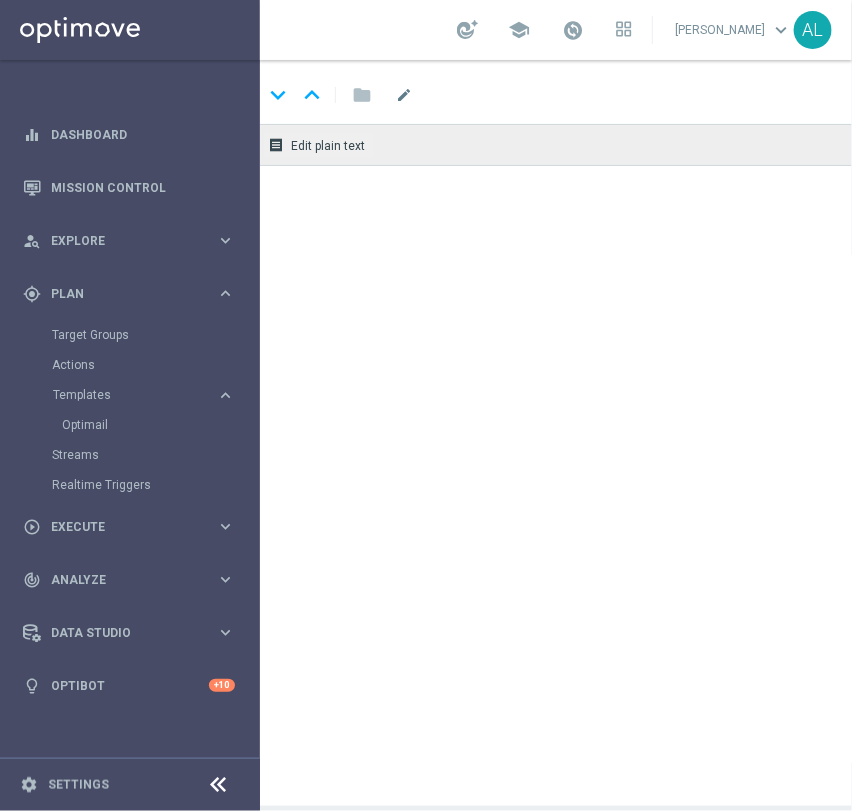 type on "Kursy gotowe, Ty też? Typuj w STS!" 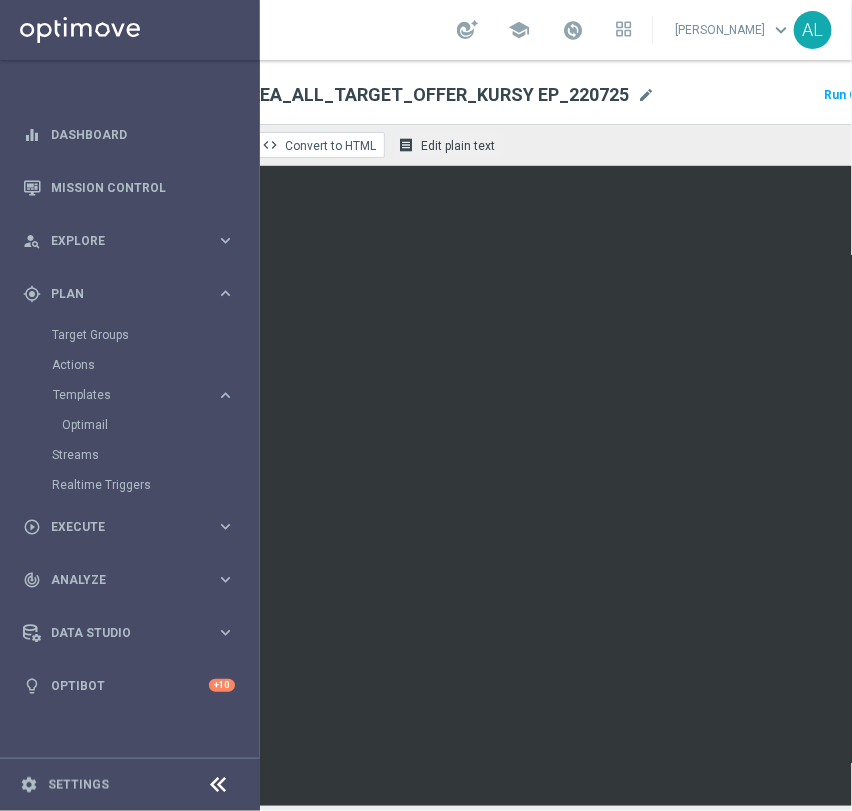 scroll, scrollTop: 16, scrollLeft: 0, axis: vertical 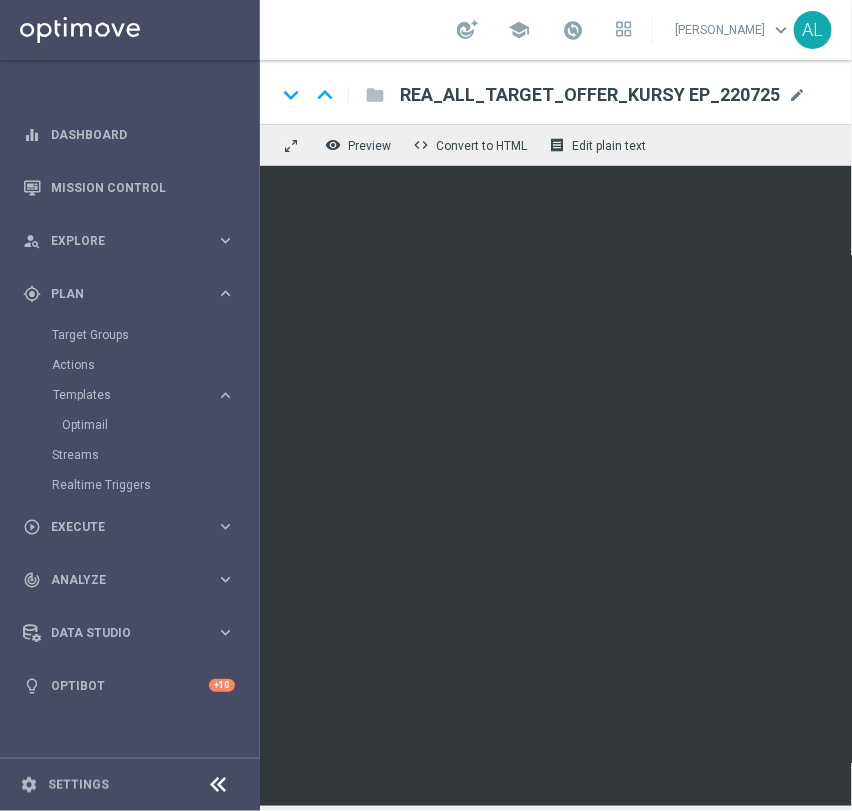 click on "REA_ALL_TARGET_OFFER_KURSY EP_220725
mode_edit" 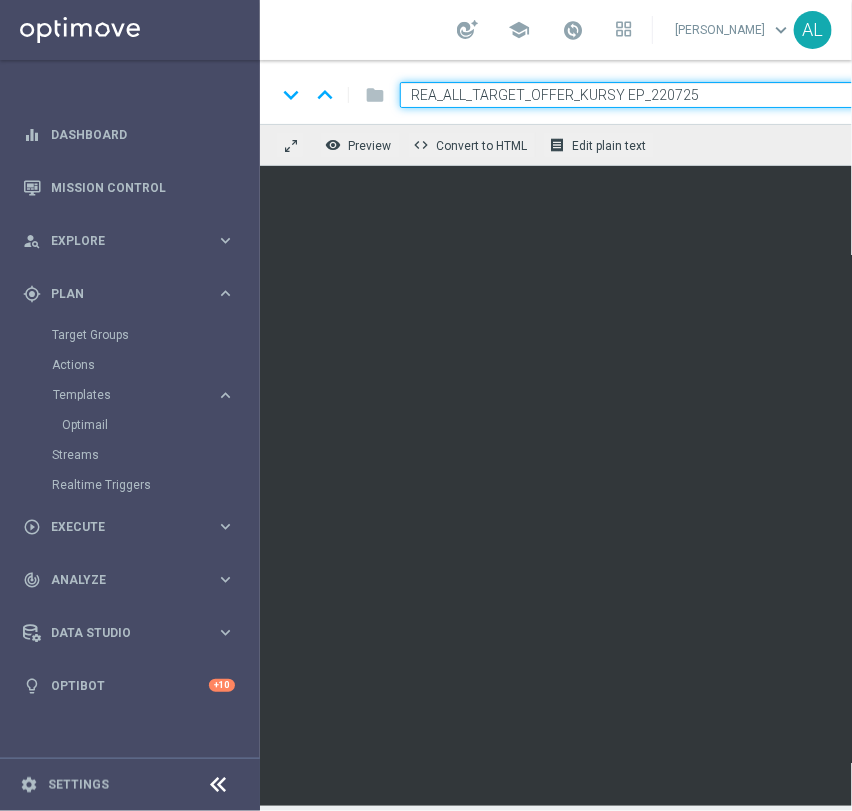 scroll, scrollTop: 16, scrollLeft: 60, axis: both 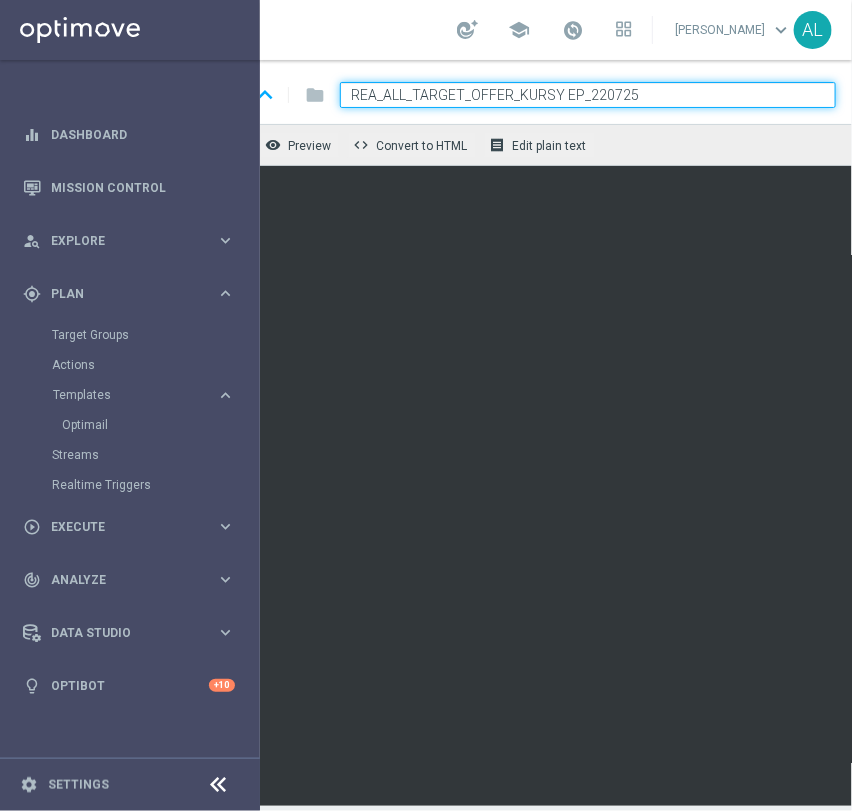 click on "REA_ALL_TARGET_OFFER_KURSY EP_220725" at bounding box center [588, 95] 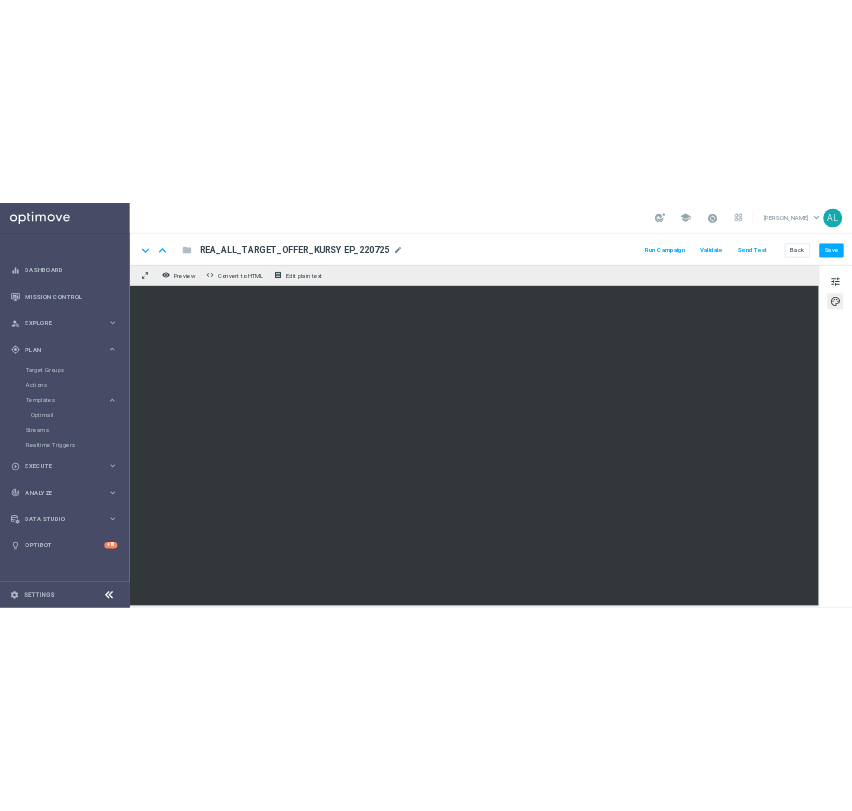 scroll, scrollTop: 0, scrollLeft: 0, axis: both 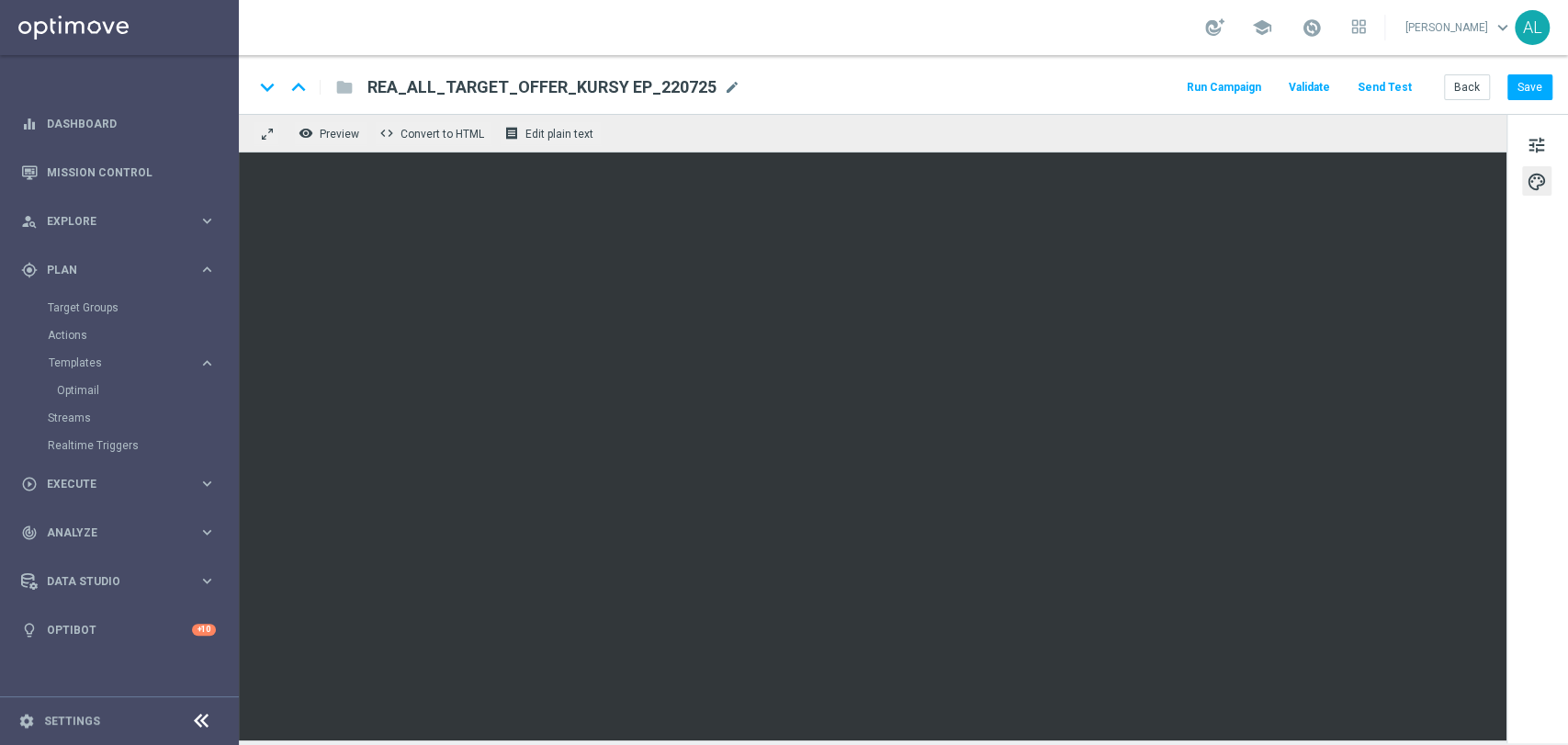click on "keyboard_arrow_down
keyboard_arrow_up
folder
REA_ALL_TARGET_OFFER_KURSY EP_220725
REA_ALL_TARGET_OFFER_KURSY EP_220725
mode_edit
Run Campaign
Validate
Send Test
Back
Save" 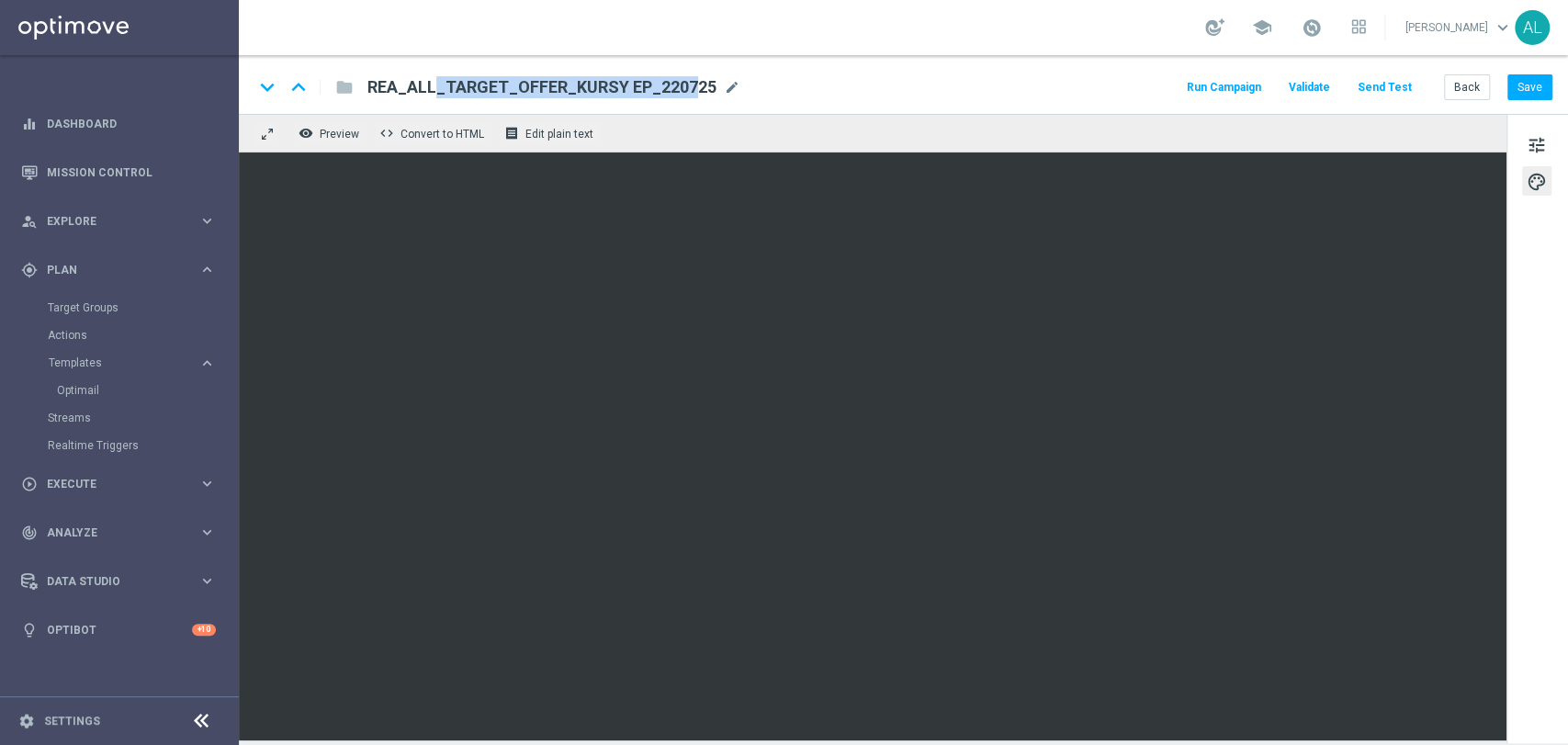 click on "keyboard_arrow_down
keyboard_arrow_up
folder
REA_ALL_TARGET_OFFER_KURSY EP_220725
REA_ALL_TARGET_OFFER_KURSY EP_220725
mode_edit
Run Campaign
Validate
Send Test
Back
Save" 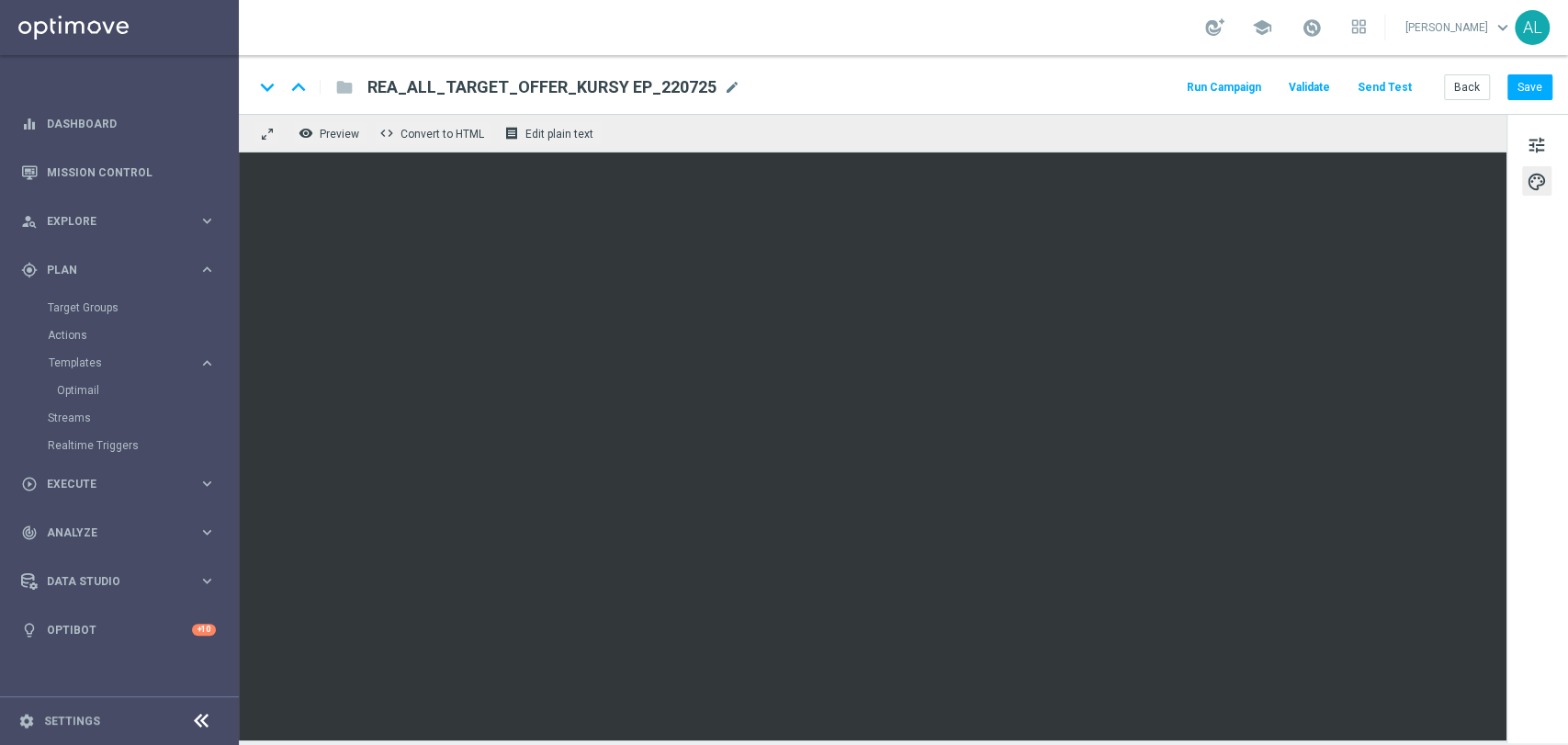click on "REA_ALL_TARGET_OFFER_KURSY EP_220725" at bounding box center (0, 0) 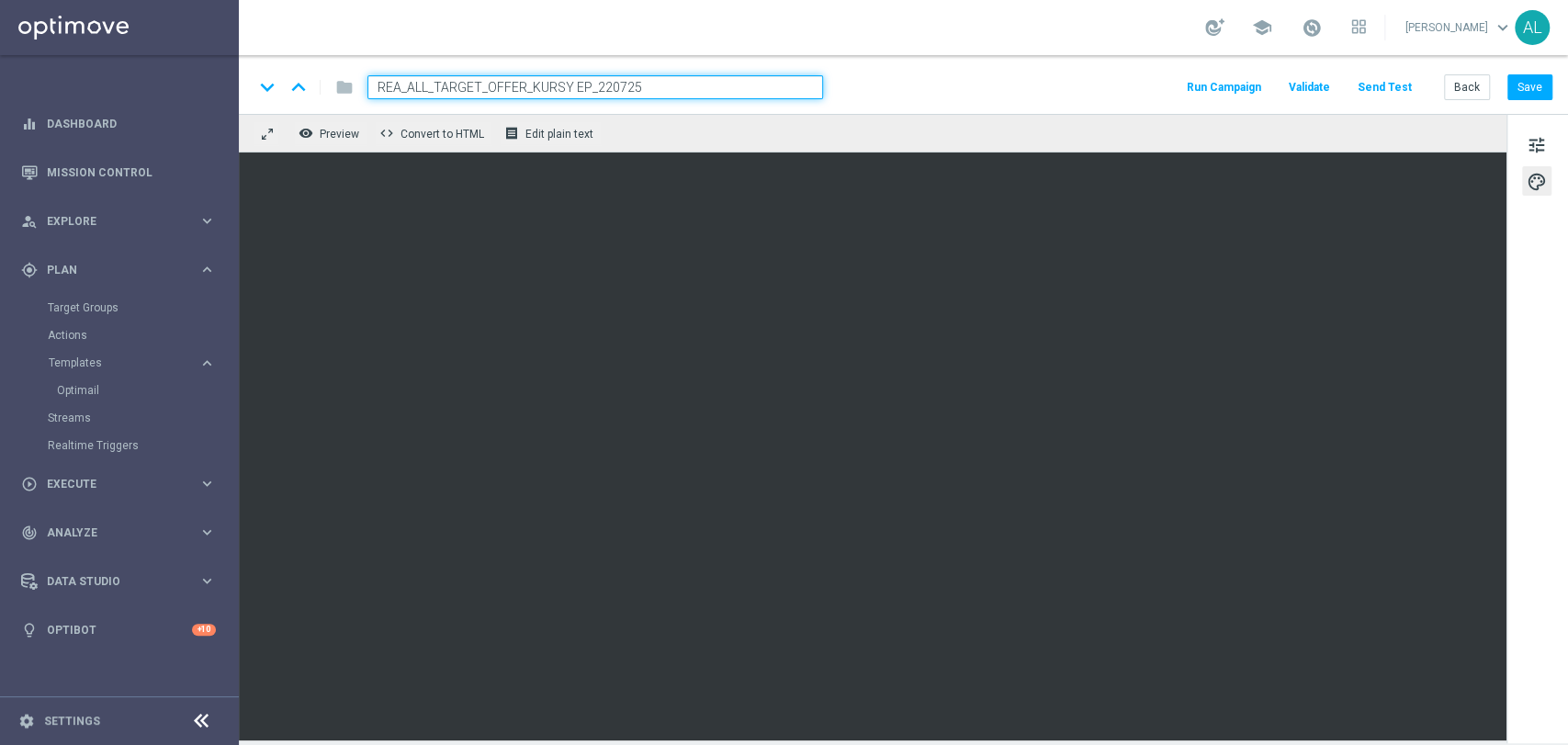 click on "REA_ALL_TARGET_OFFER_KURSY EP_220725" at bounding box center [595, 87] 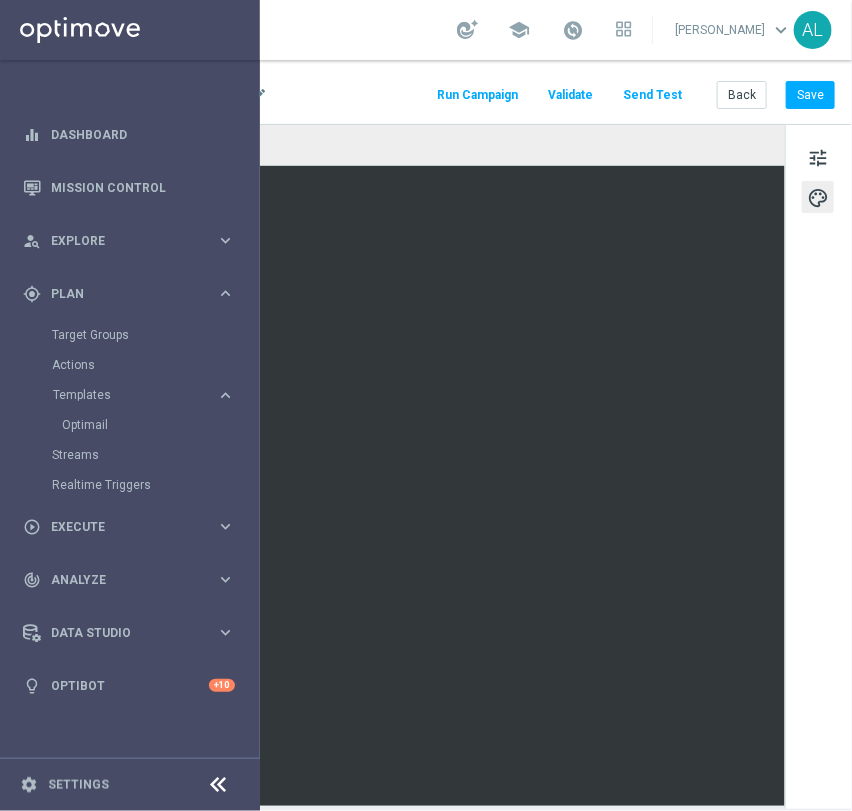 scroll, scrollTop: 16, scrollLeft: 553, axis: both 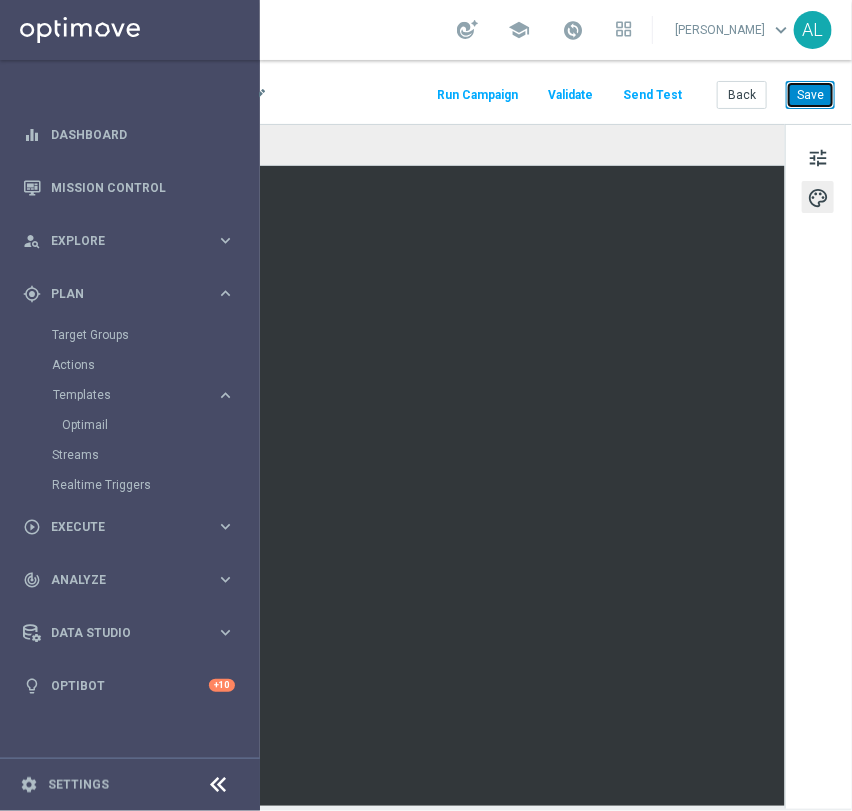 click on "Save" at bounding box center (810, 95) 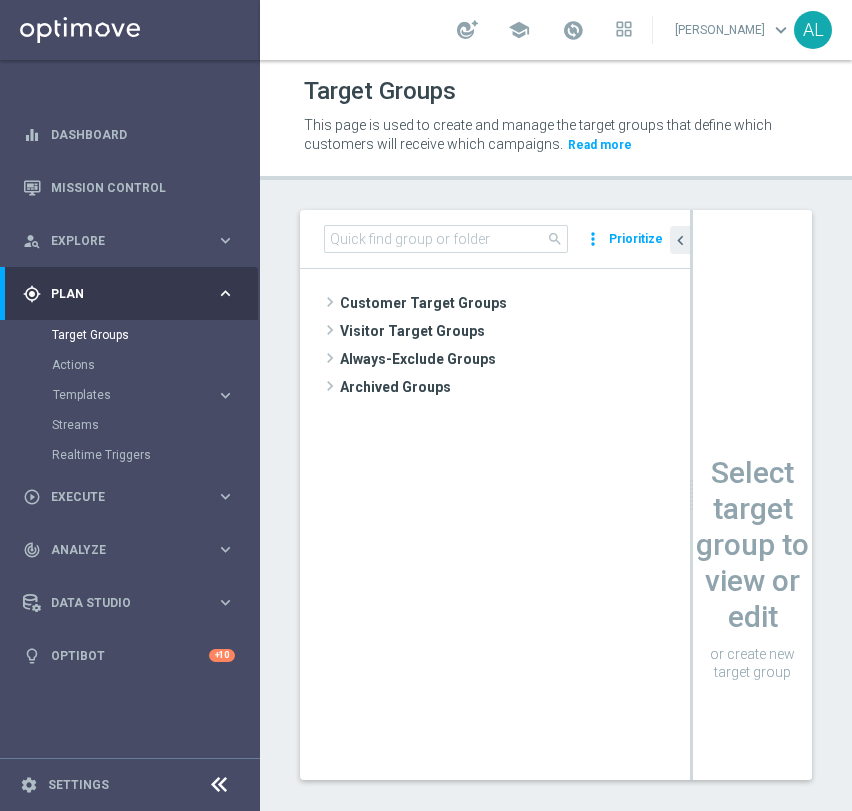scroll, scrollTop: 0, scrollLeft: 0, axis: both 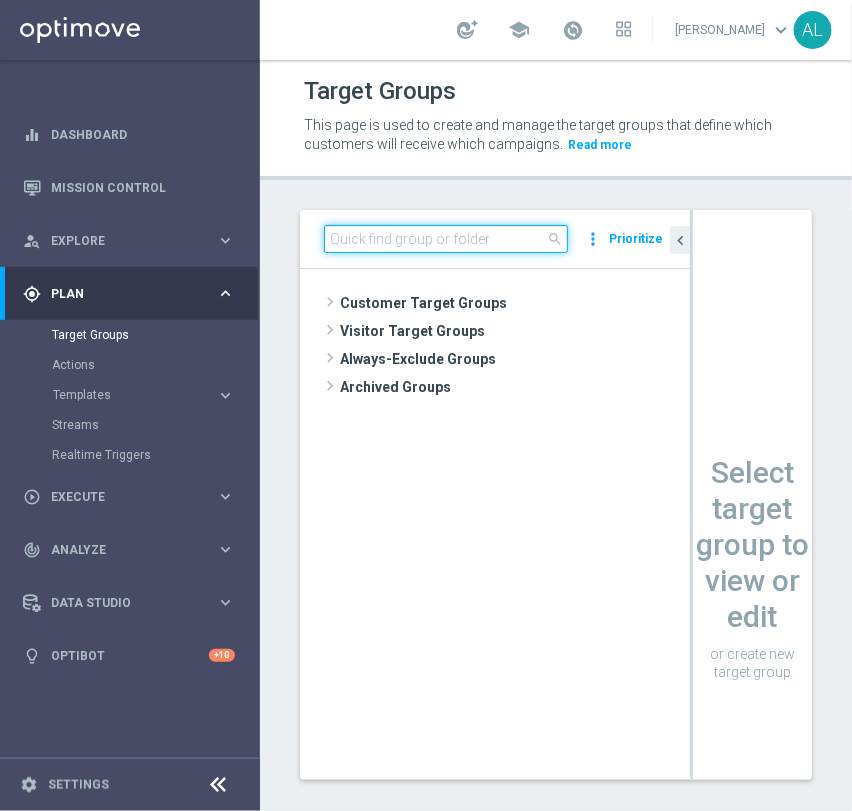click at bounding box center [446, 239] 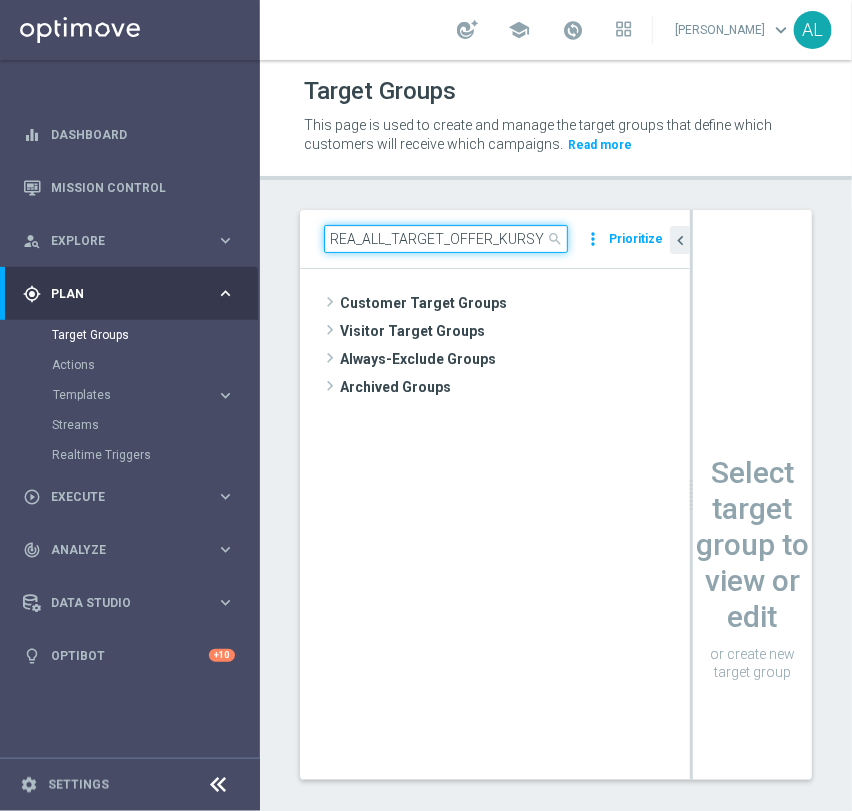 scroll, scrollTop: 0, scrollLeft: 61, axis: horizontal 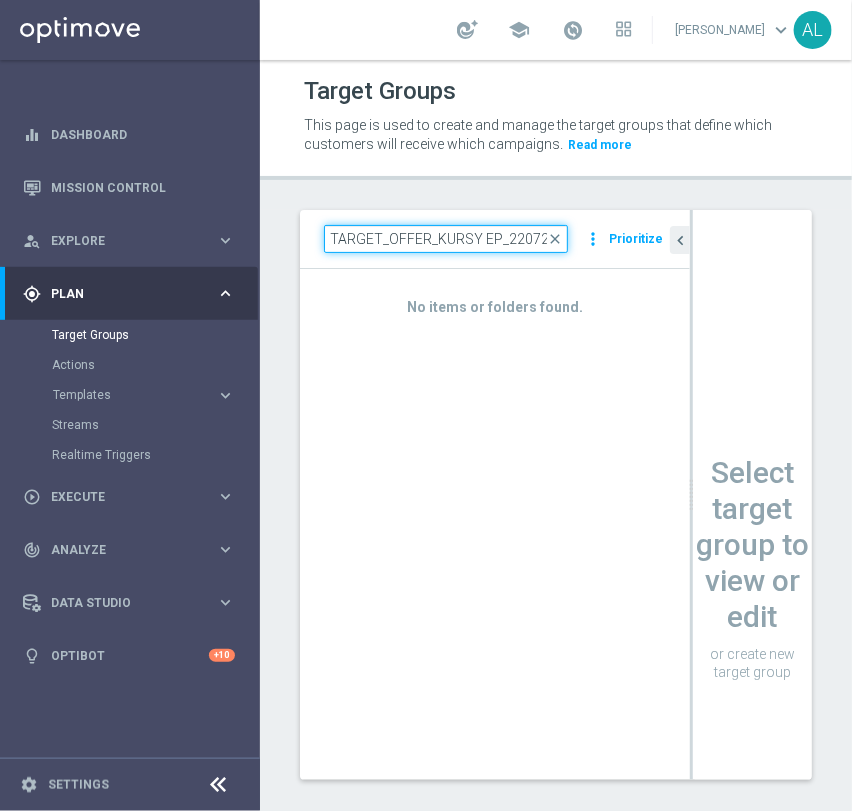 drag, startPoint x: 439, startPoint y: 241, endPoint x: 713, endPoint y: 195, distance: 277.83447 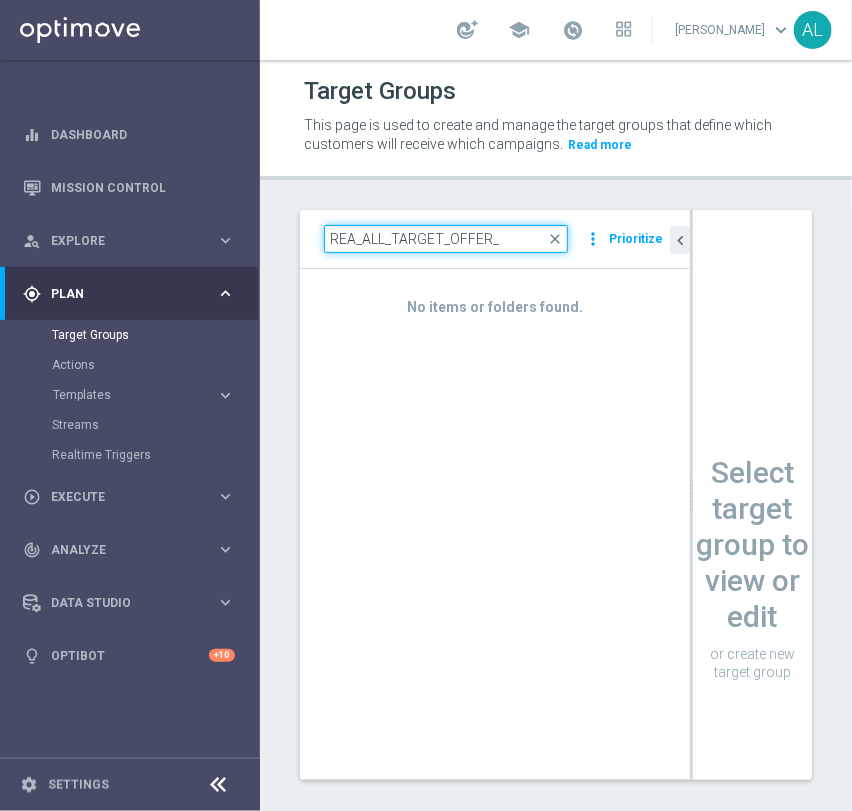 scroll, scrollTop: 0, scrollLeft: 0, axis: both 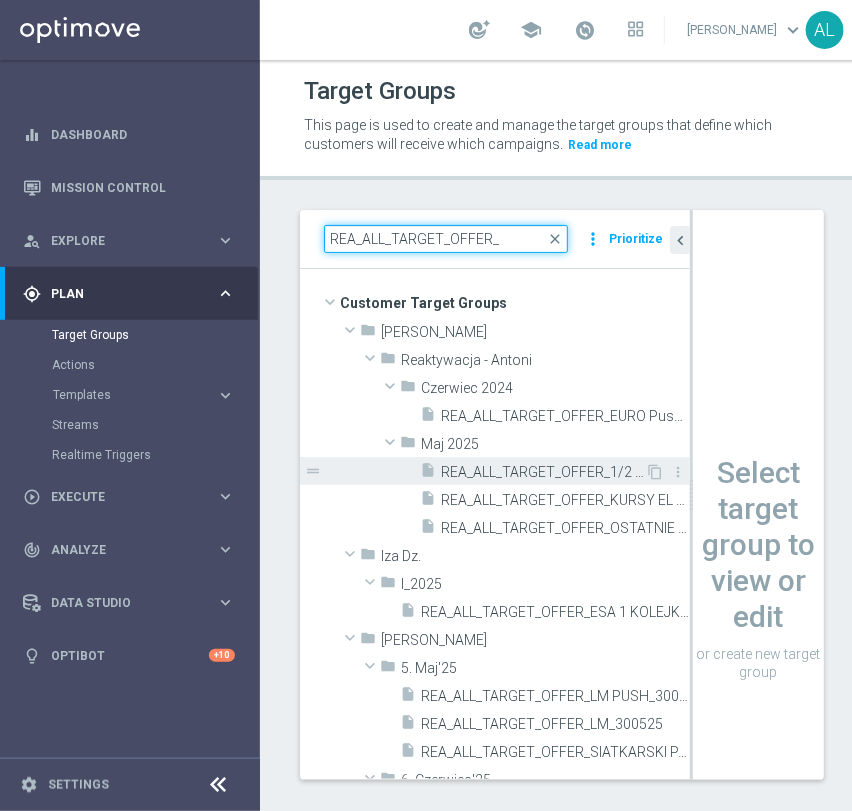 type on "REA_ALL_TARGET_OFFER_" 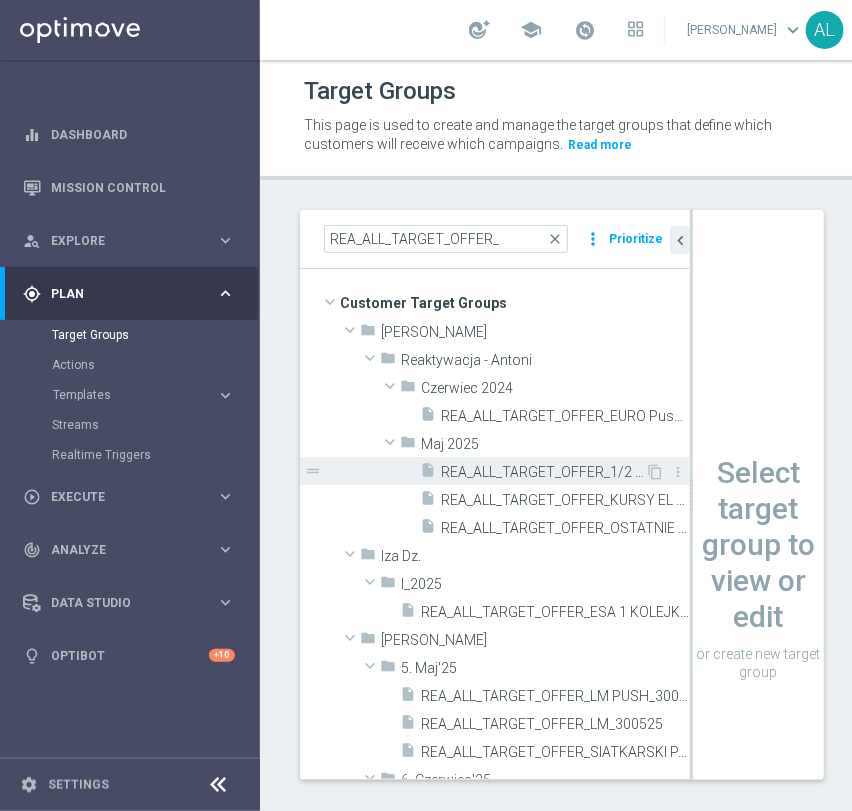 click on "insert_drive_file
REA_ALL_TARGET_OFFER_1/2 EP_060525" at bounding box center [532, 471] 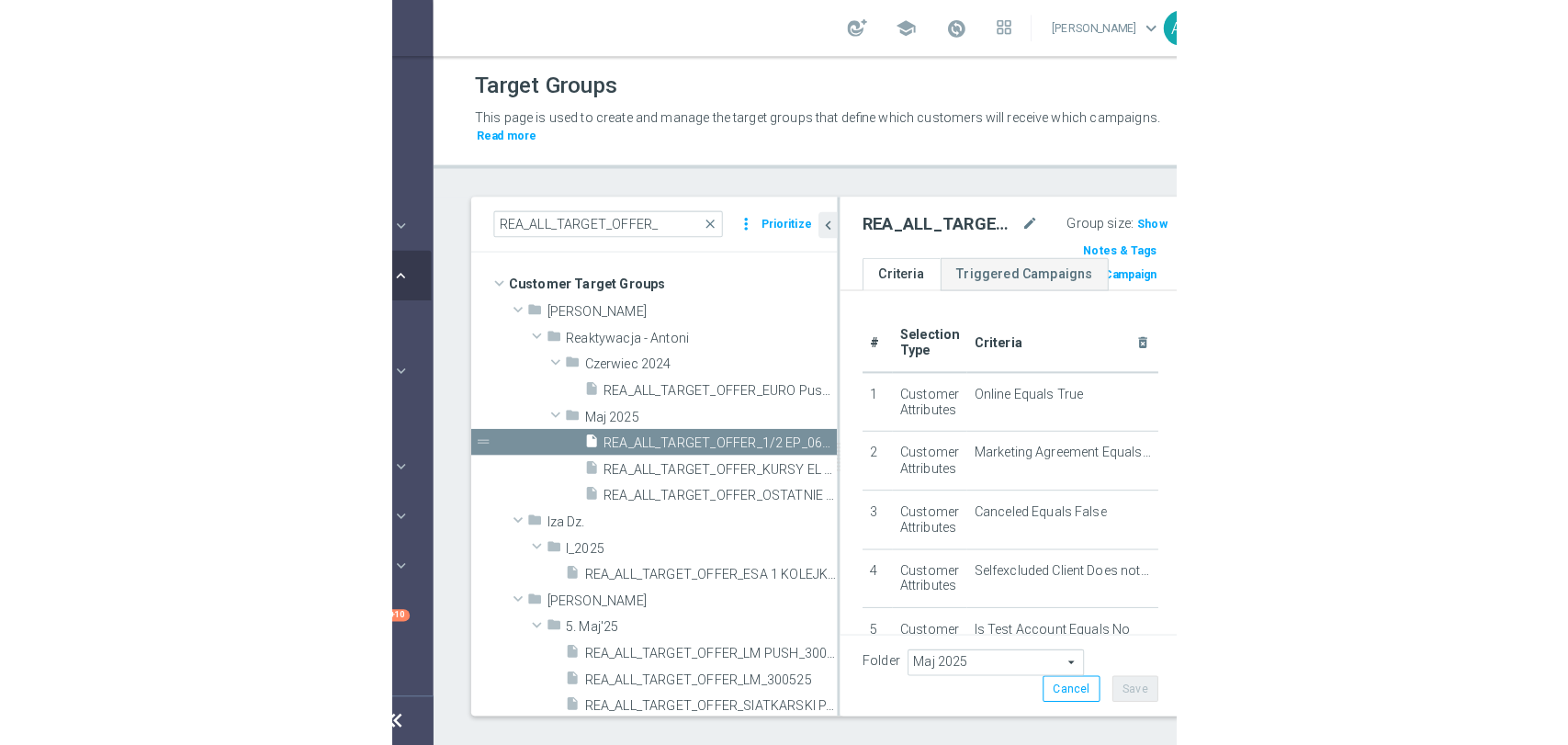 scroll, scrollTop: 0, scrollLeft: 0, axis: both 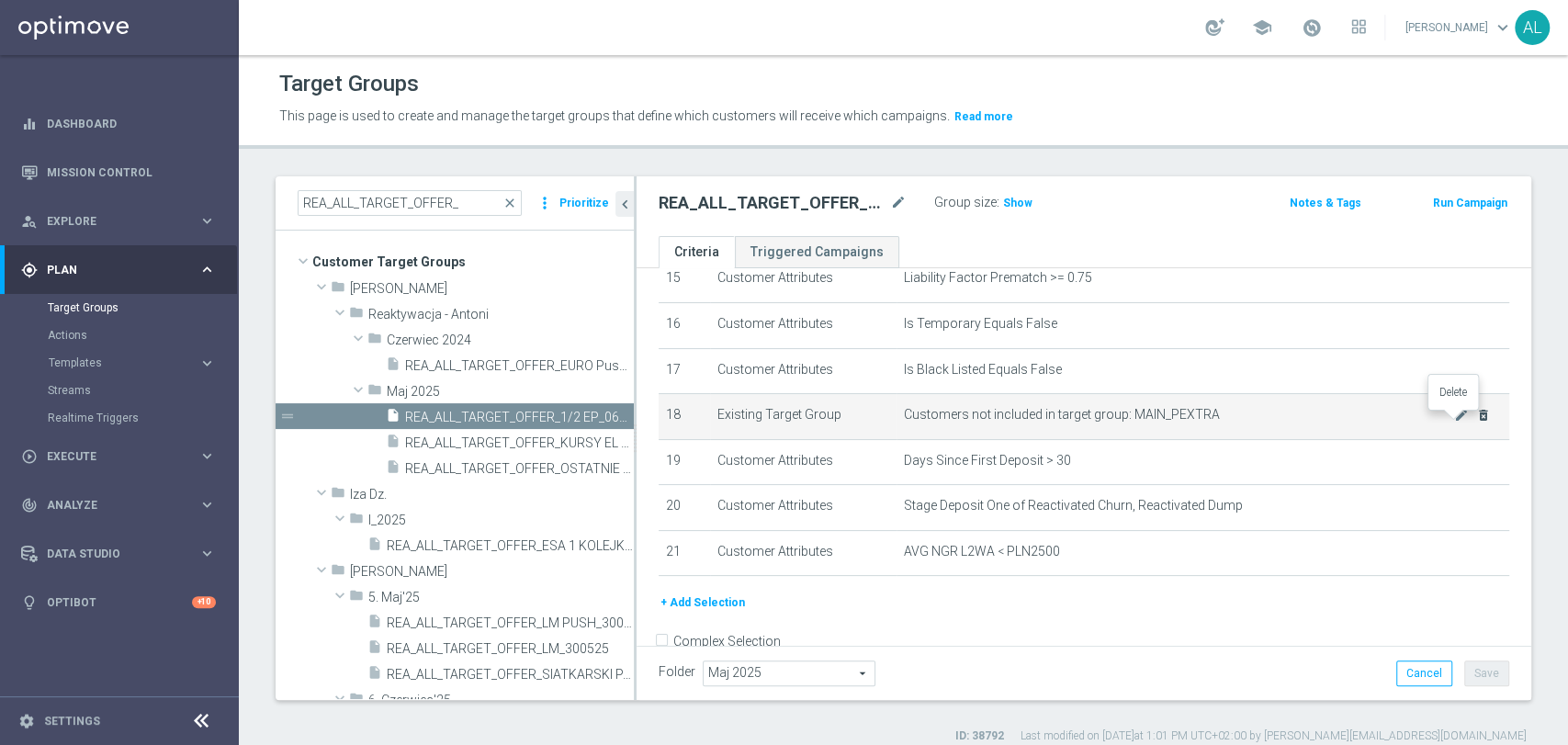 click on "delete_forever" 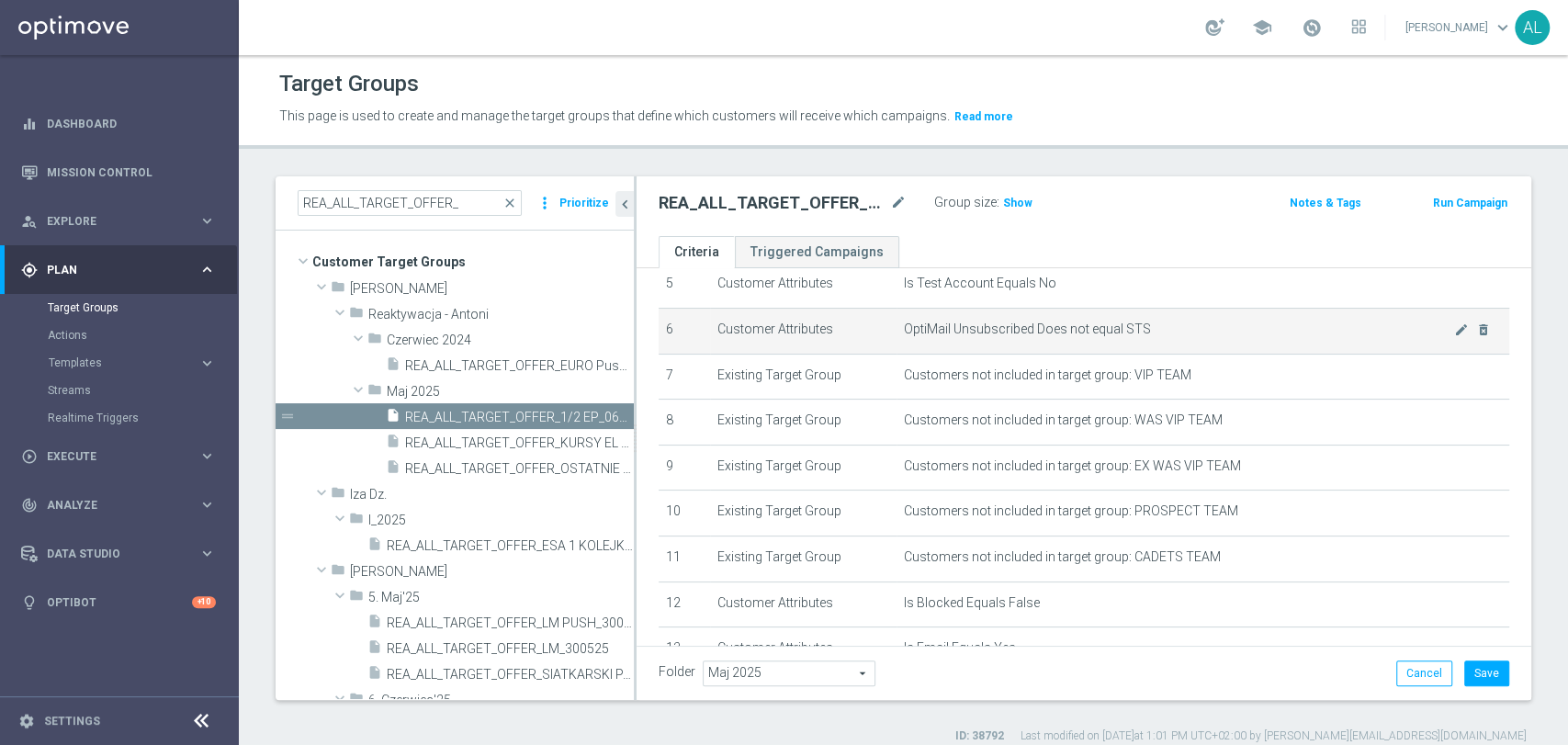 scroll, scrollTop: 204, scrollLeft: 0, axis: vertical 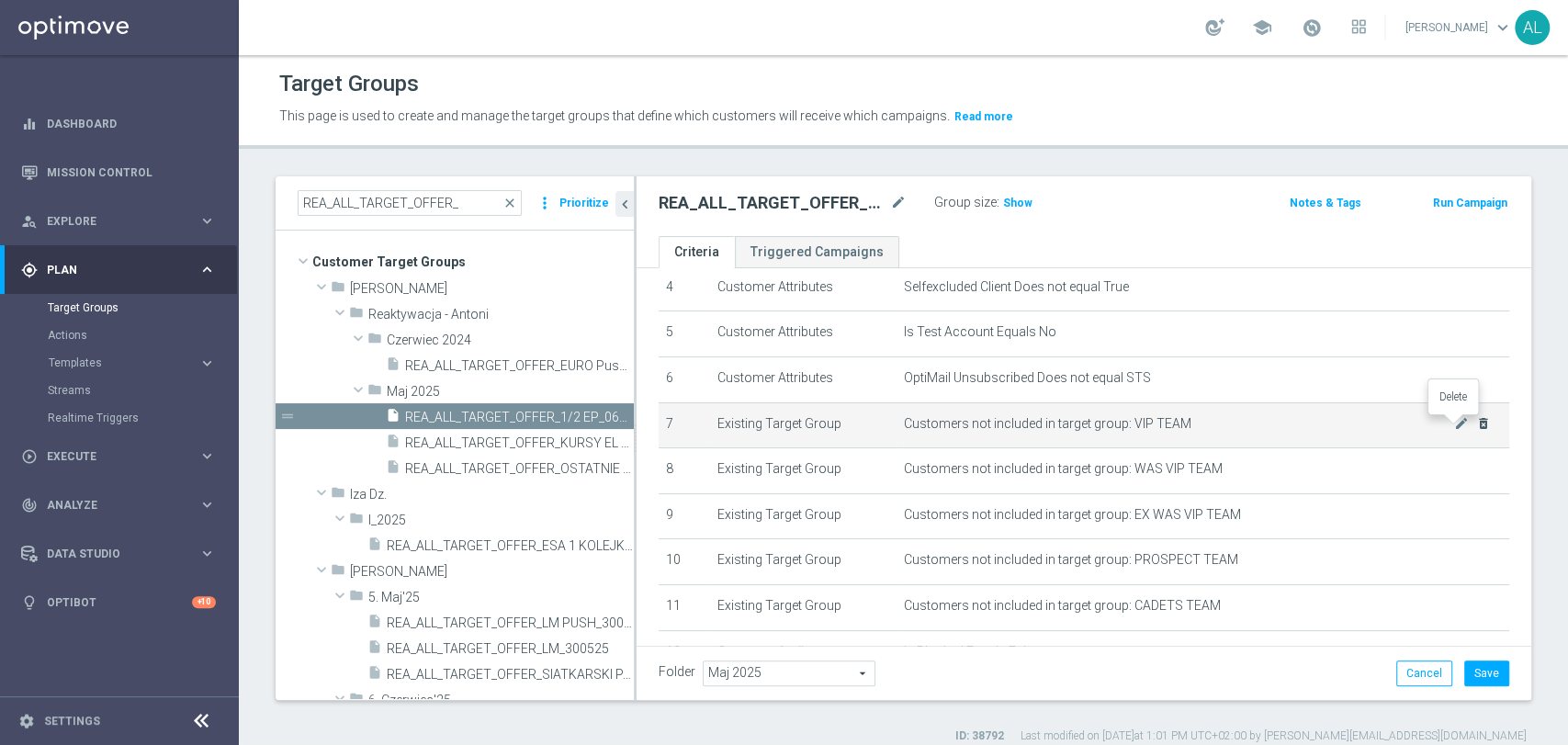 click on "delete_forever" 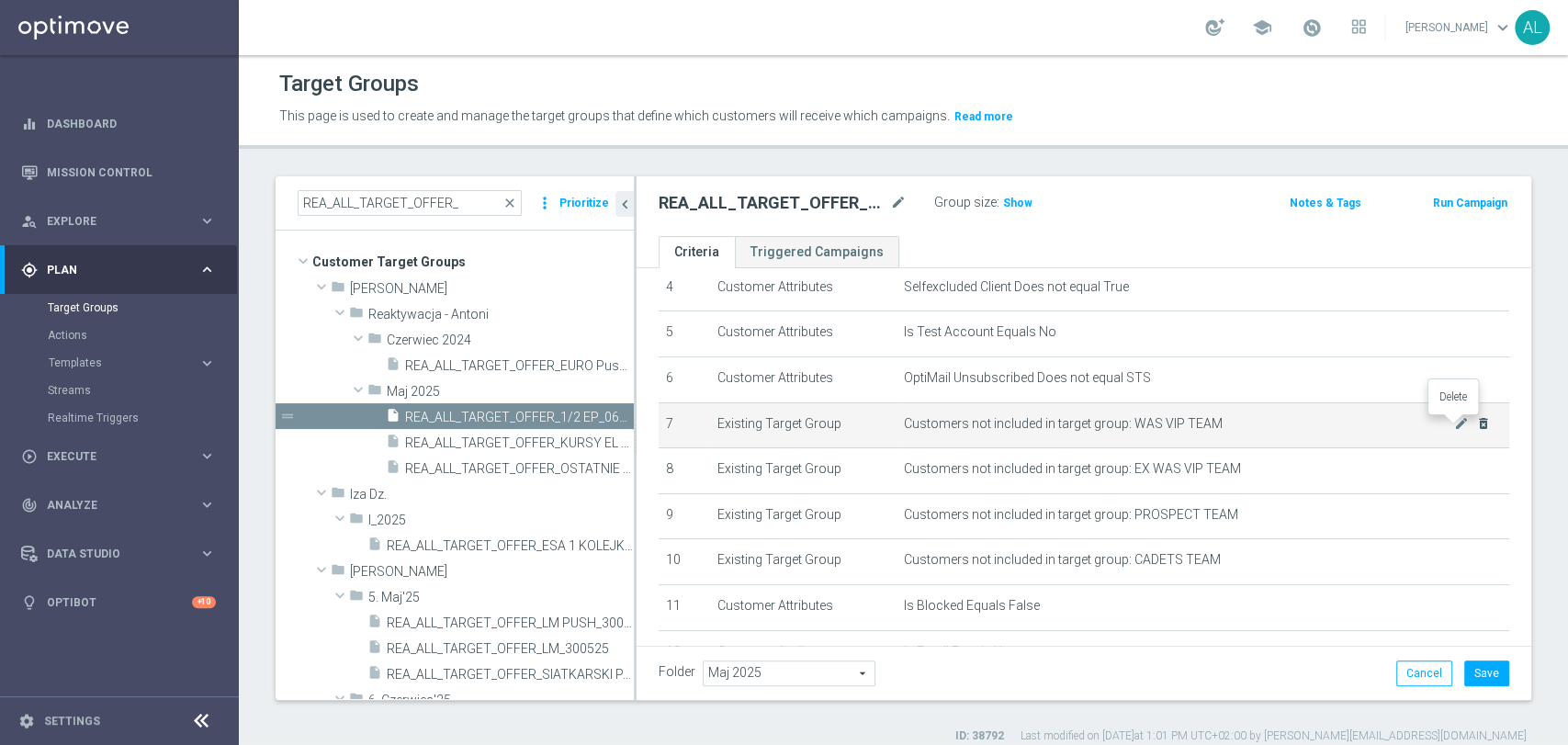 click on "delete_forever" 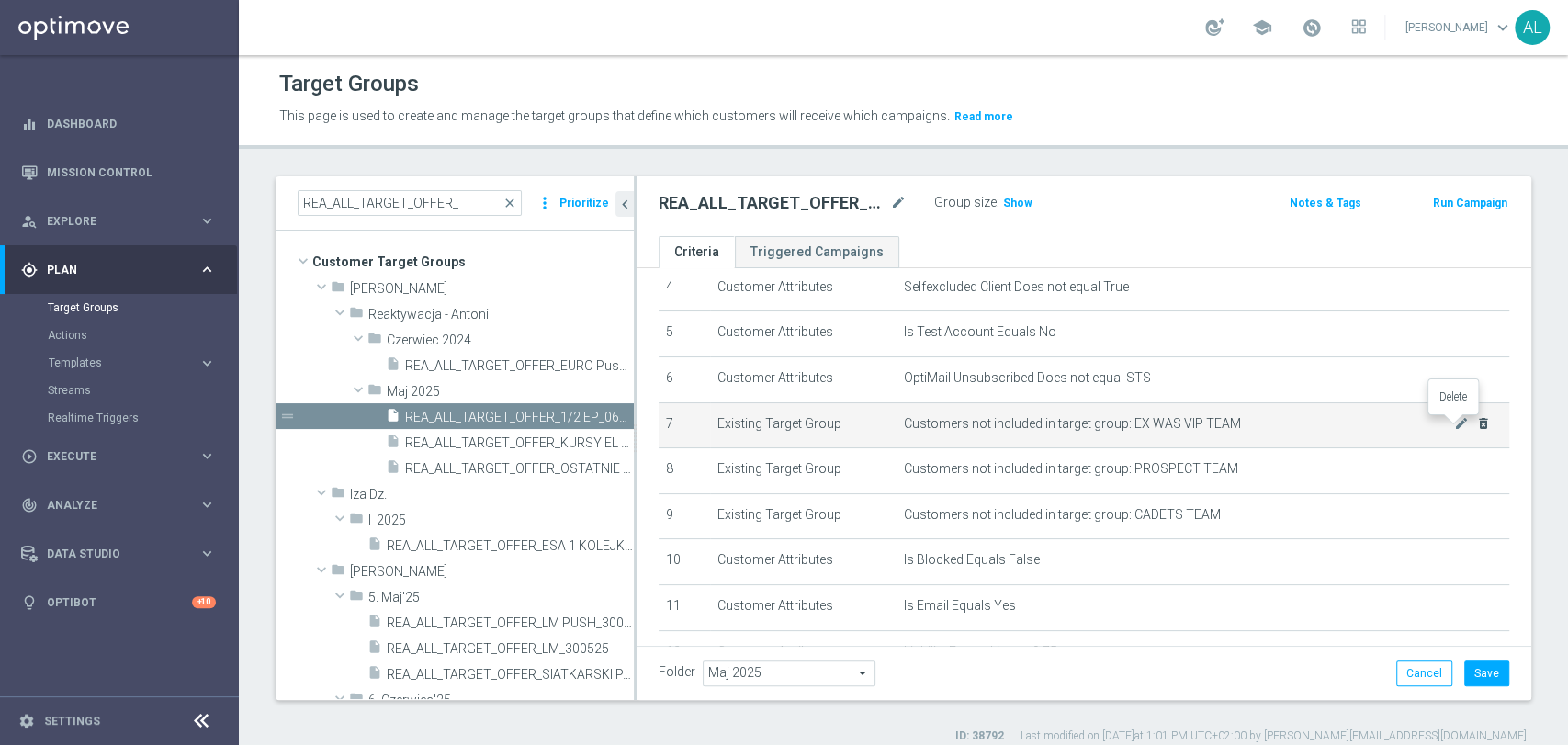click on "delete_forever" 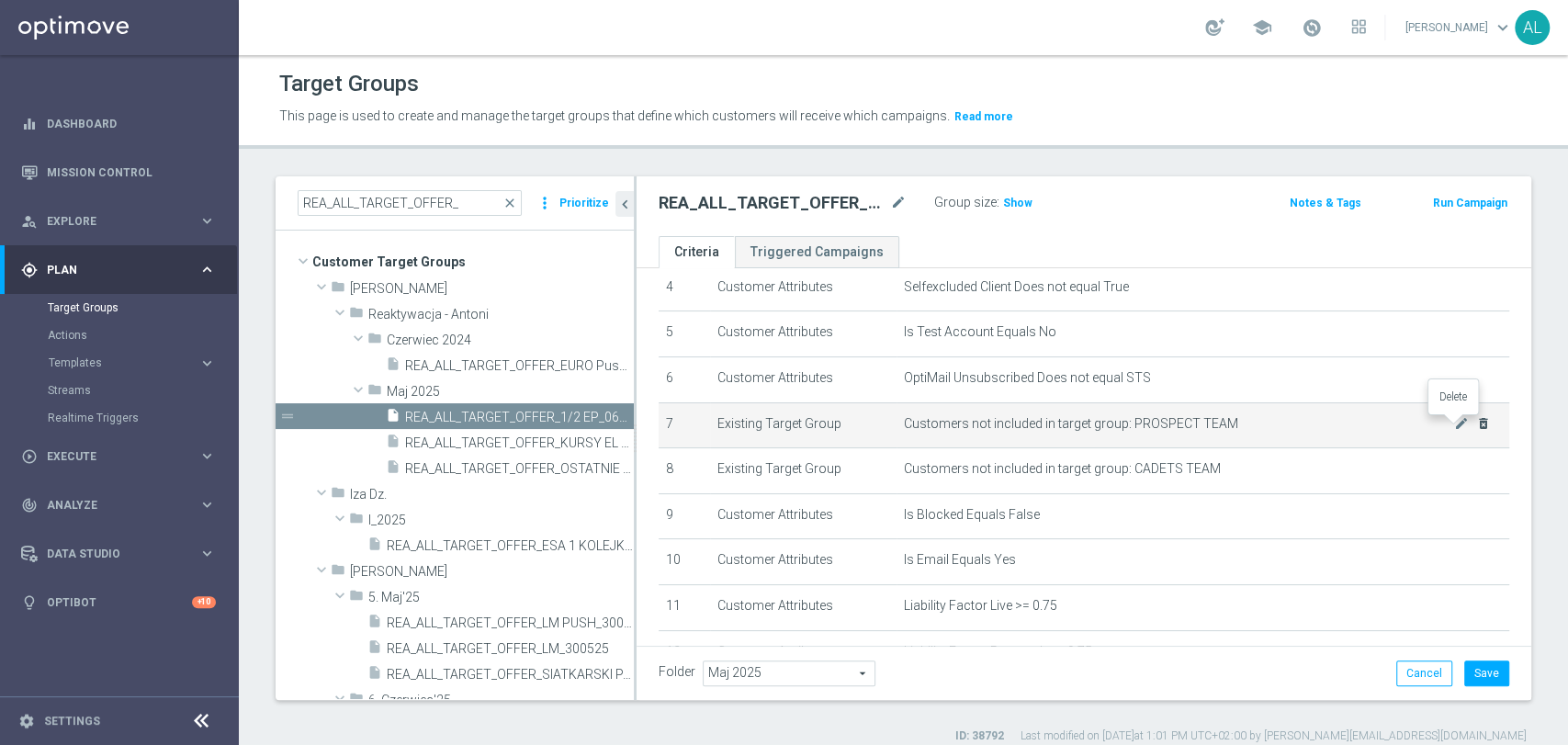 click on "delete_forever" 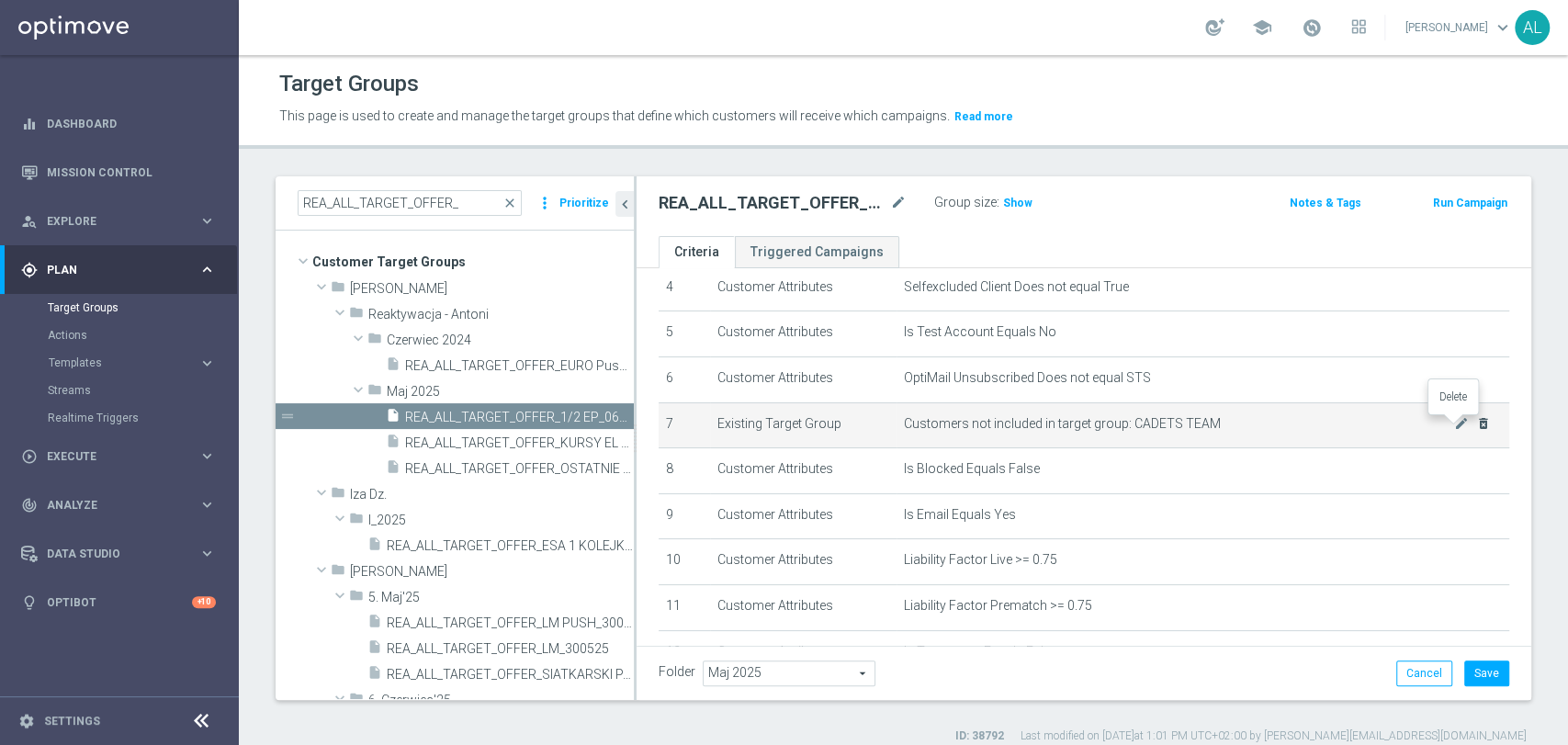 click on "delete_forever" 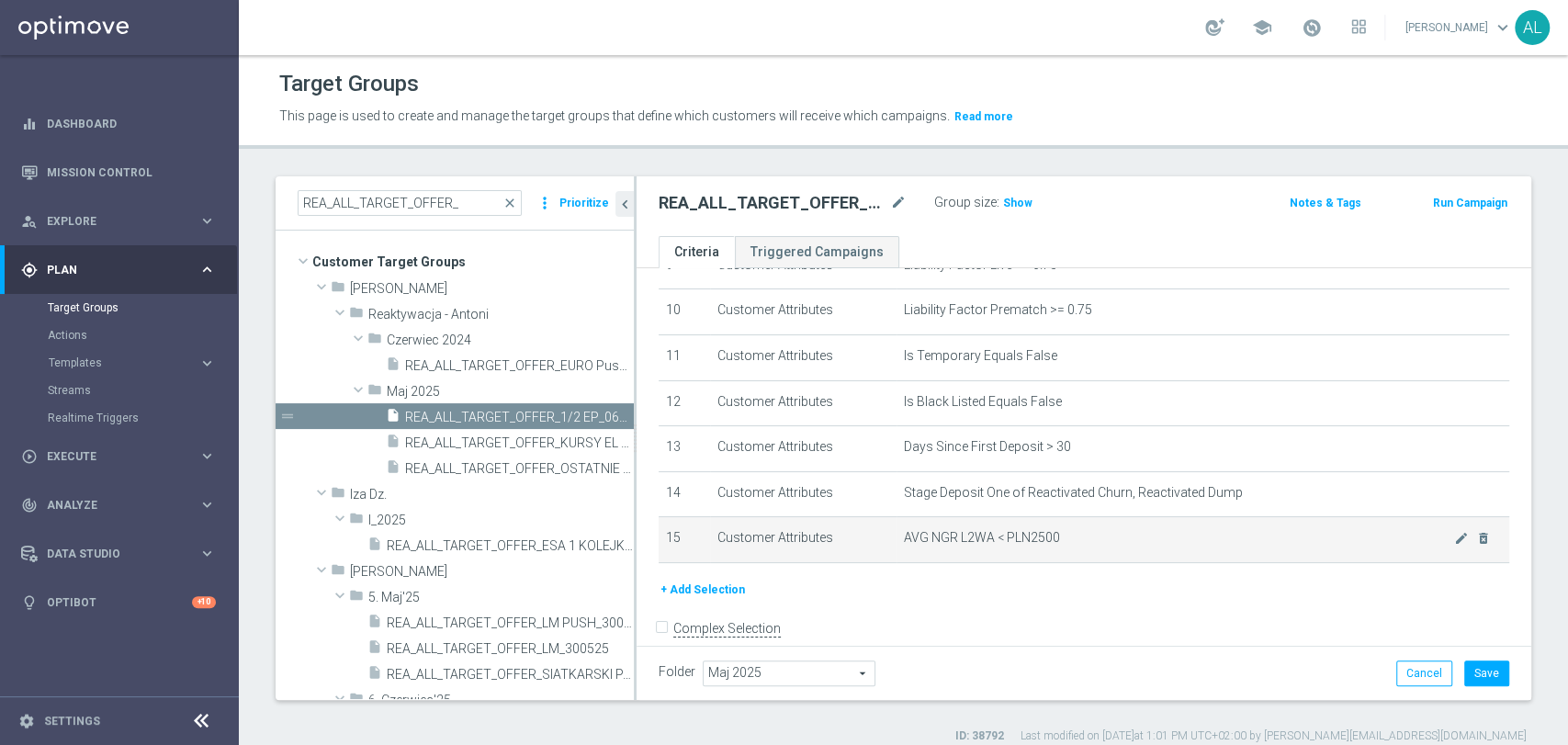 scroll, scrollTop: 480, scrollLeft: 0, axis: vertical 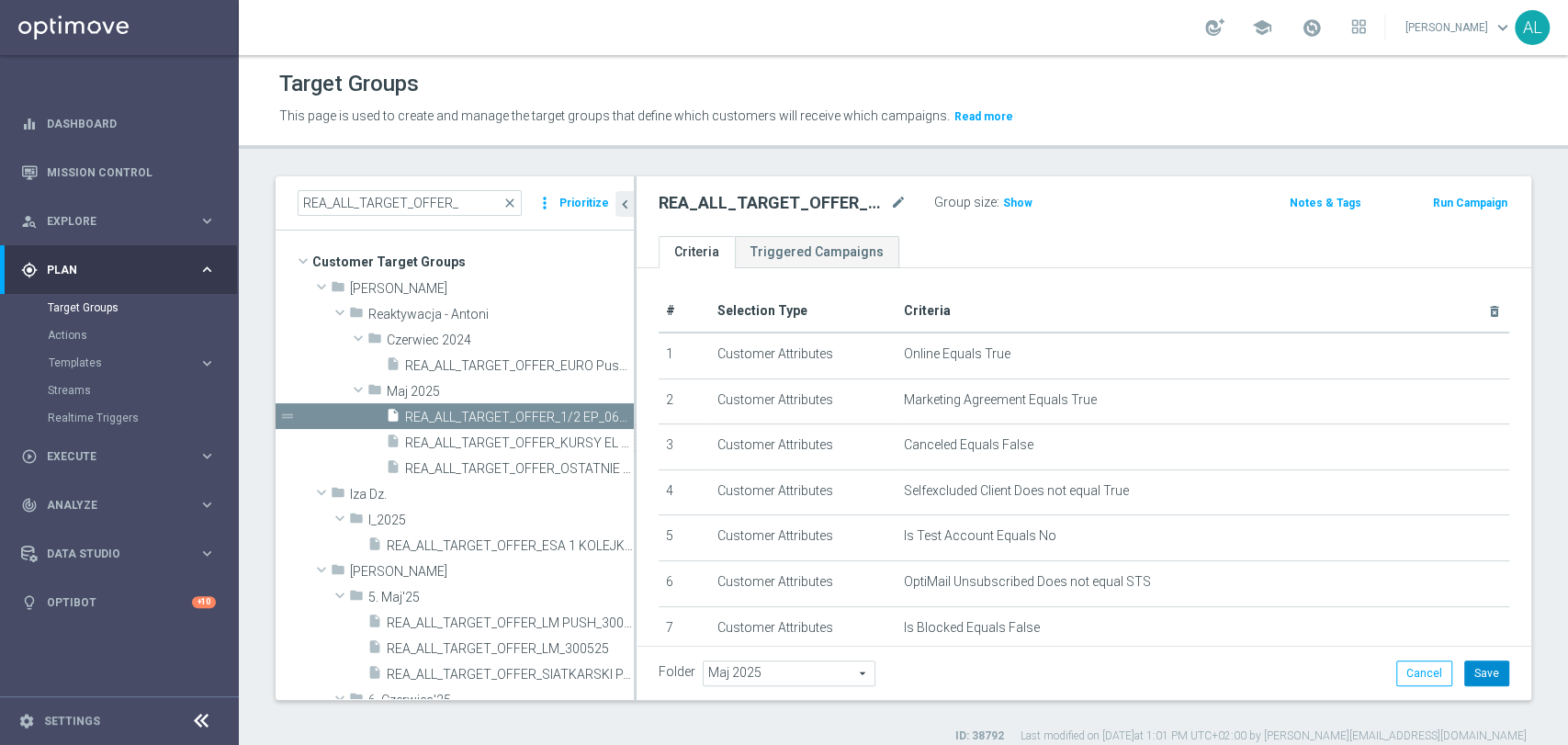 click on "Save" 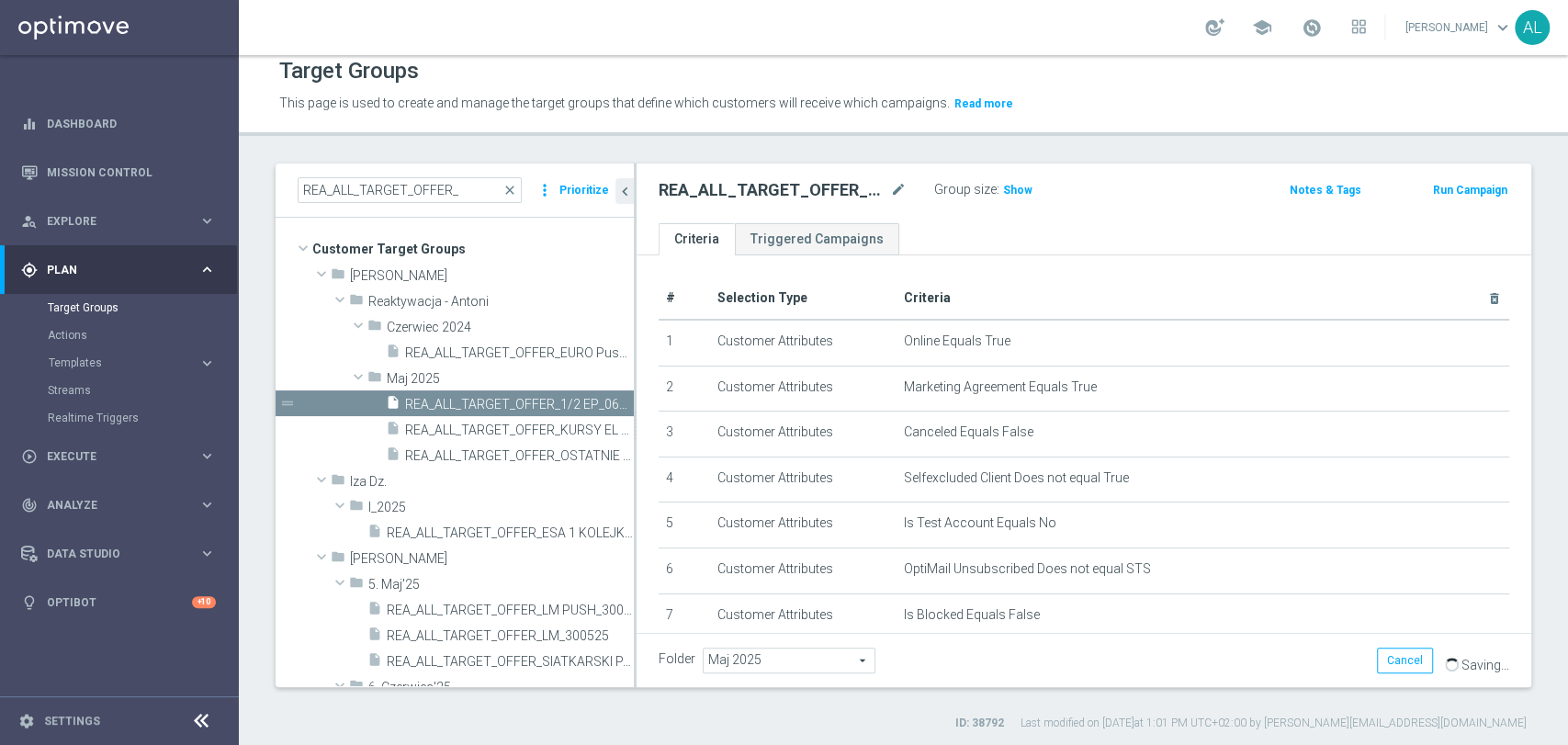scroll, scrollTop: 15, scrollLeft: 0, axis: vertical 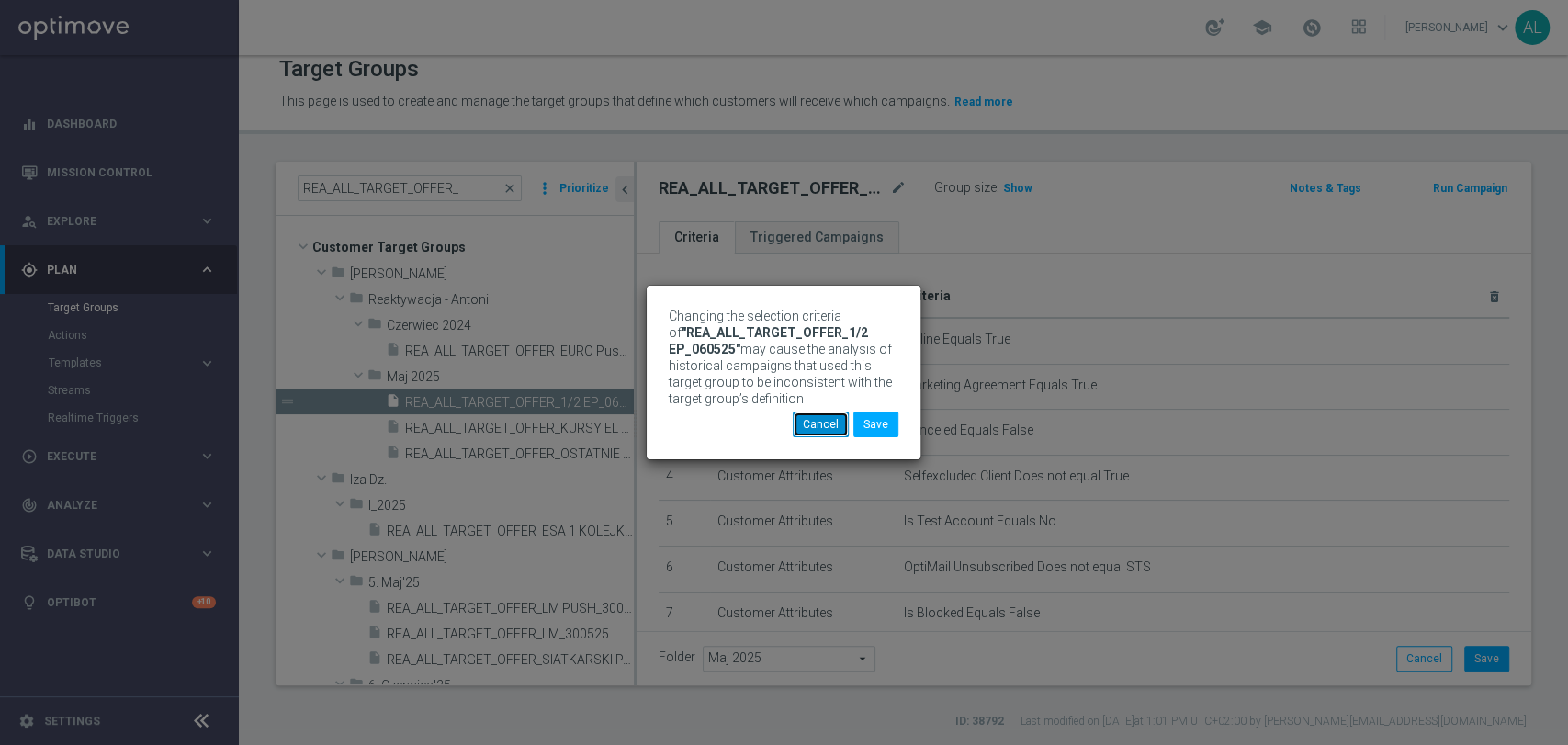 click on "Cancel" at bounding box center (820, 424) 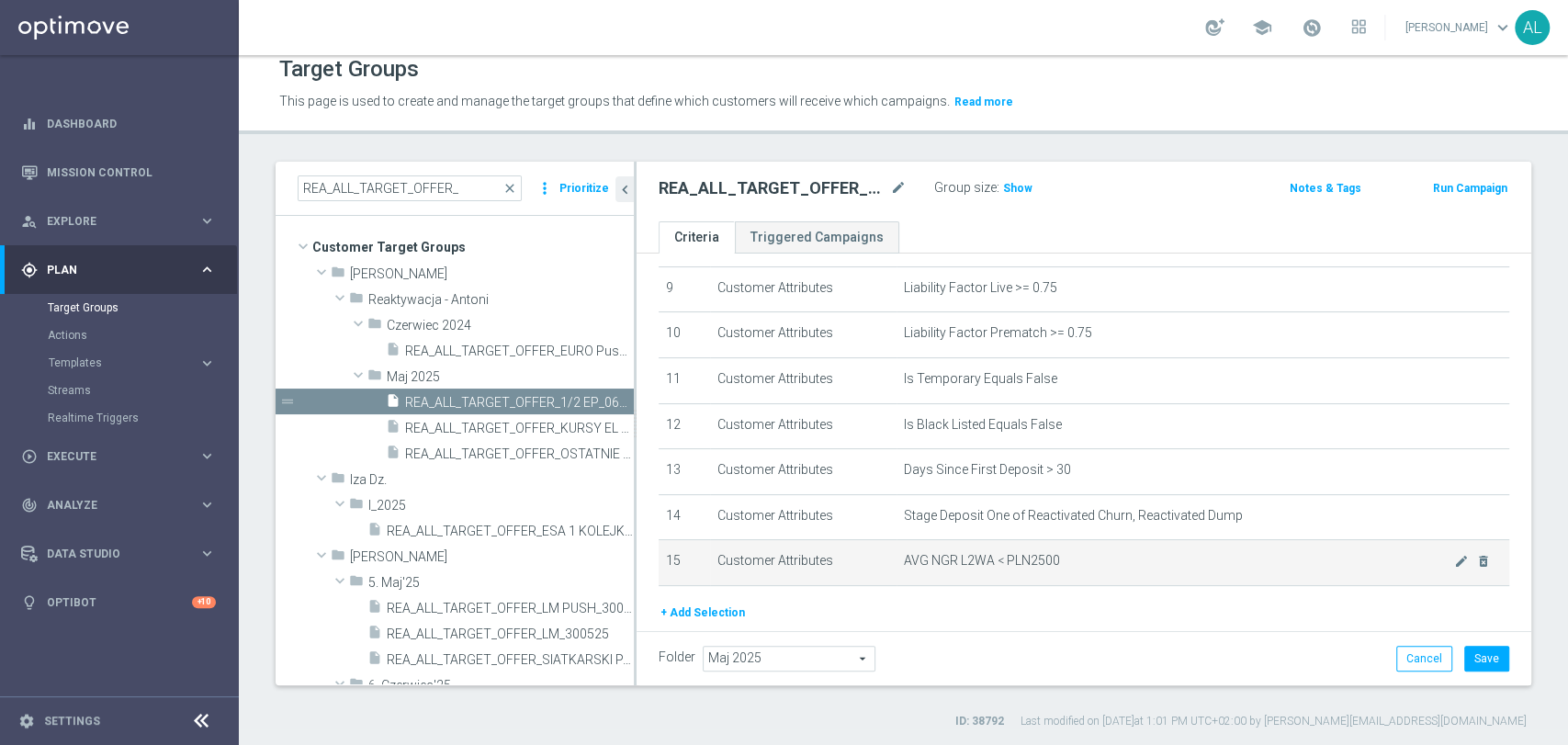 scroll, scrollTop: 480, scrollLeft: 0, axis: vertical 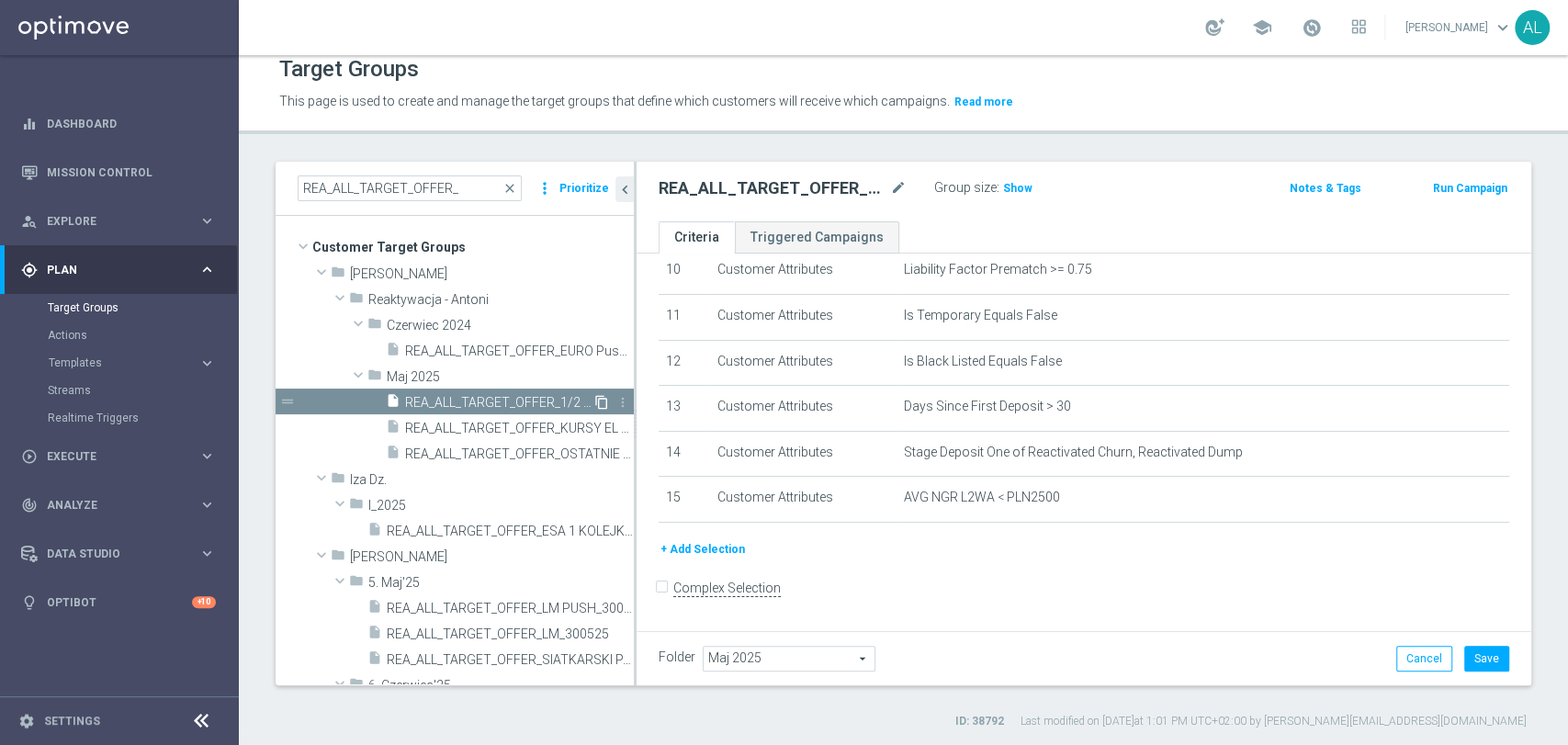 click on "content_copy" 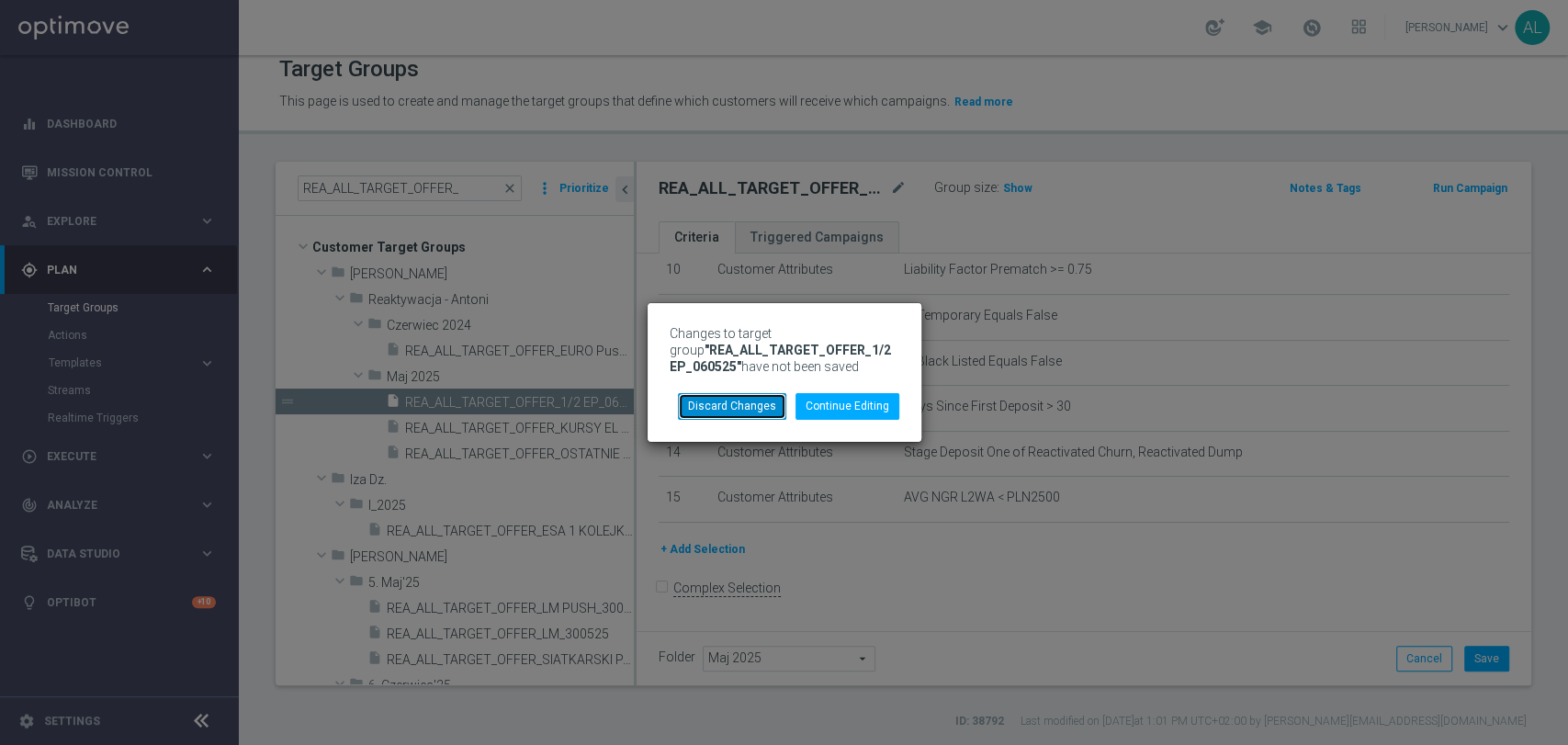 click on "Discard Changes" at bounding box center (732, 406) 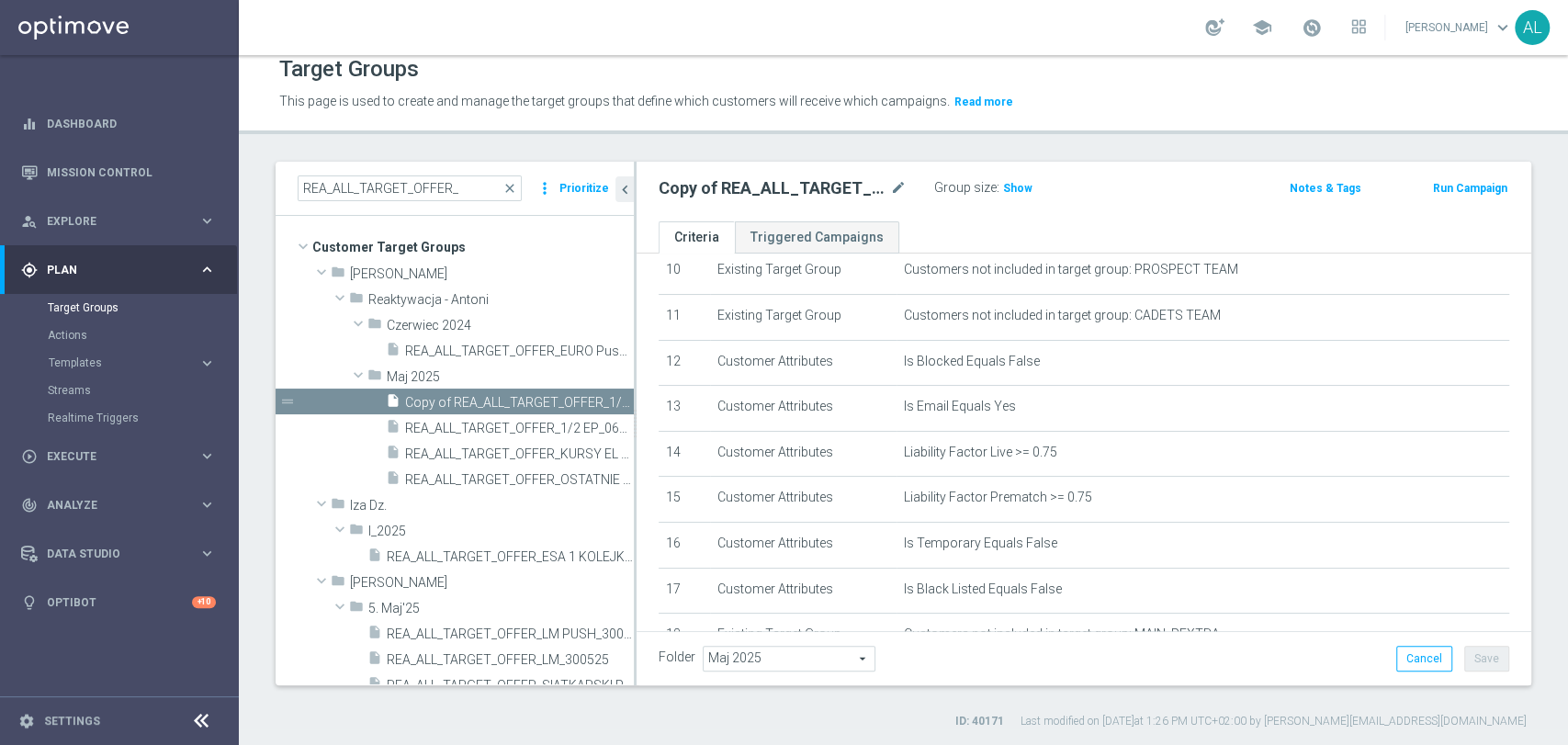 click on "Copy of REA_ALL_TARGET_OFFER_1/2 EP_060525
mode_edit
Group size :
Show
Notes & Tags
Run Campaign" 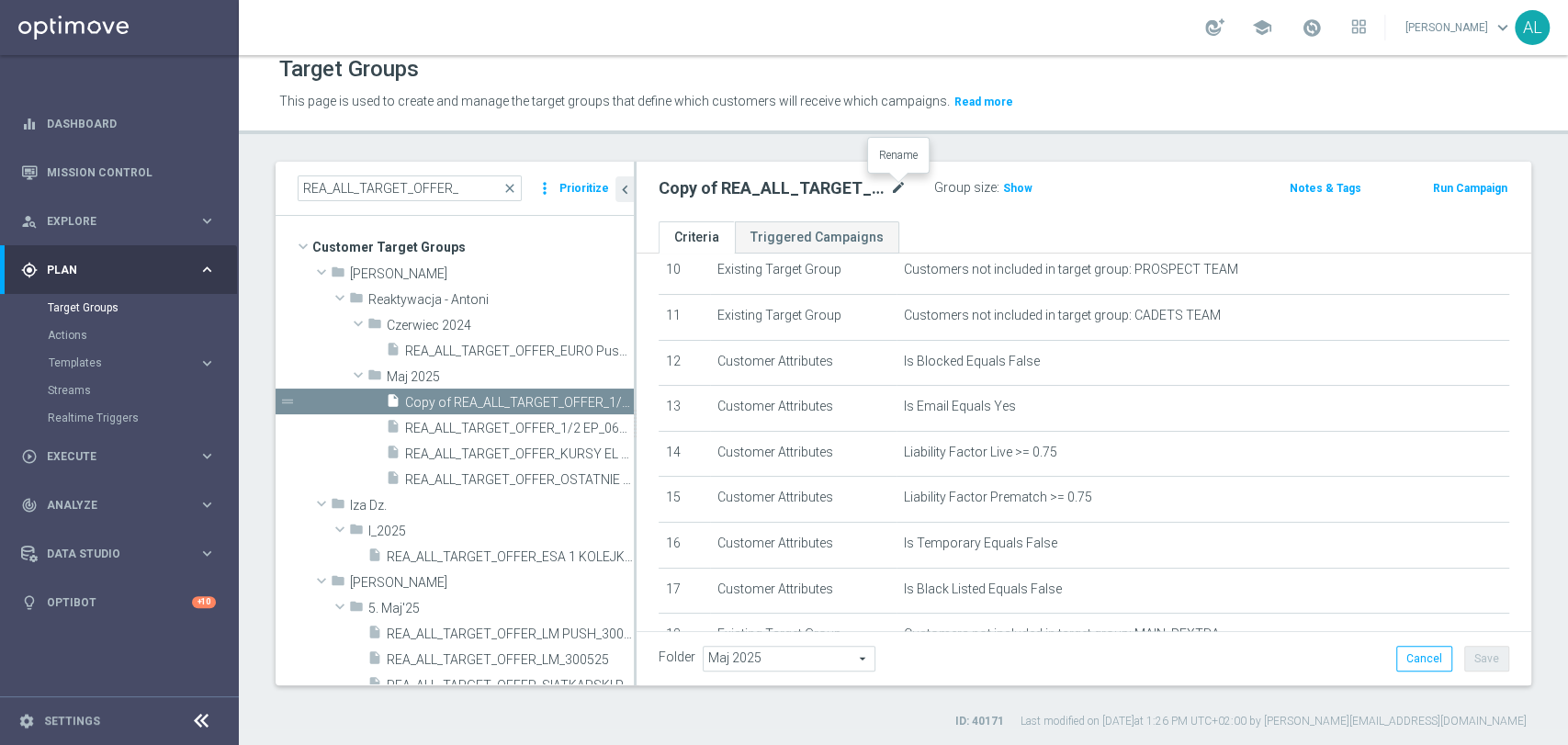 click on "mode_edit" 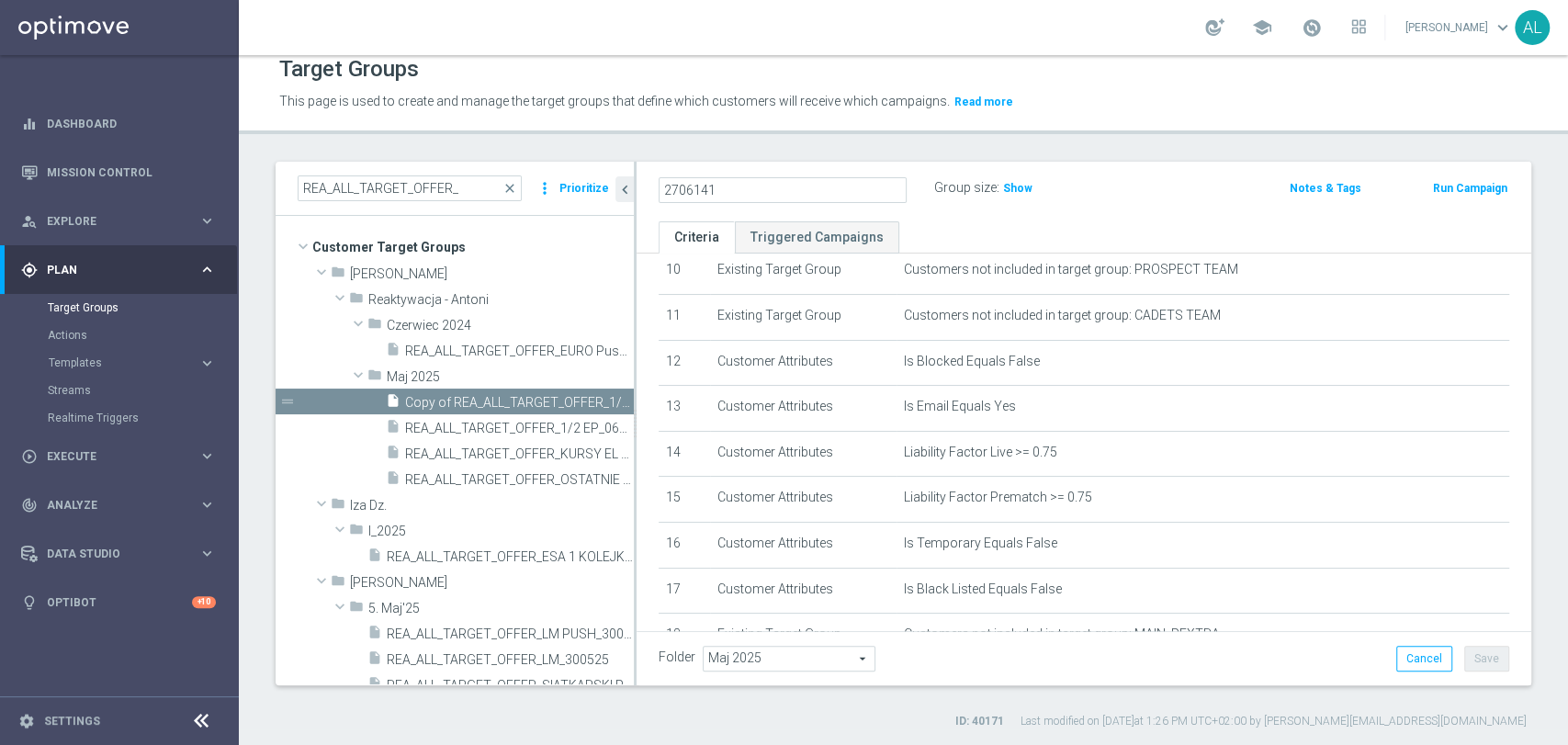 scroll, scrollTop: 0, scrollLeft: 0, axis: both 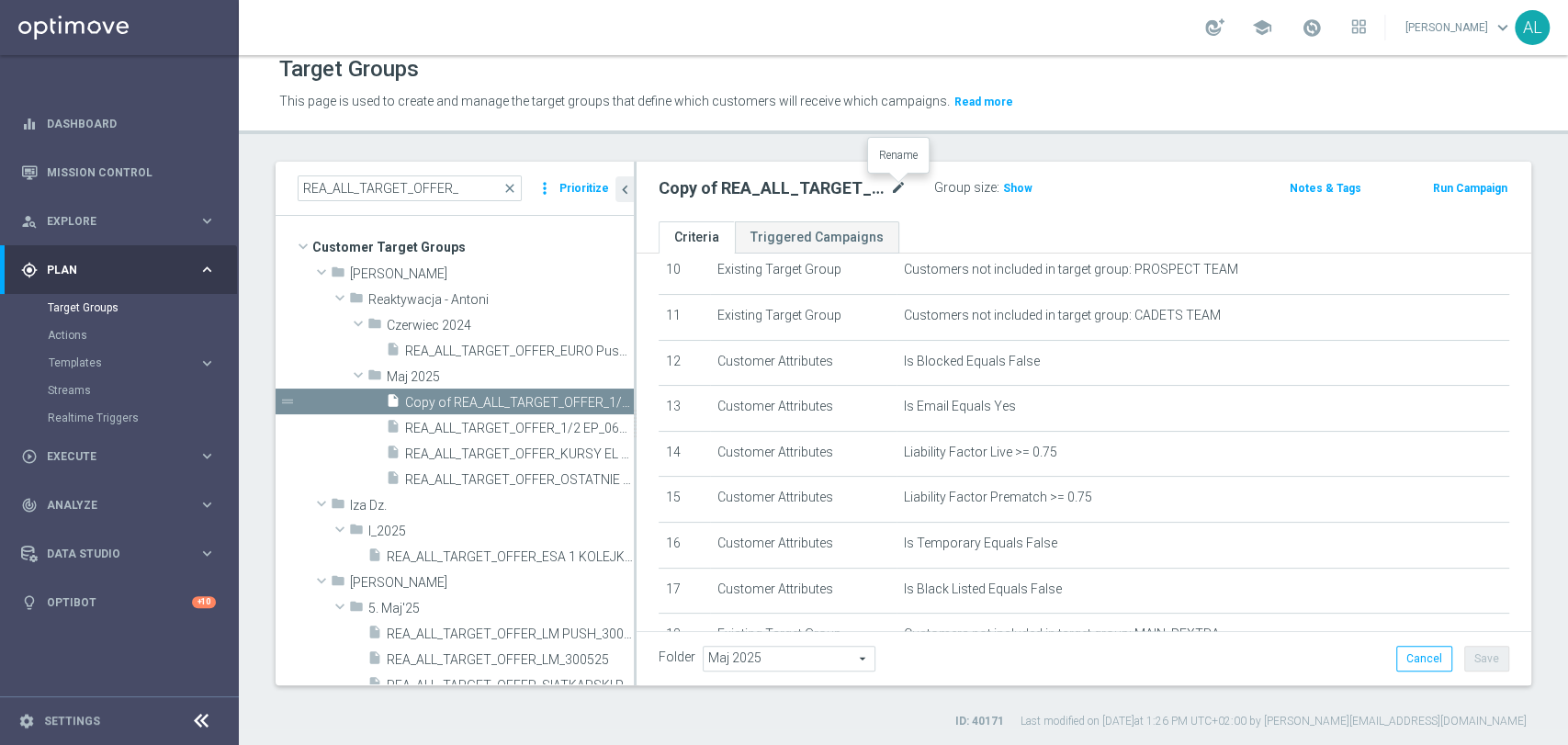 click on "mode_edit" 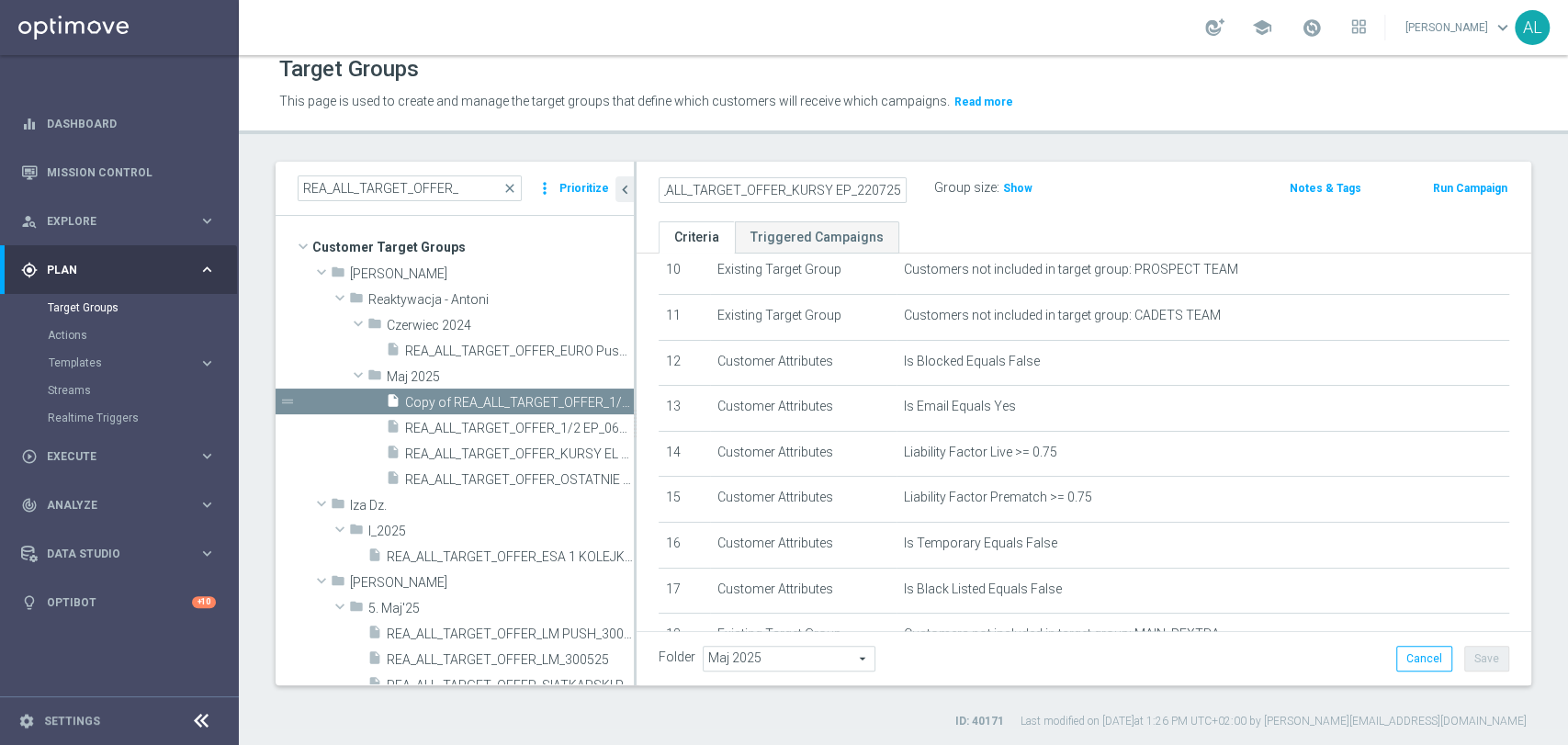 scroll, scrollTop: 0, scrollLeft: 22, axis: horizontal 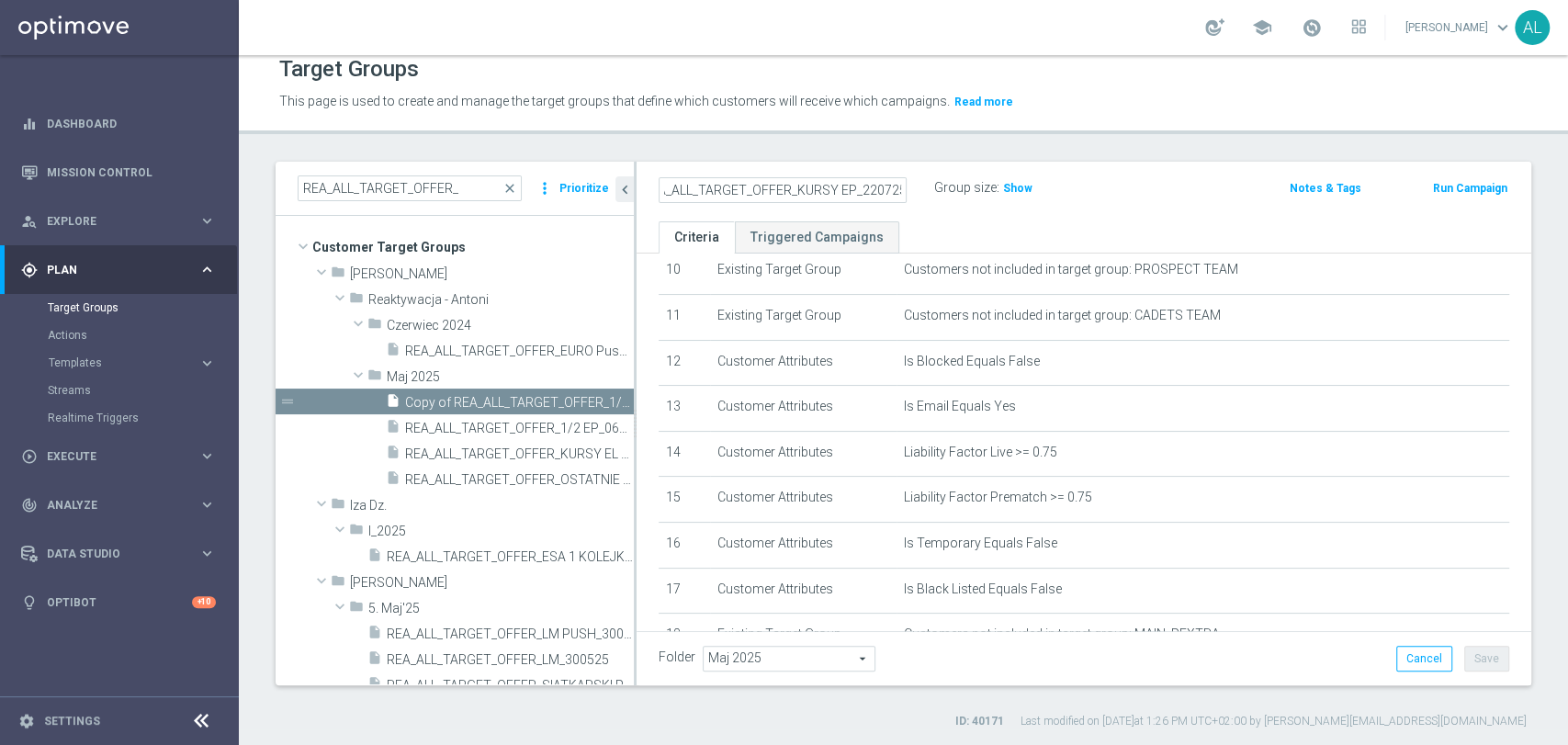 type on "REA_ALL_TARGET_OFFER_KURSY EP_220725" 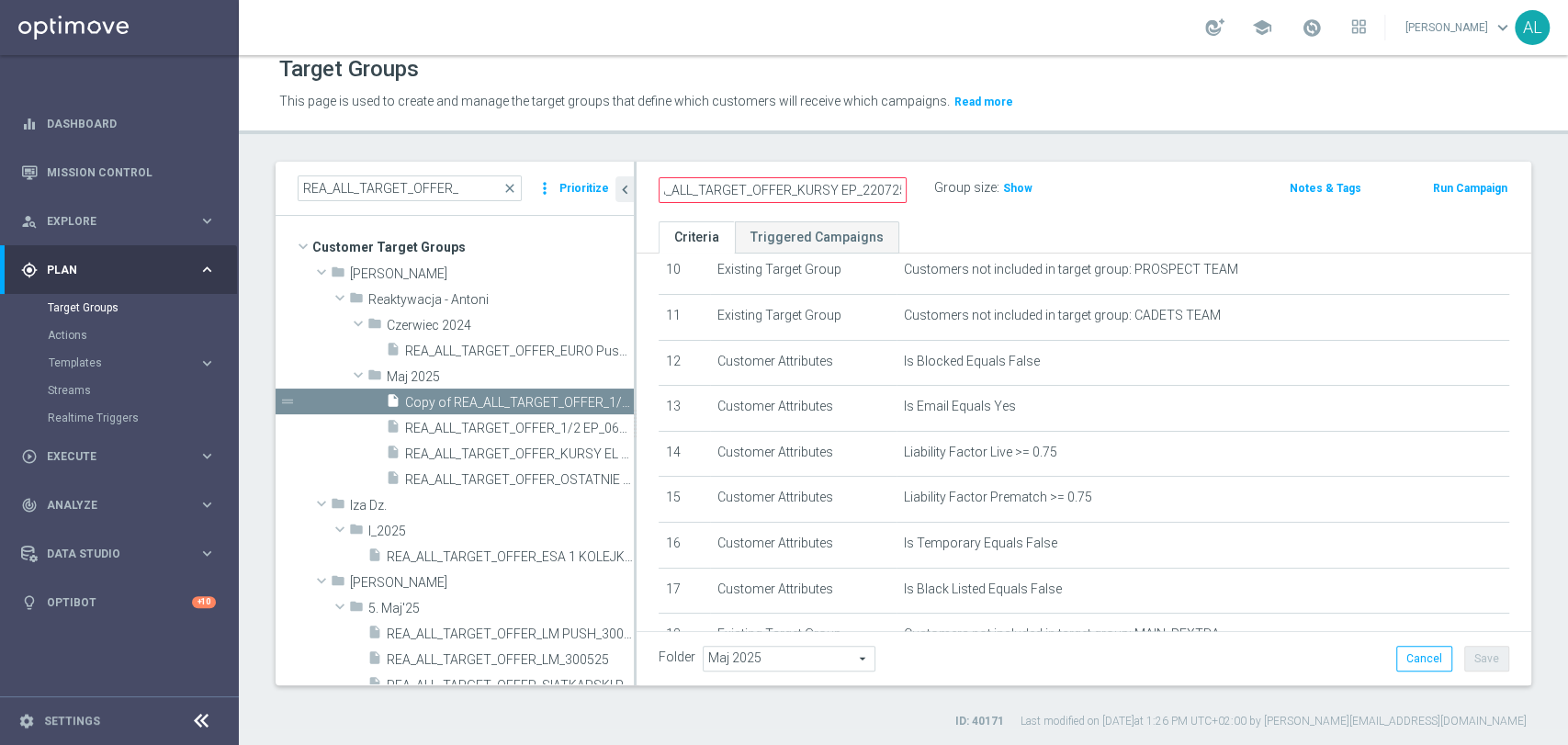 click on "REA_ALL_TARGET_OFFER_KURSY EP_220725
Group size :
Show
Notes & Tags
Run Campaign" 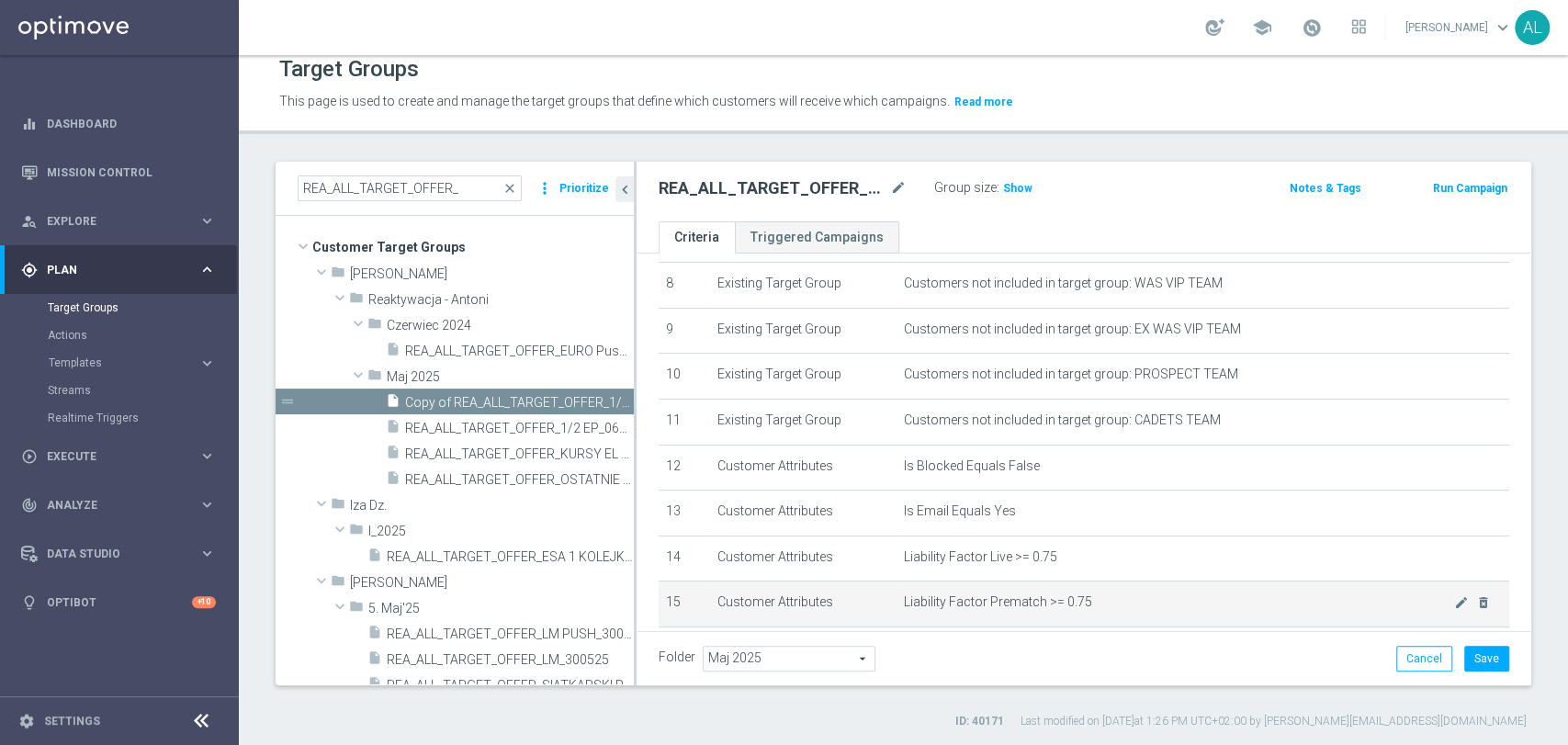 scroll, scrollTop: 654, scrollLeft: 0, axis: vertical 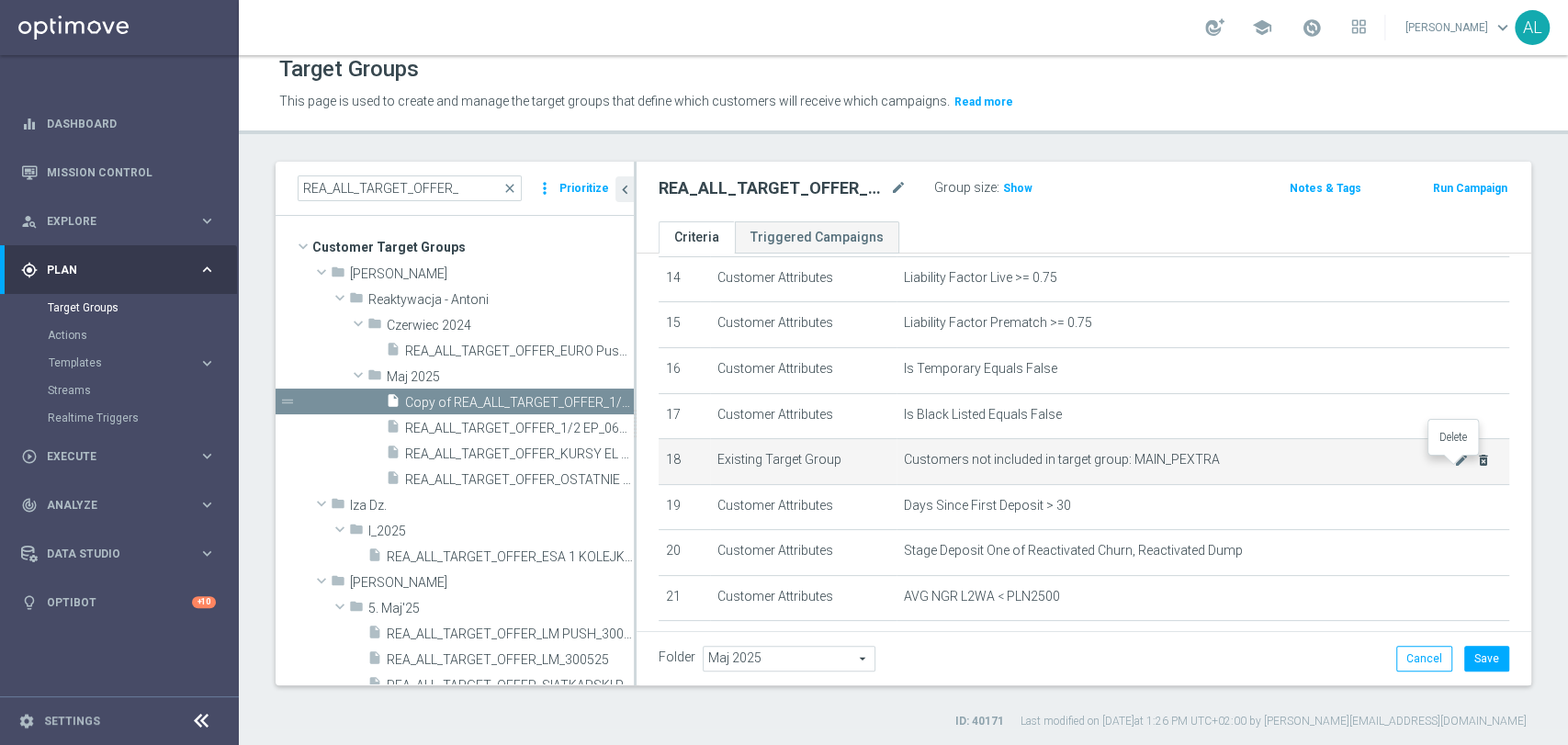 click on "delete_forever" 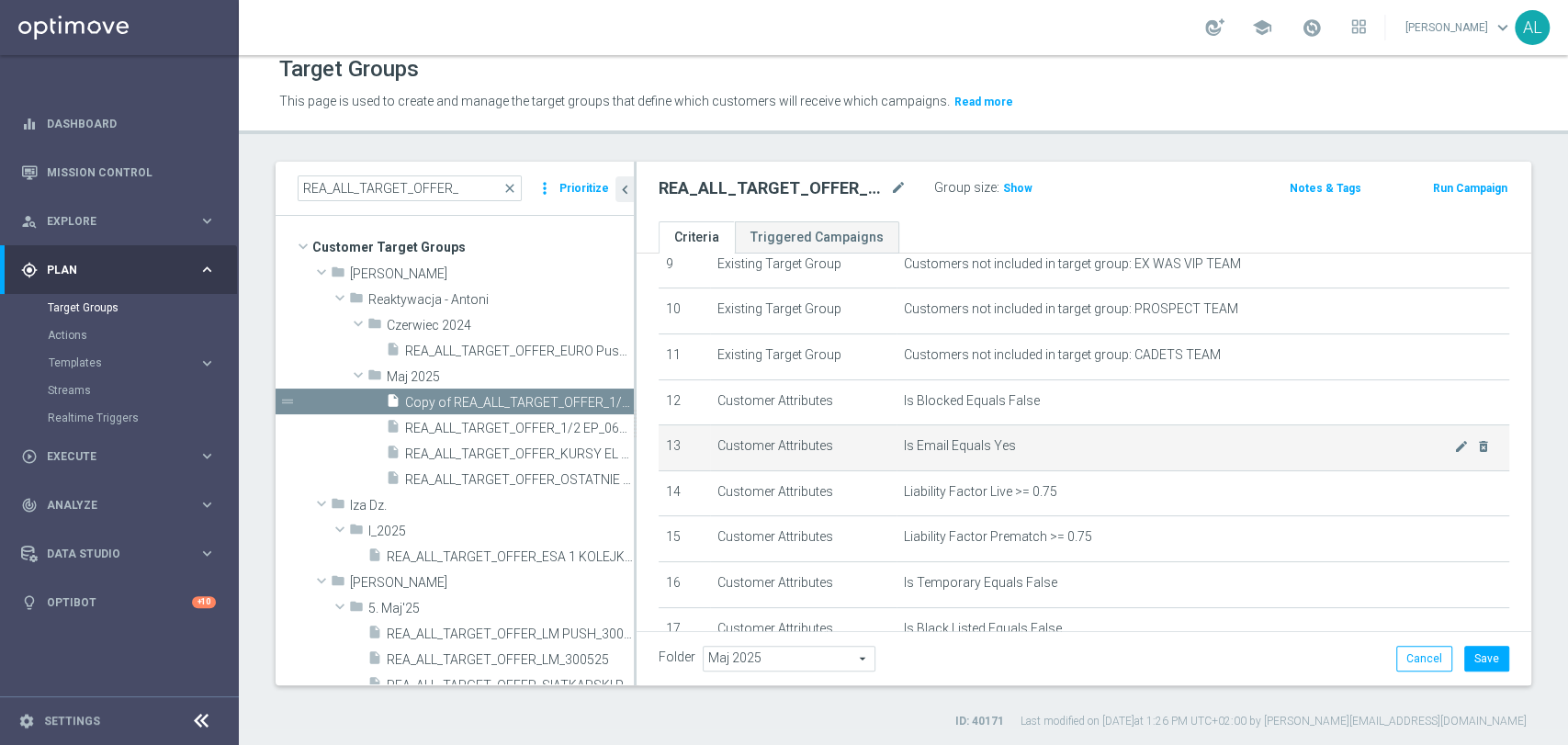 scroll, scrollTop: 347, scrollLeft: 0, axis: vertical 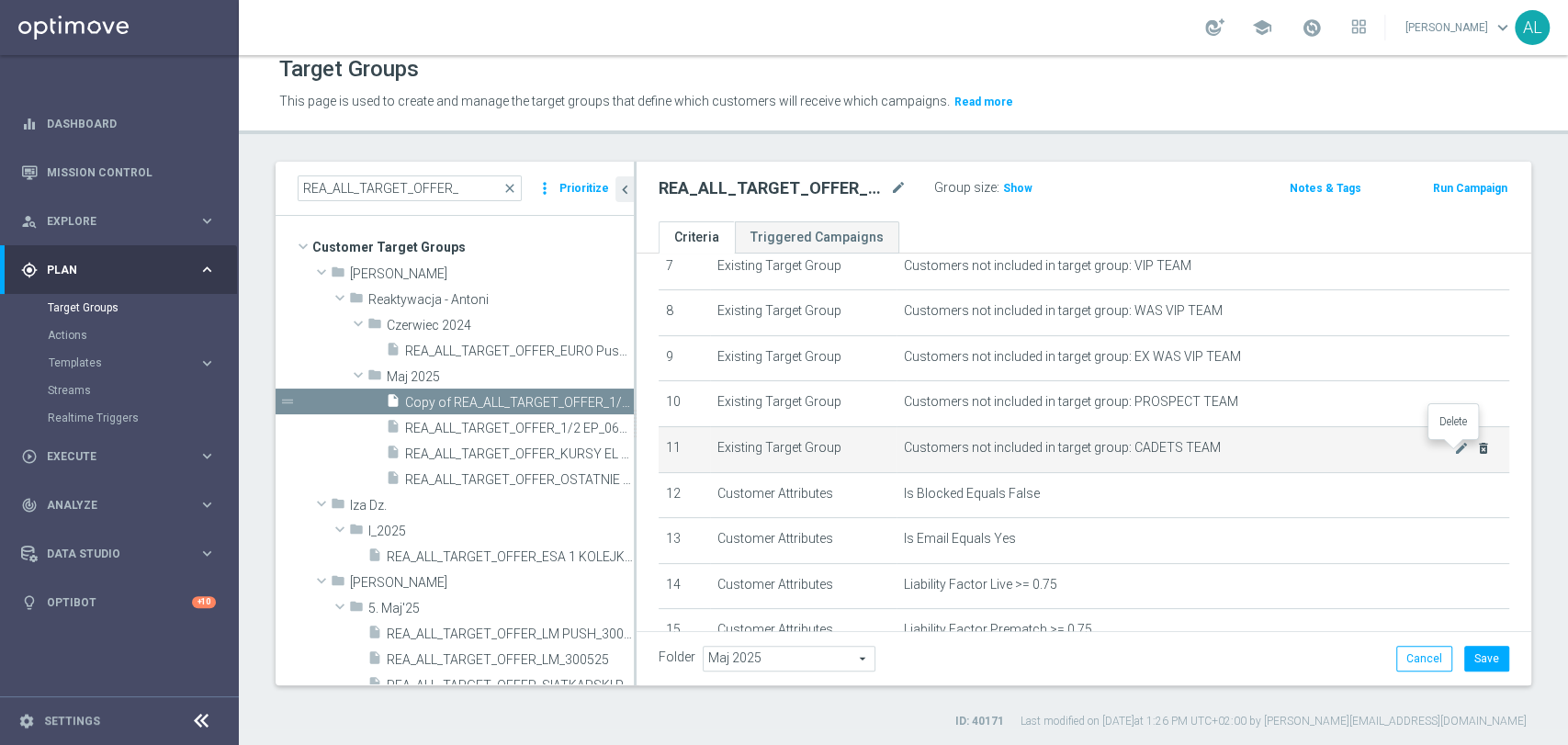 click on "delete_forever" 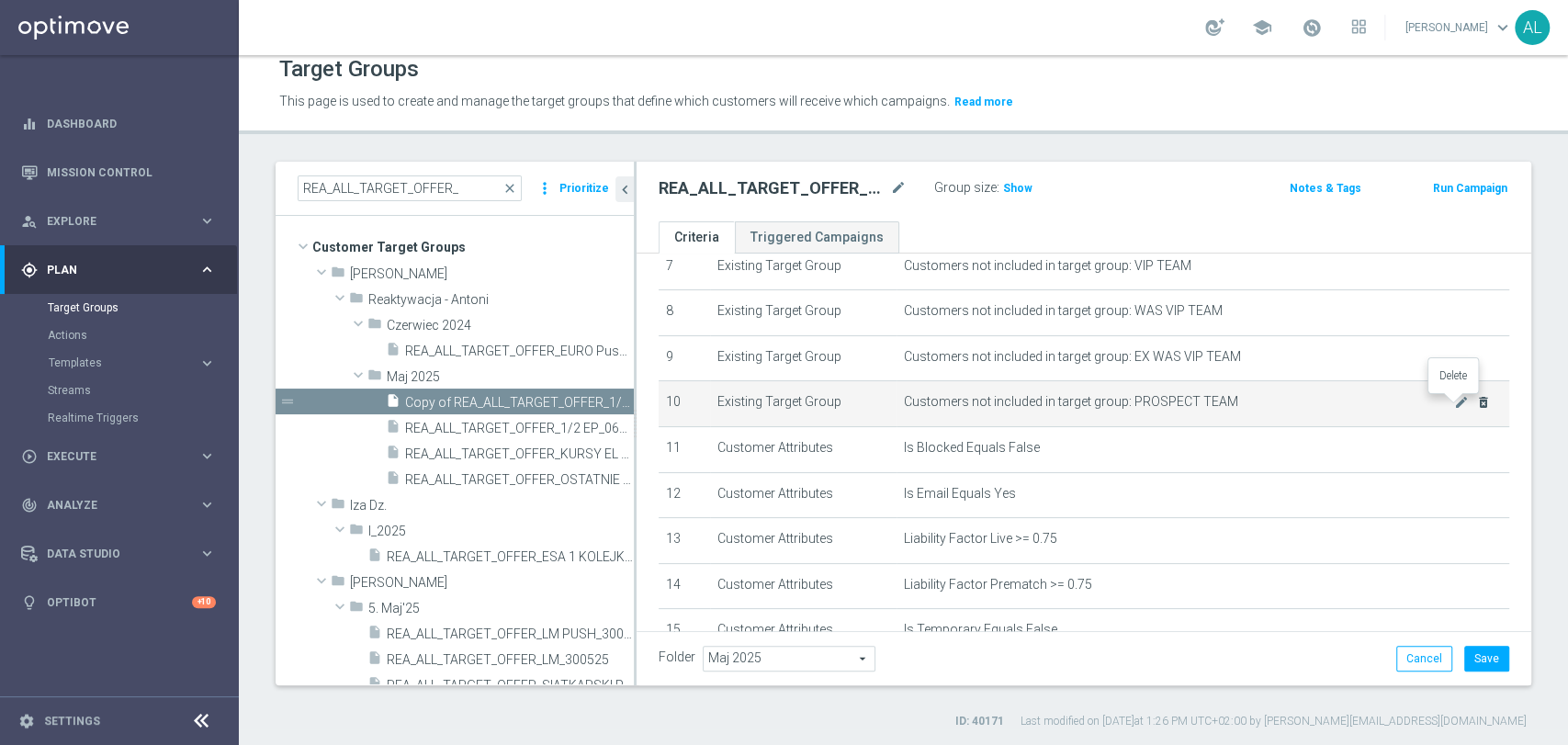 click on "delete_forever" 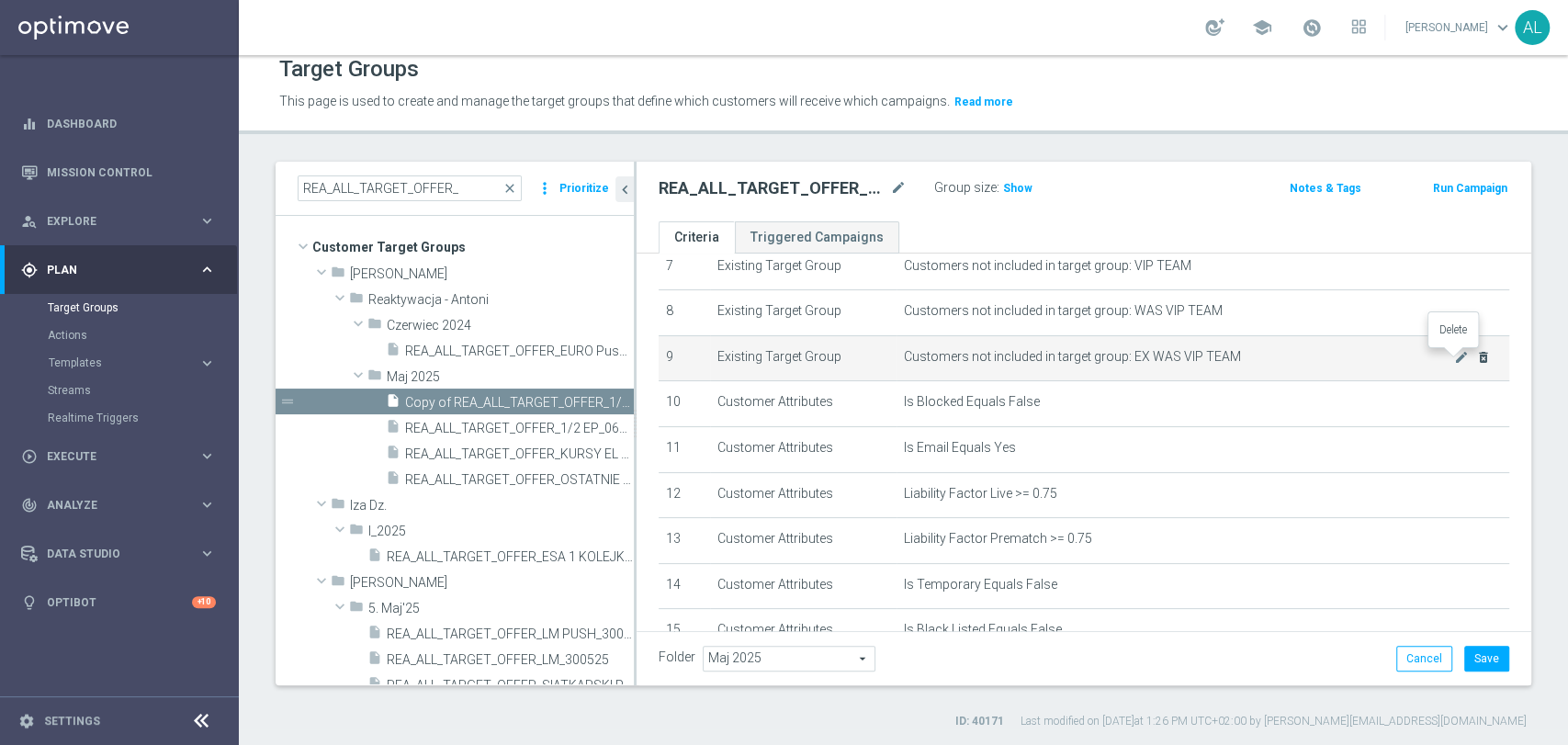 click on "delete_forever" 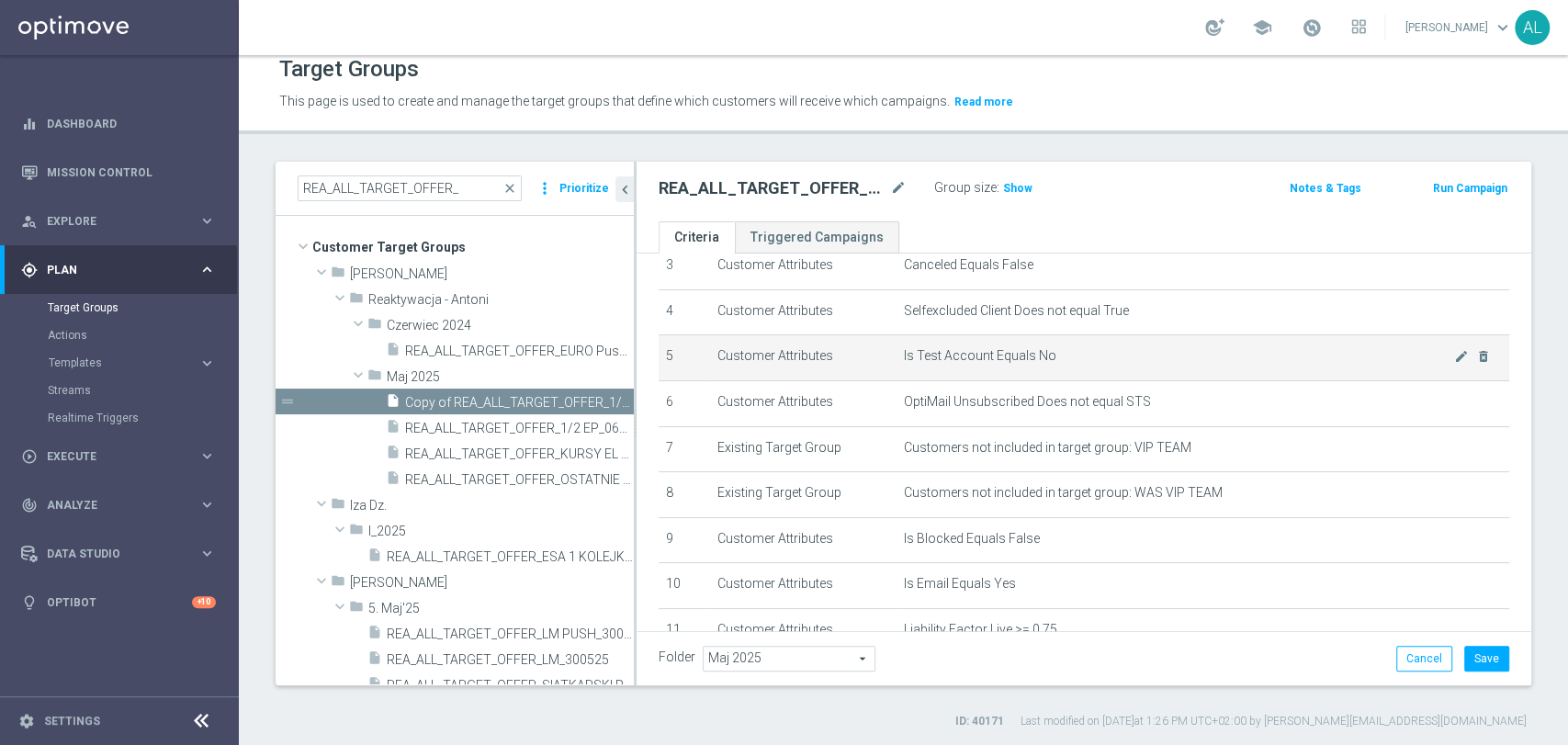 scroll, scrollTop: 143, scrollLeft: 0, axis: vertical 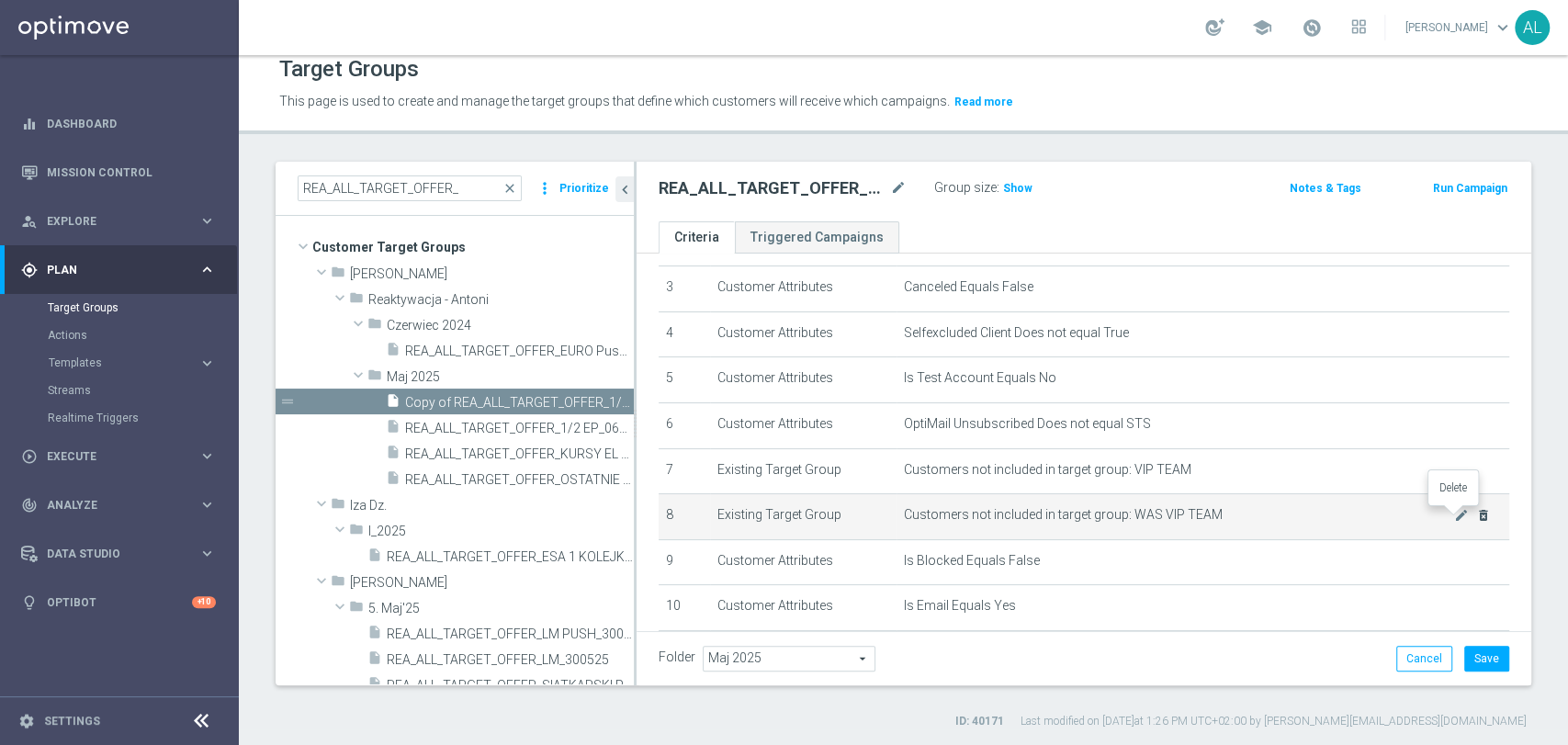 click on "delete_forever" 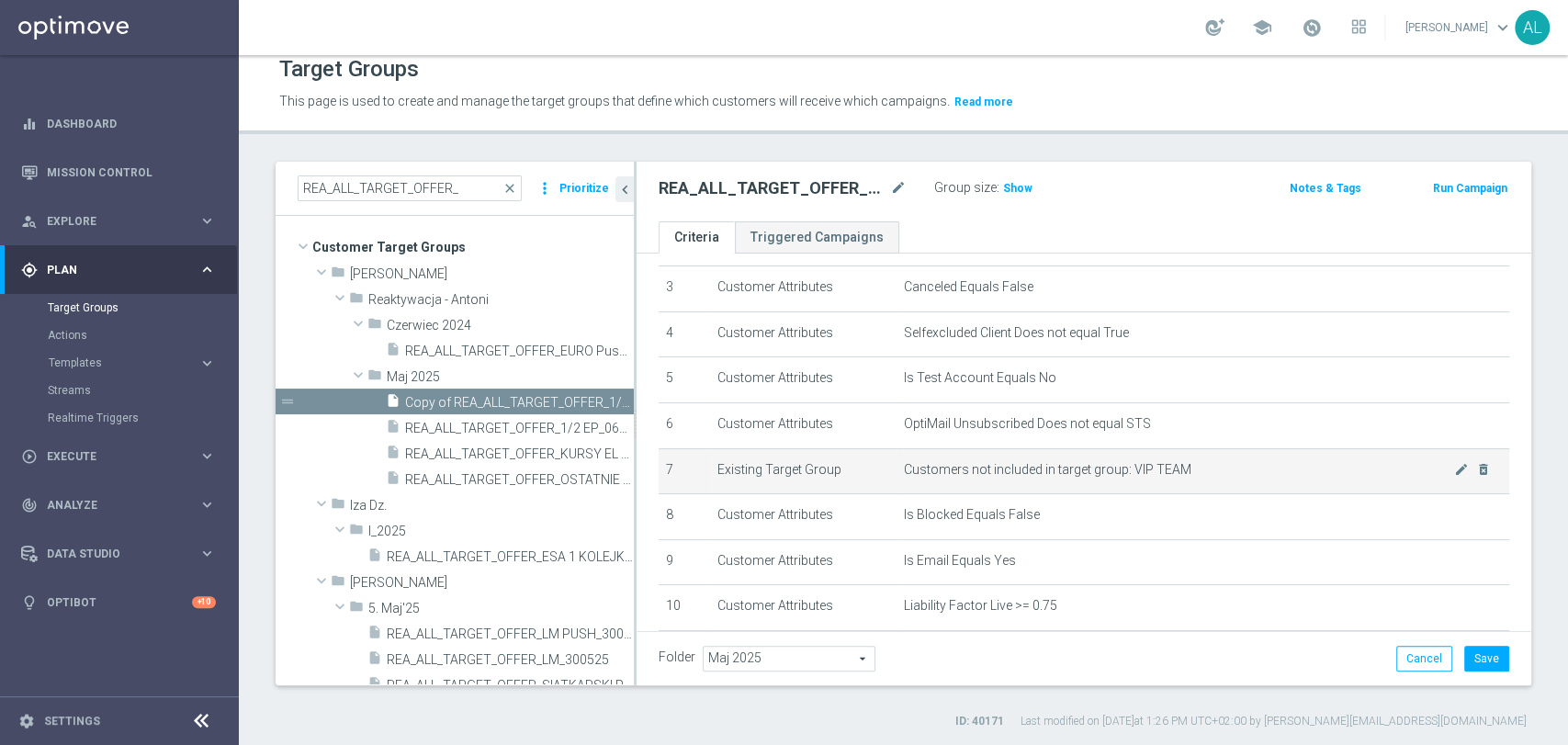 click on "Customers not included in target group: VIP TEAM
mode_edit
delete_forever" 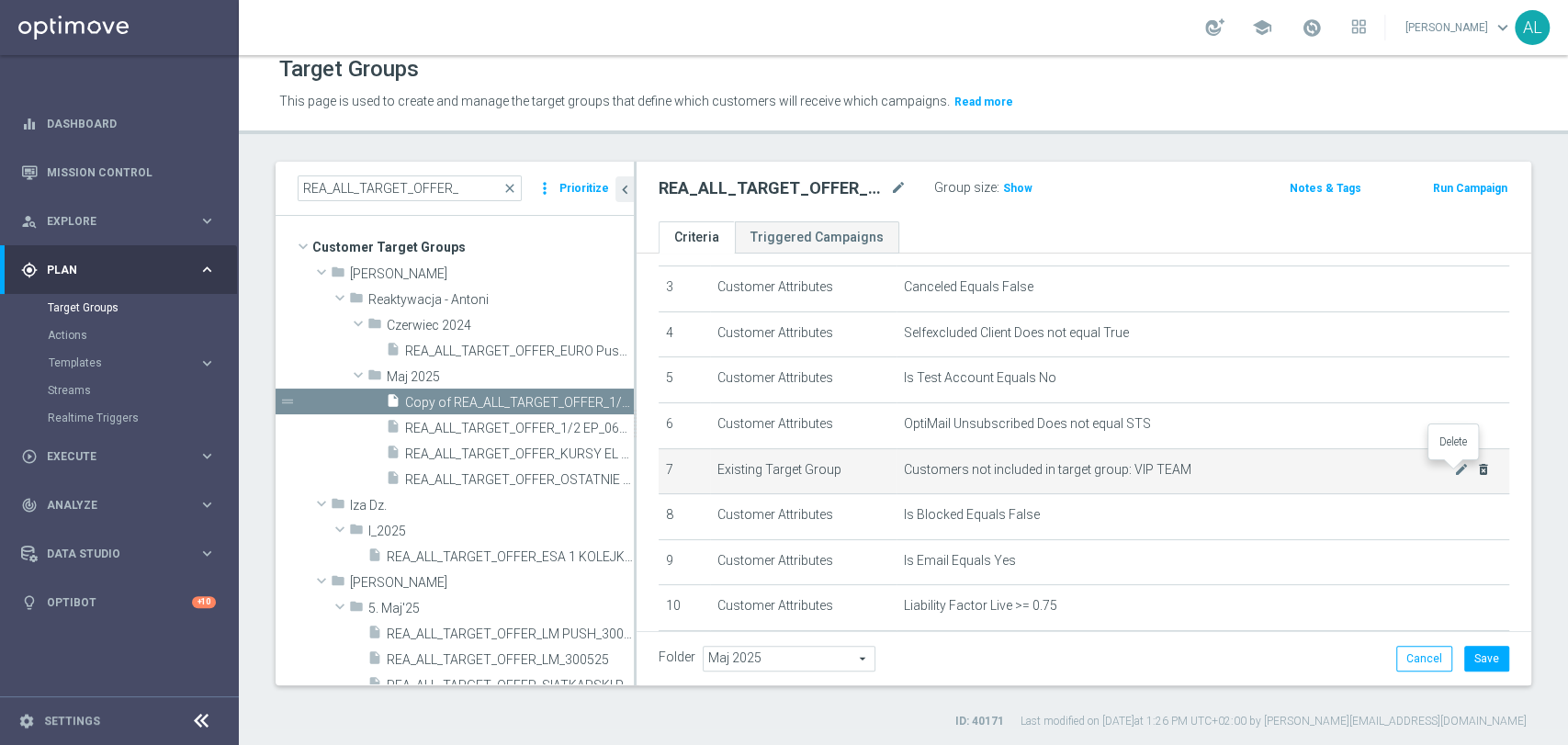 click on "delete_forever" 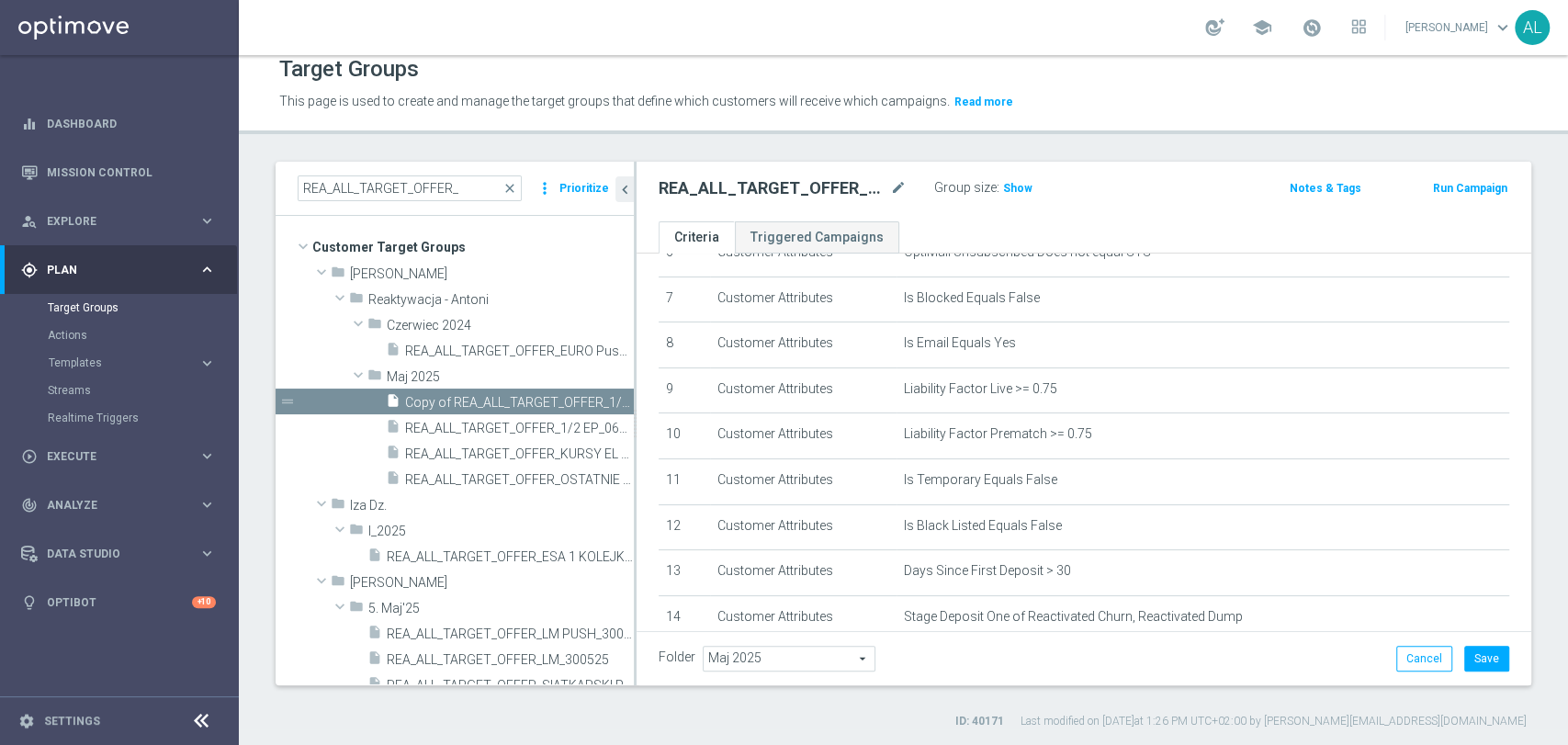 scroll, scrollTop: 480, scrollLeft: 0, axis: vertical 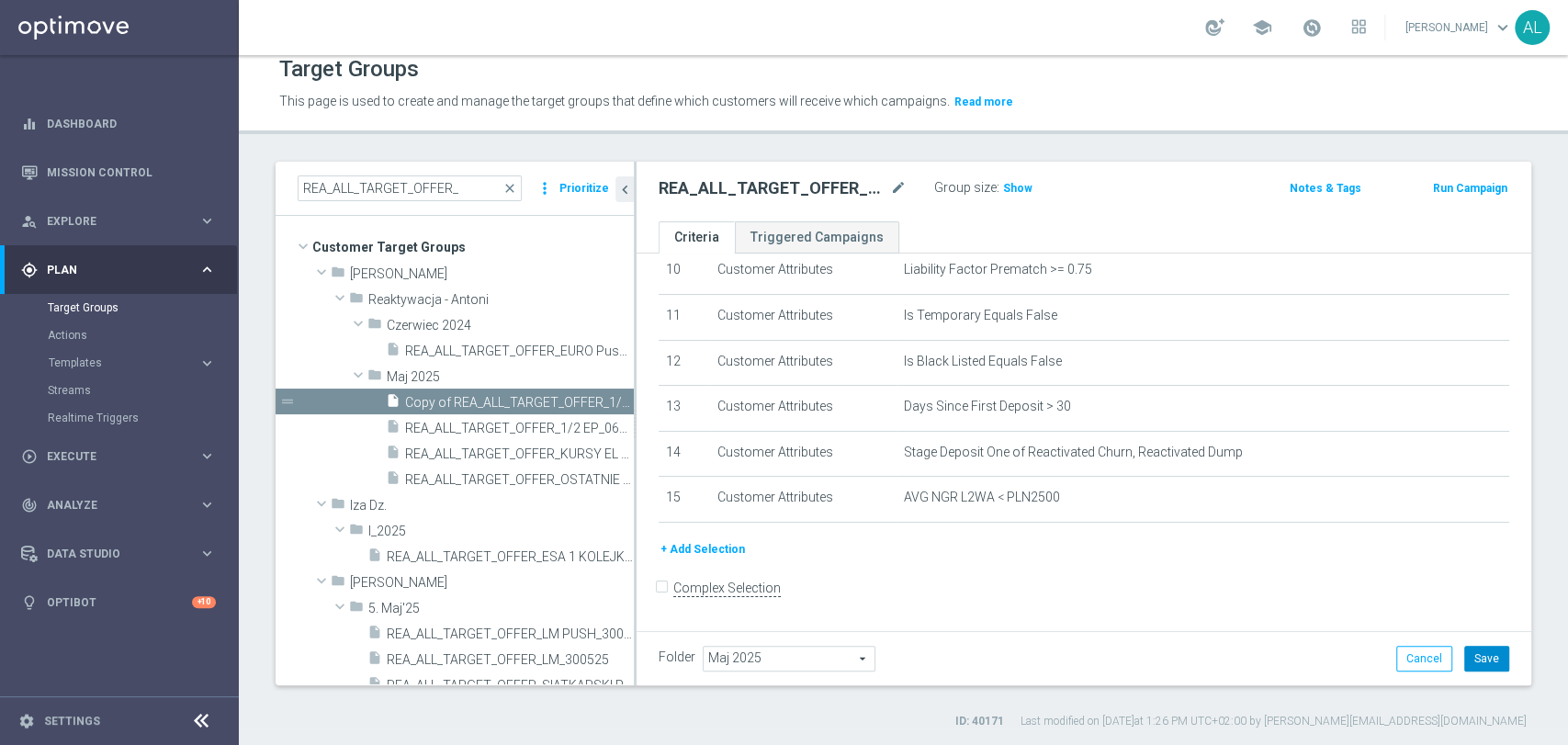 click on "Save" 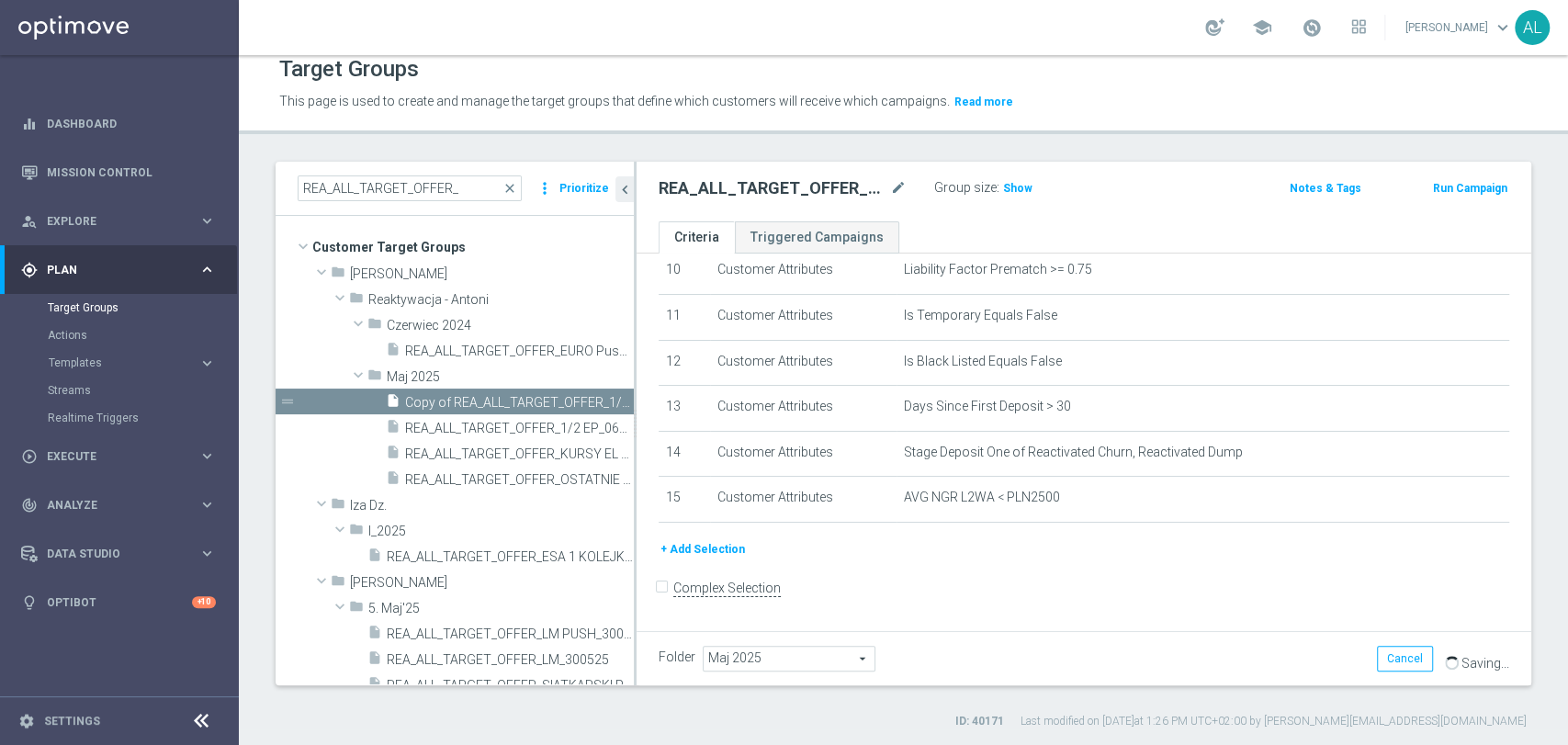 click on "+ Add Selection" 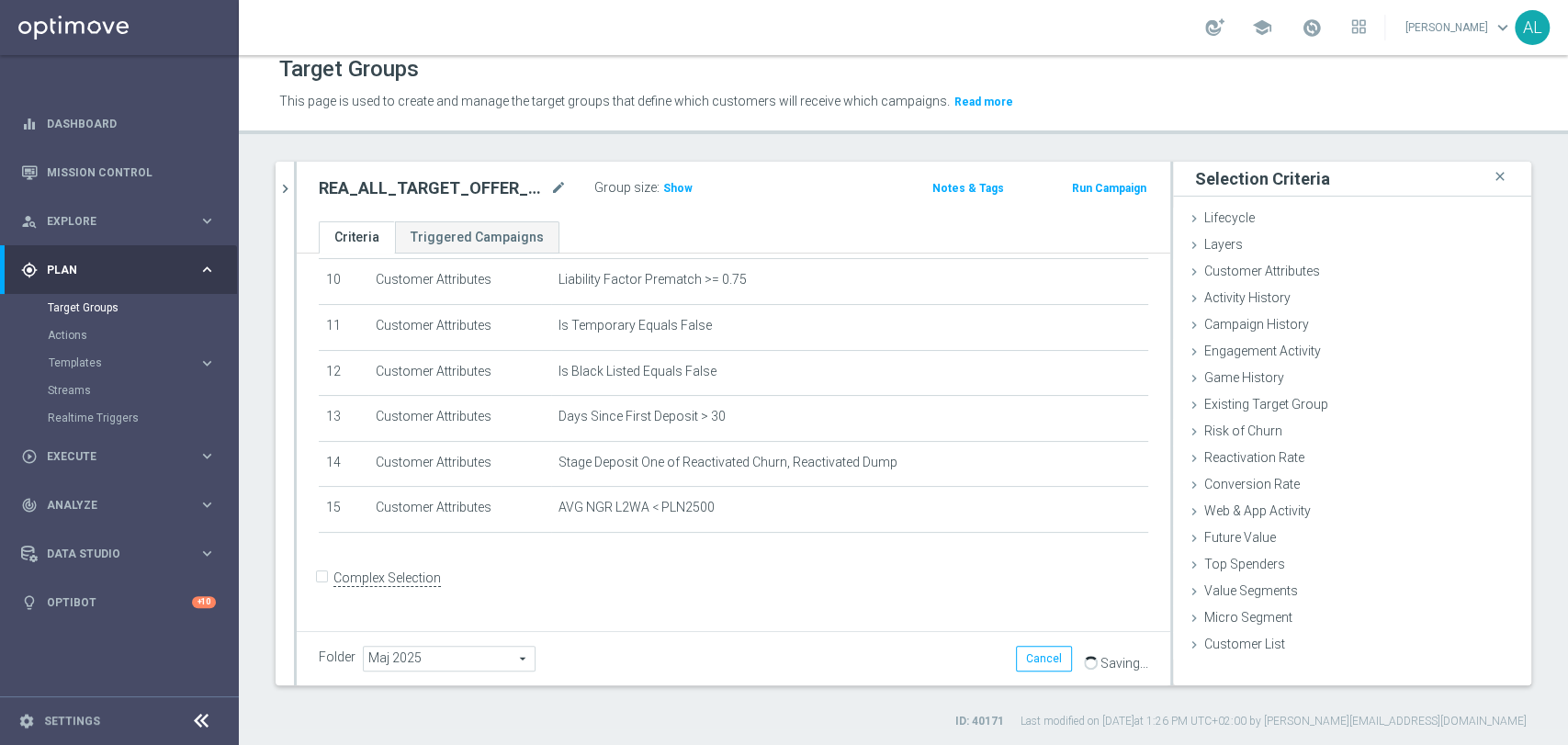 scroll, scrollTop: 460, scrollLeft: 0, axis: vertical 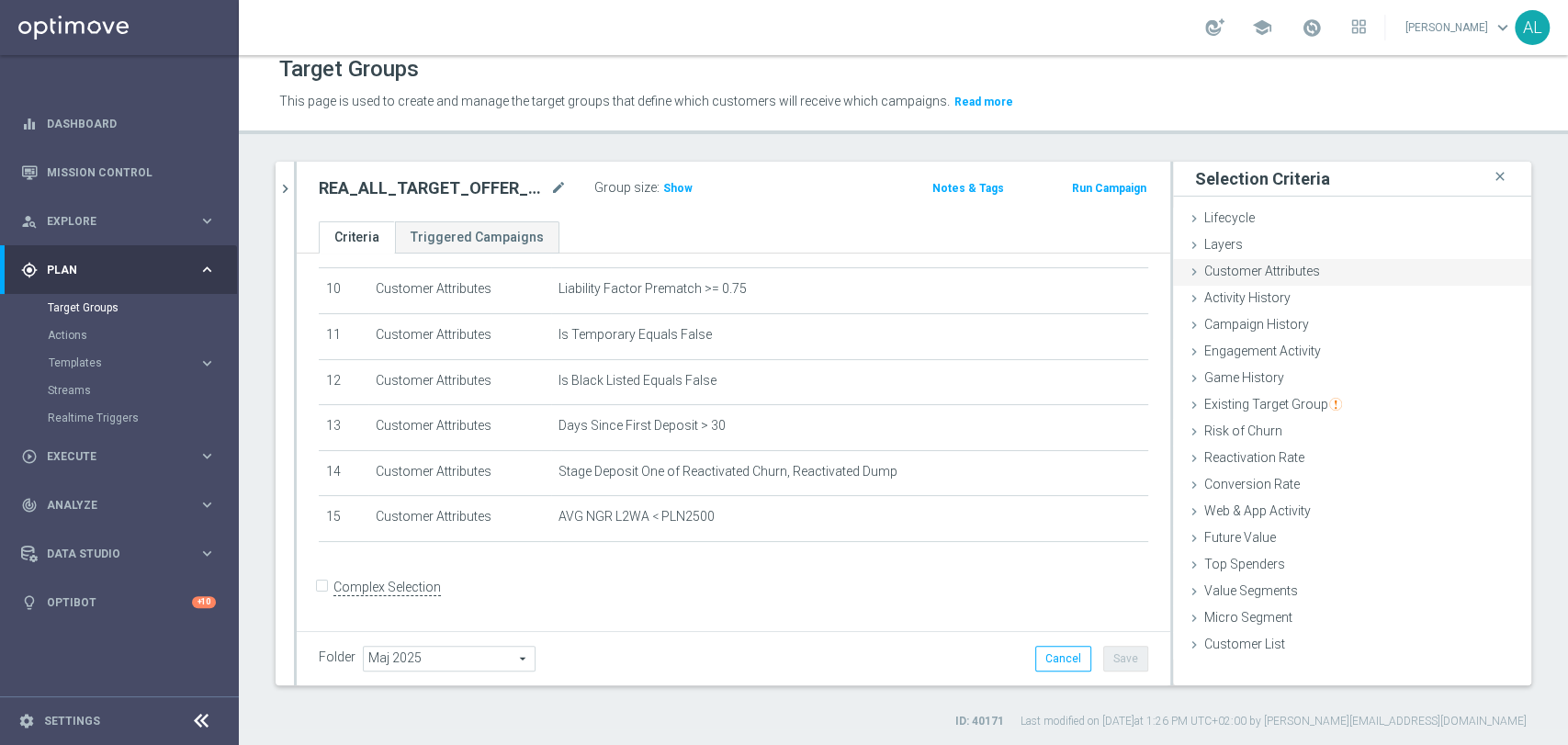 click on "Customer Attributes" at bounding box center (1262, 271) 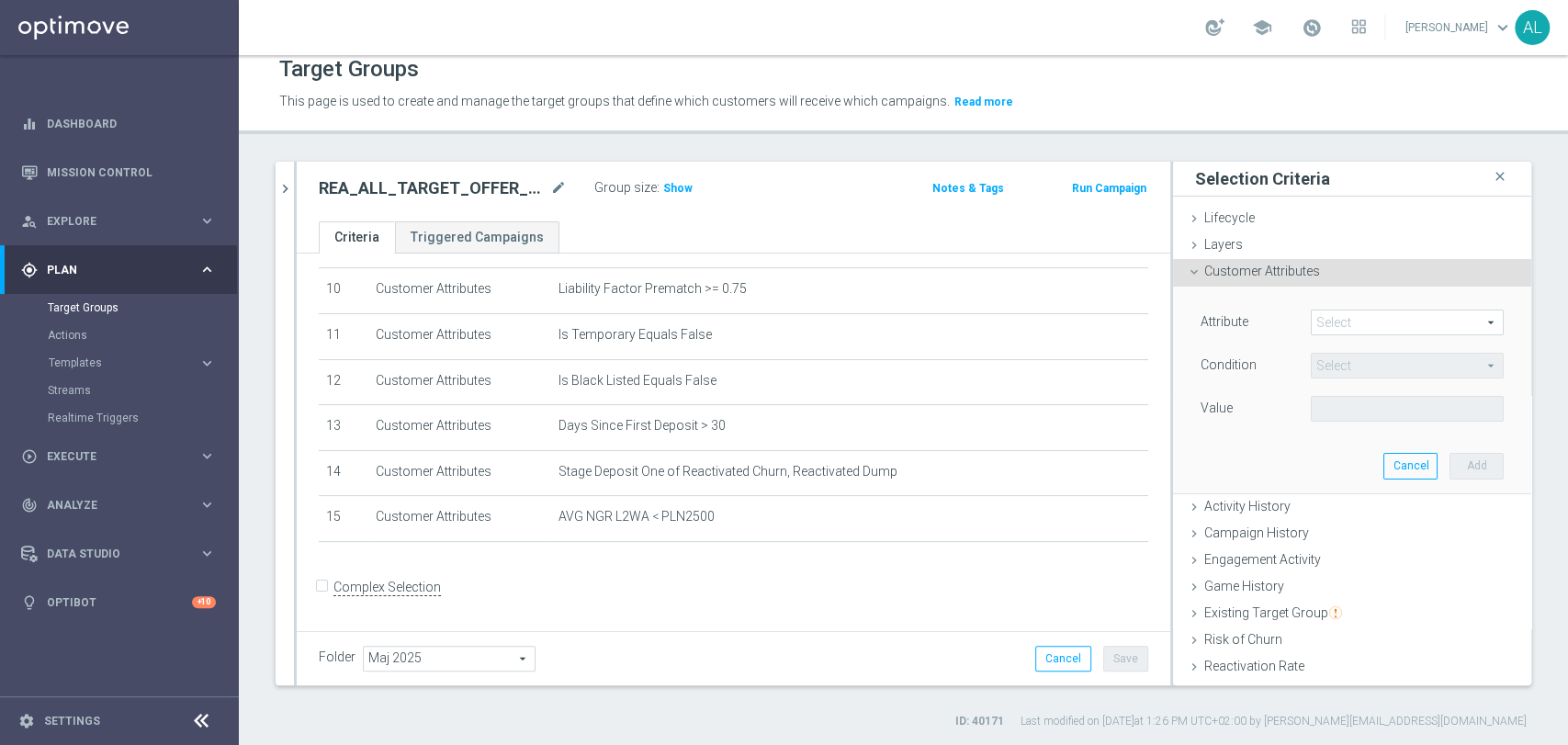 click at bounding box center [1407, 322] 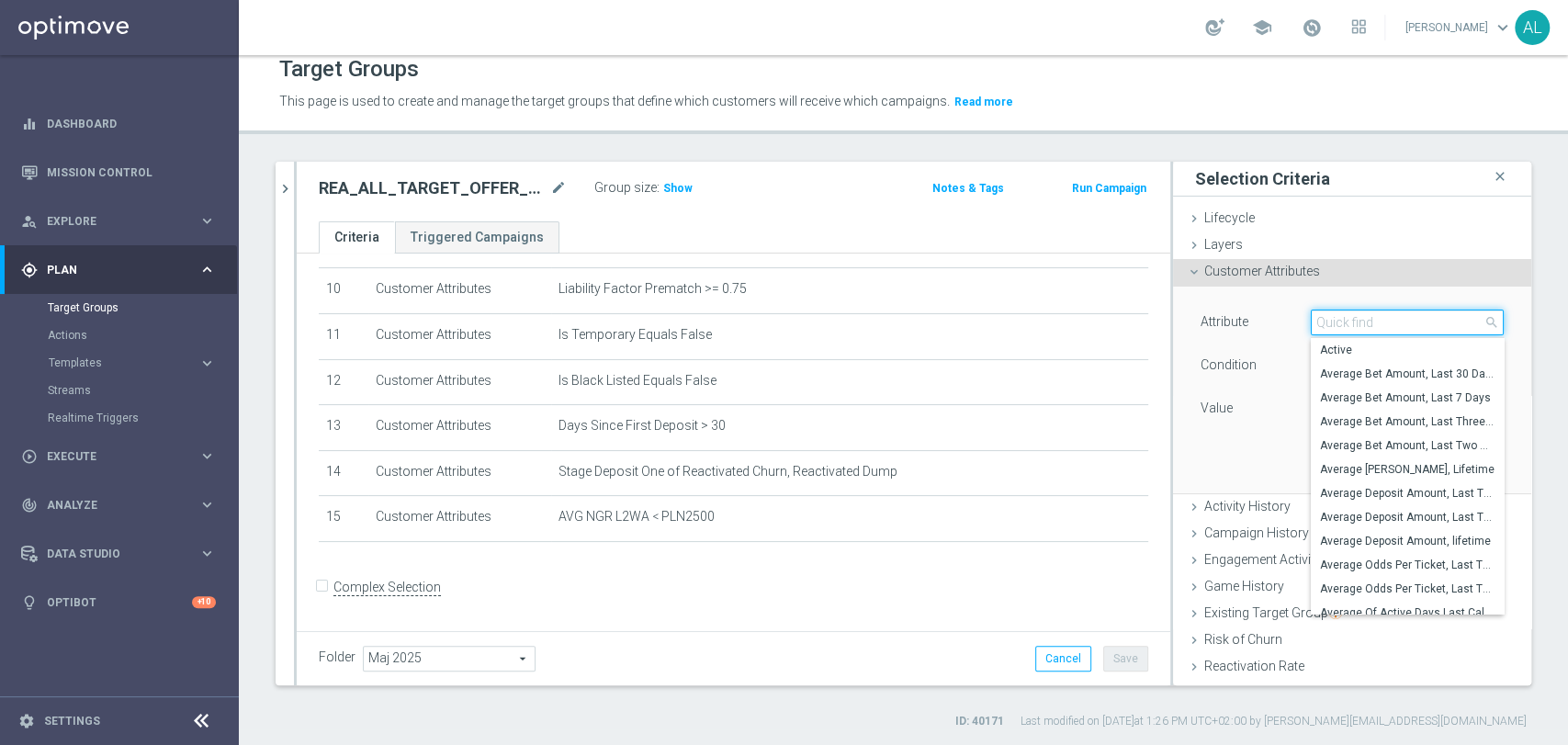 click at bounding box center (1407, 322) 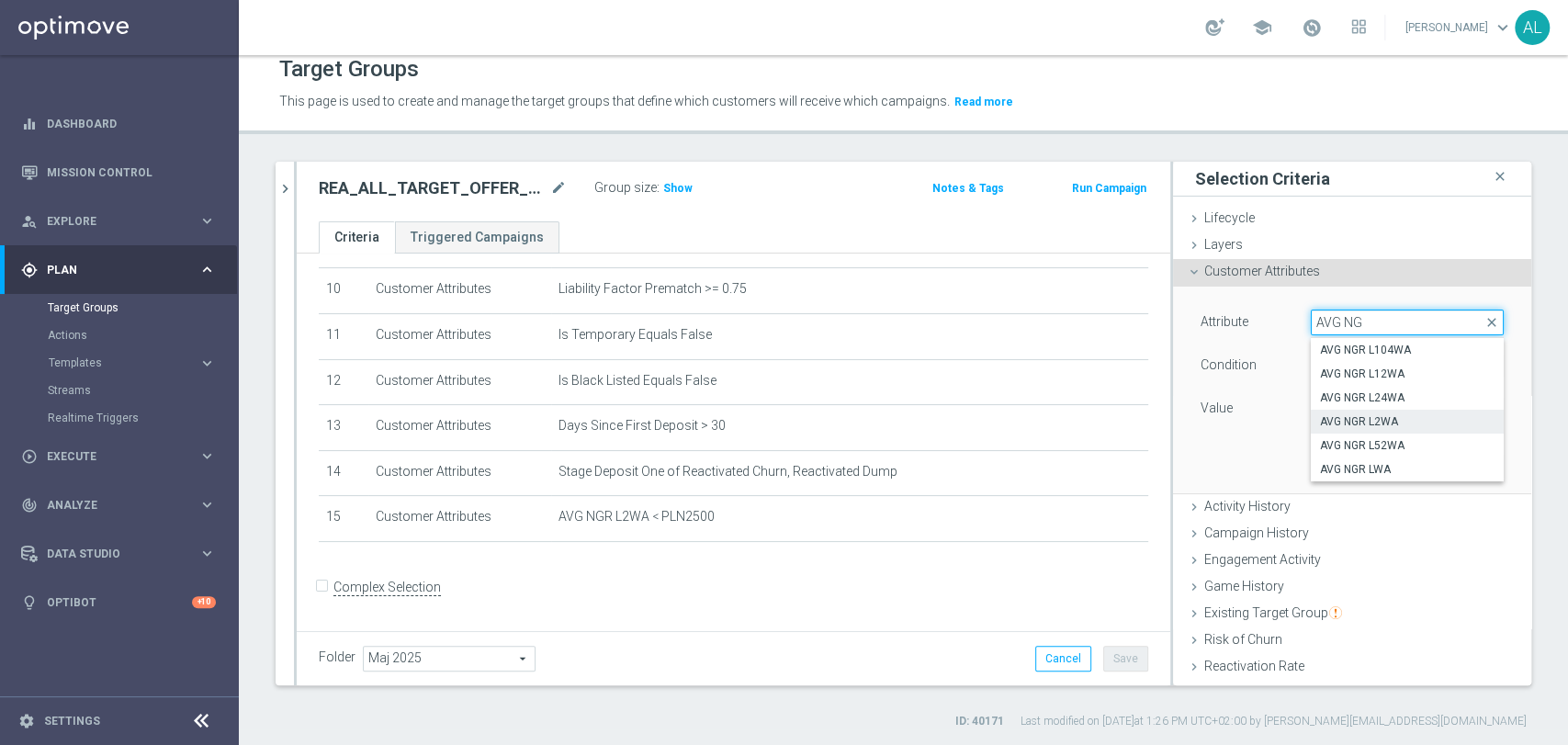 type on "AVG NG" 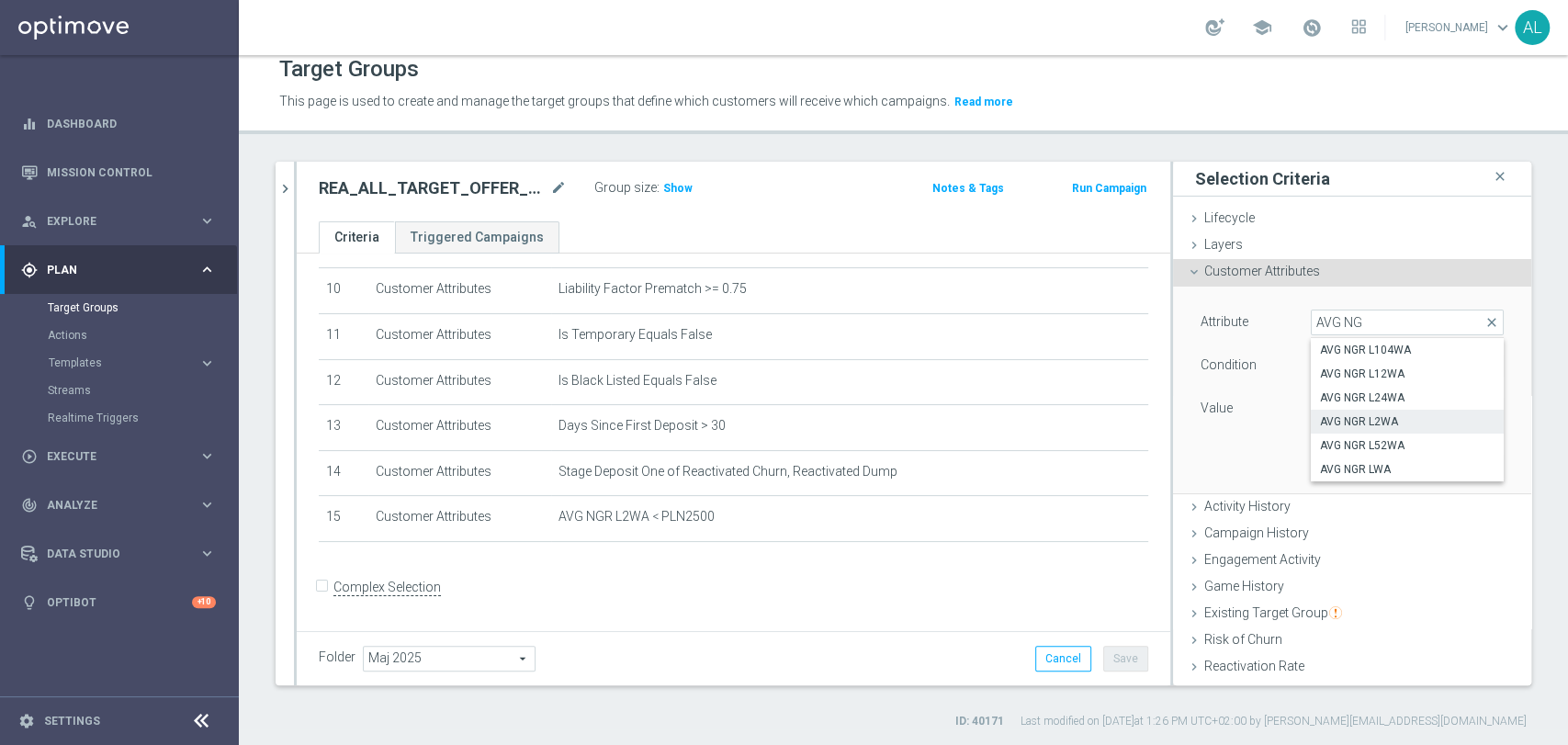 click on "AVG NGR L2WA" at bounding box center (1407, 422) 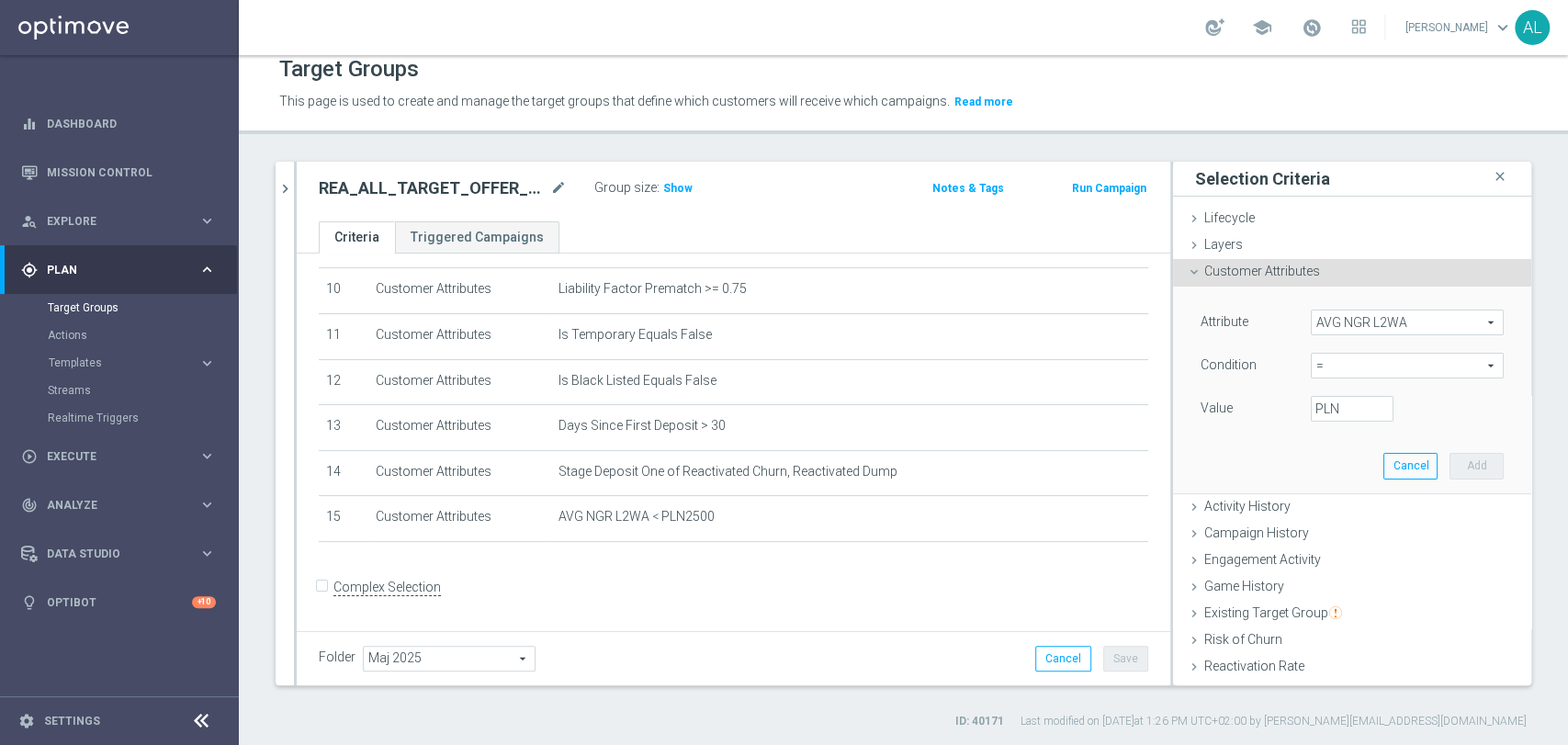 click on "=" at bounding box center (1407, 366) 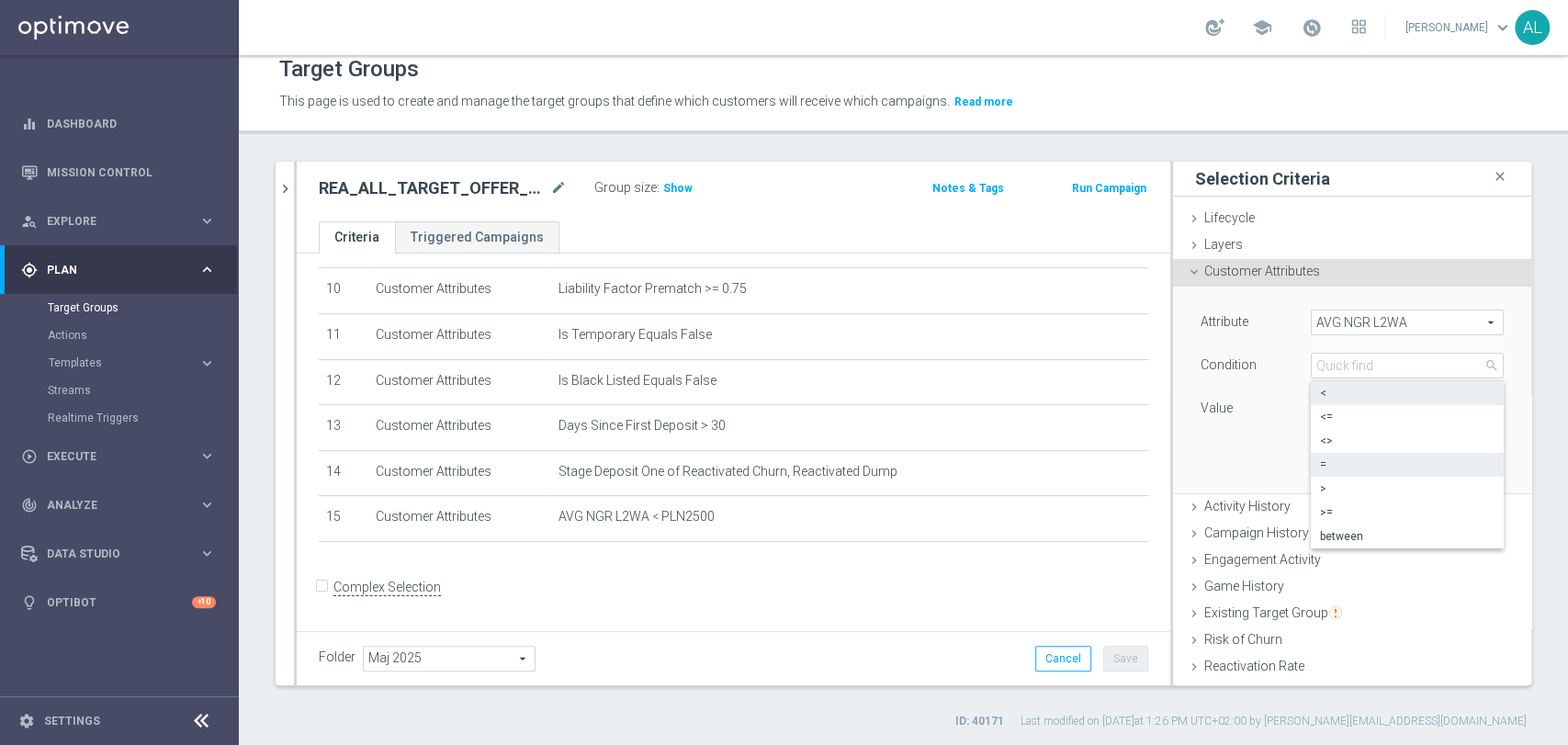click on "<" at bounding box center [1407, 393] 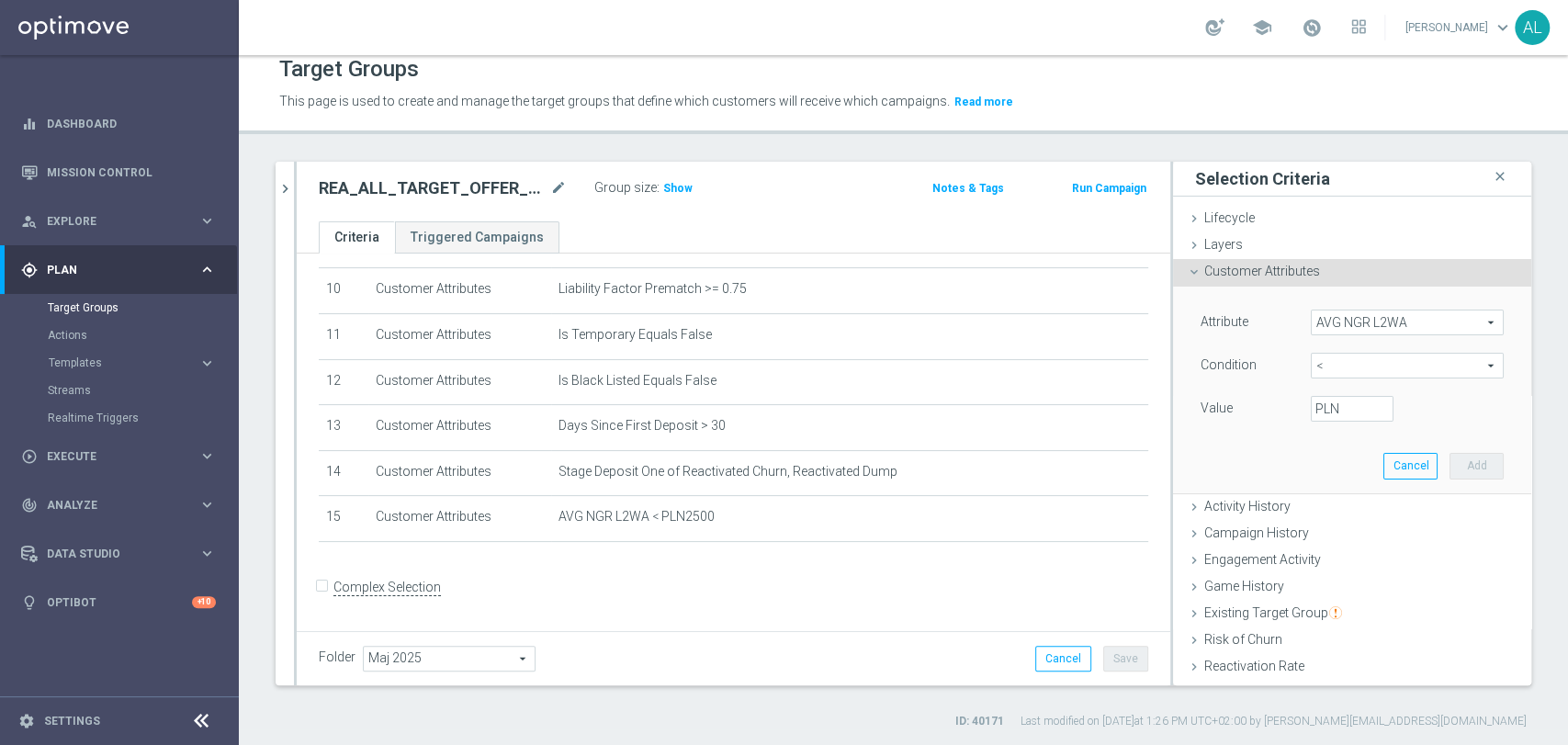 click on "PLN" at bounding box center [1325, 409] 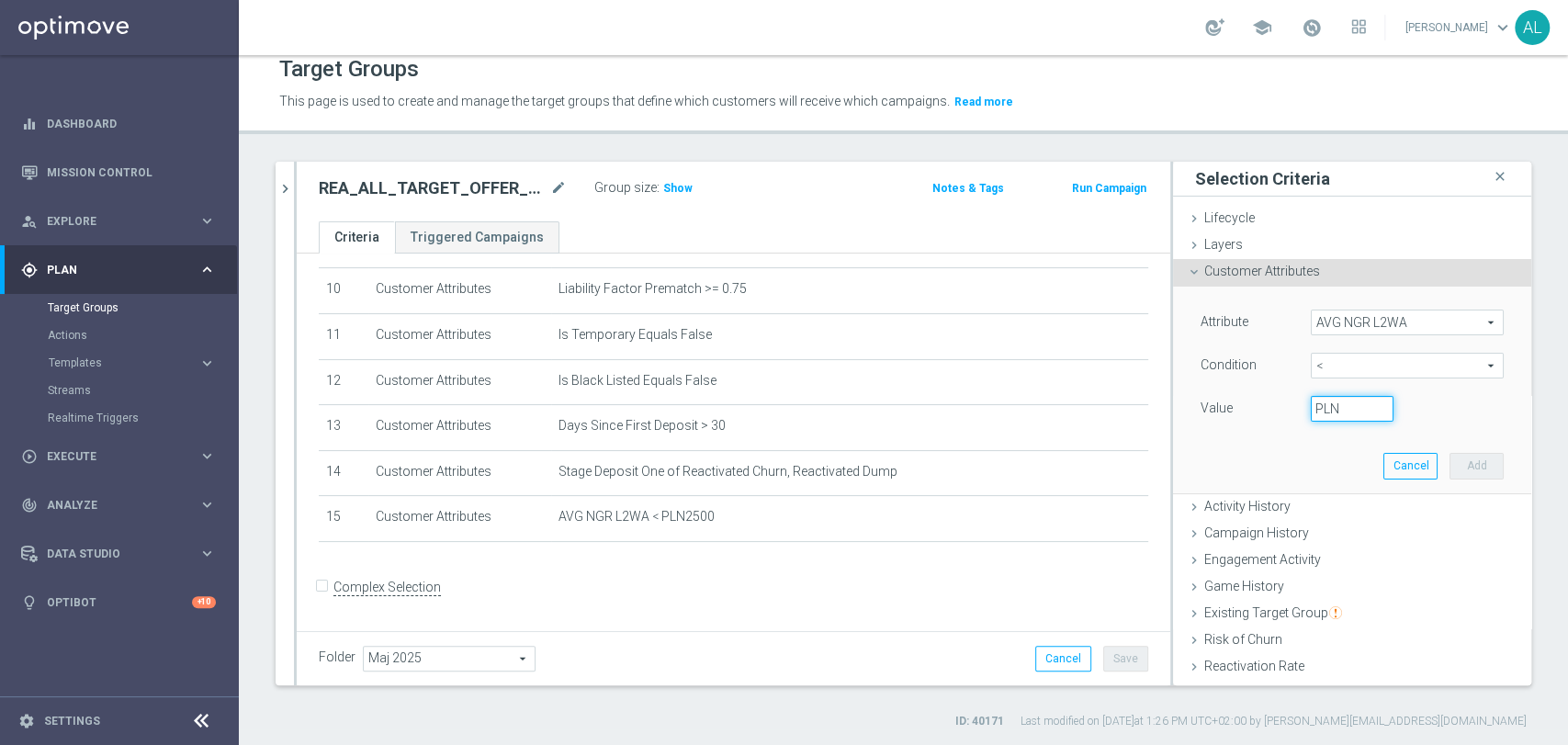 click on "PLN" at bounding box center (1352, 409) 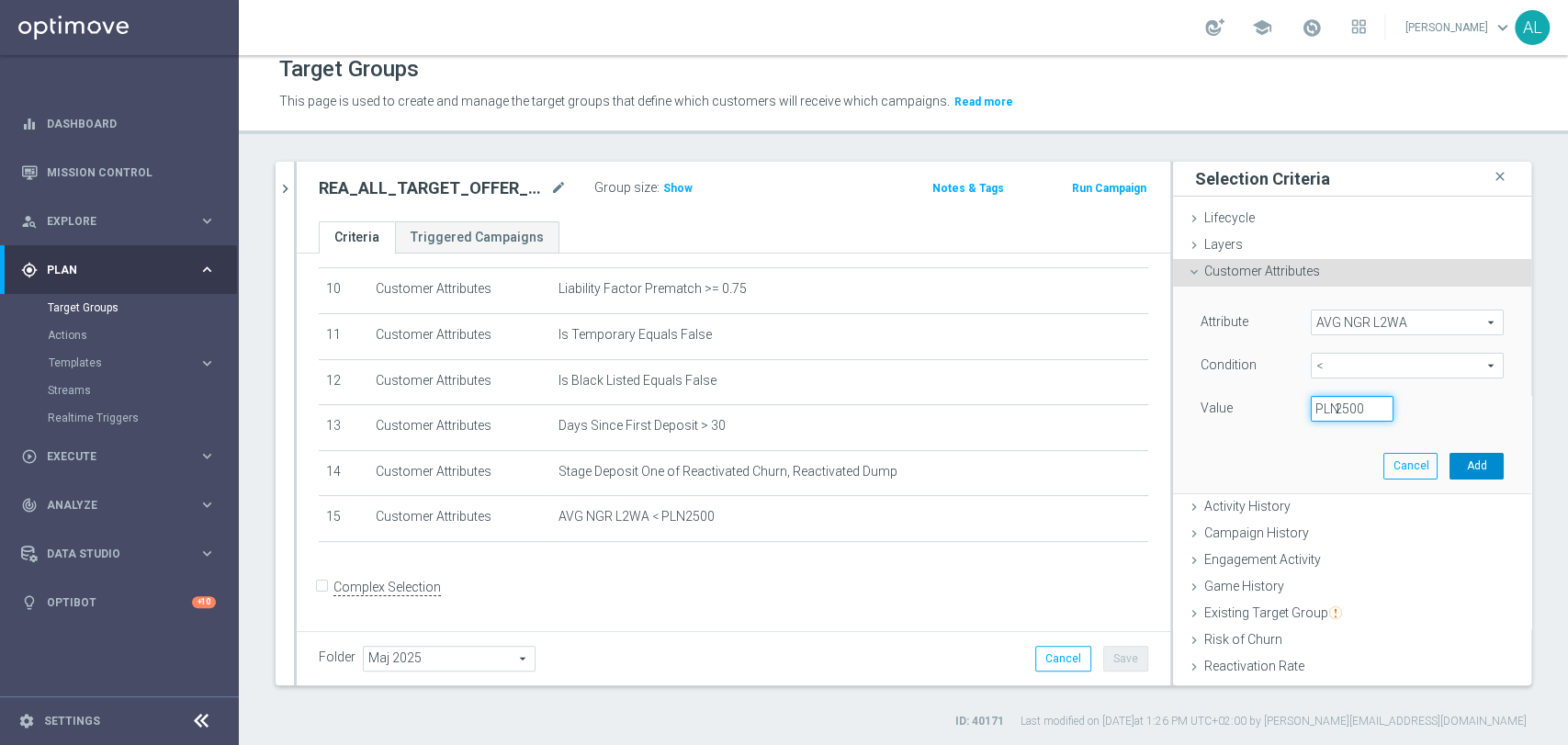 type on "2500" 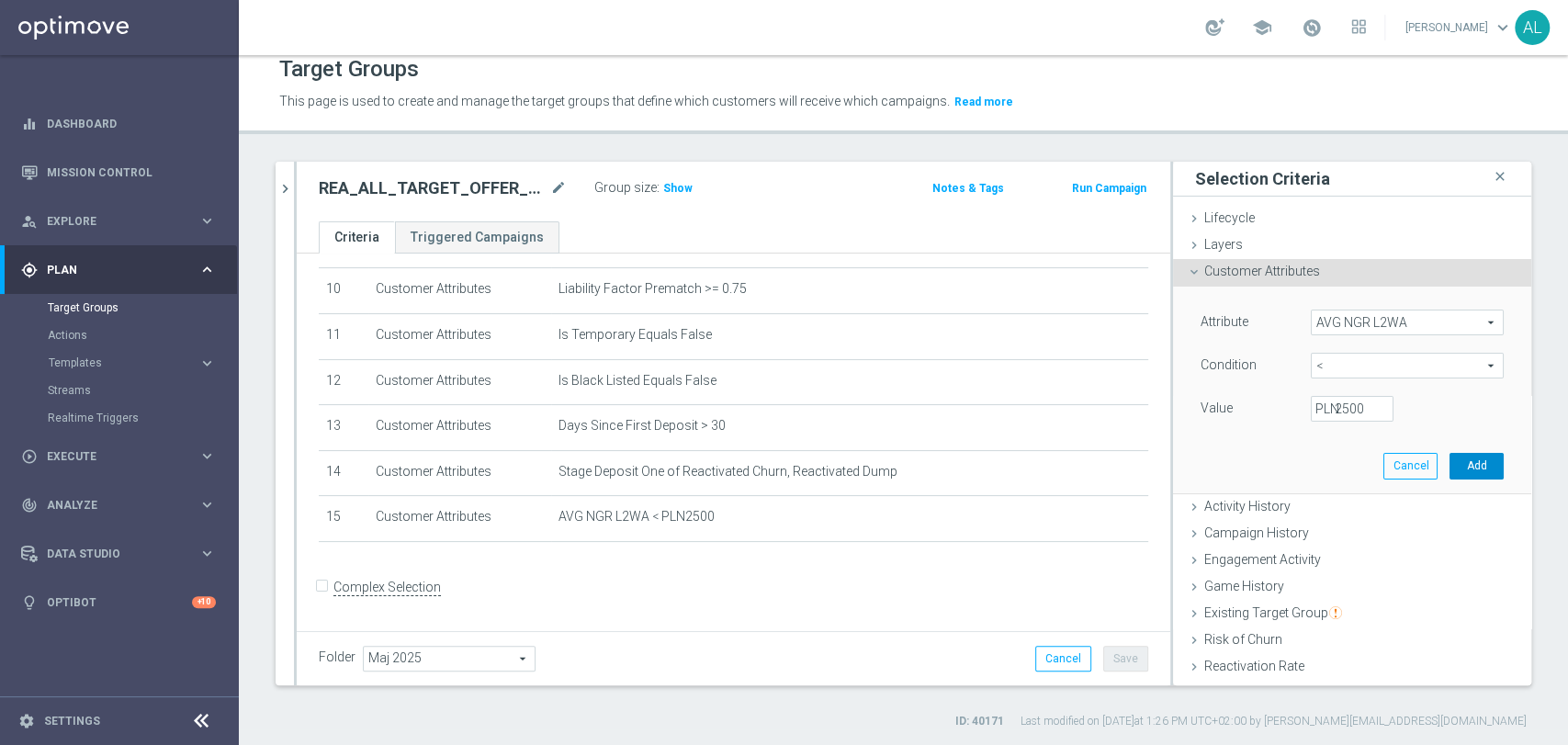 click on "Add" at bounding box center (1476, 466) 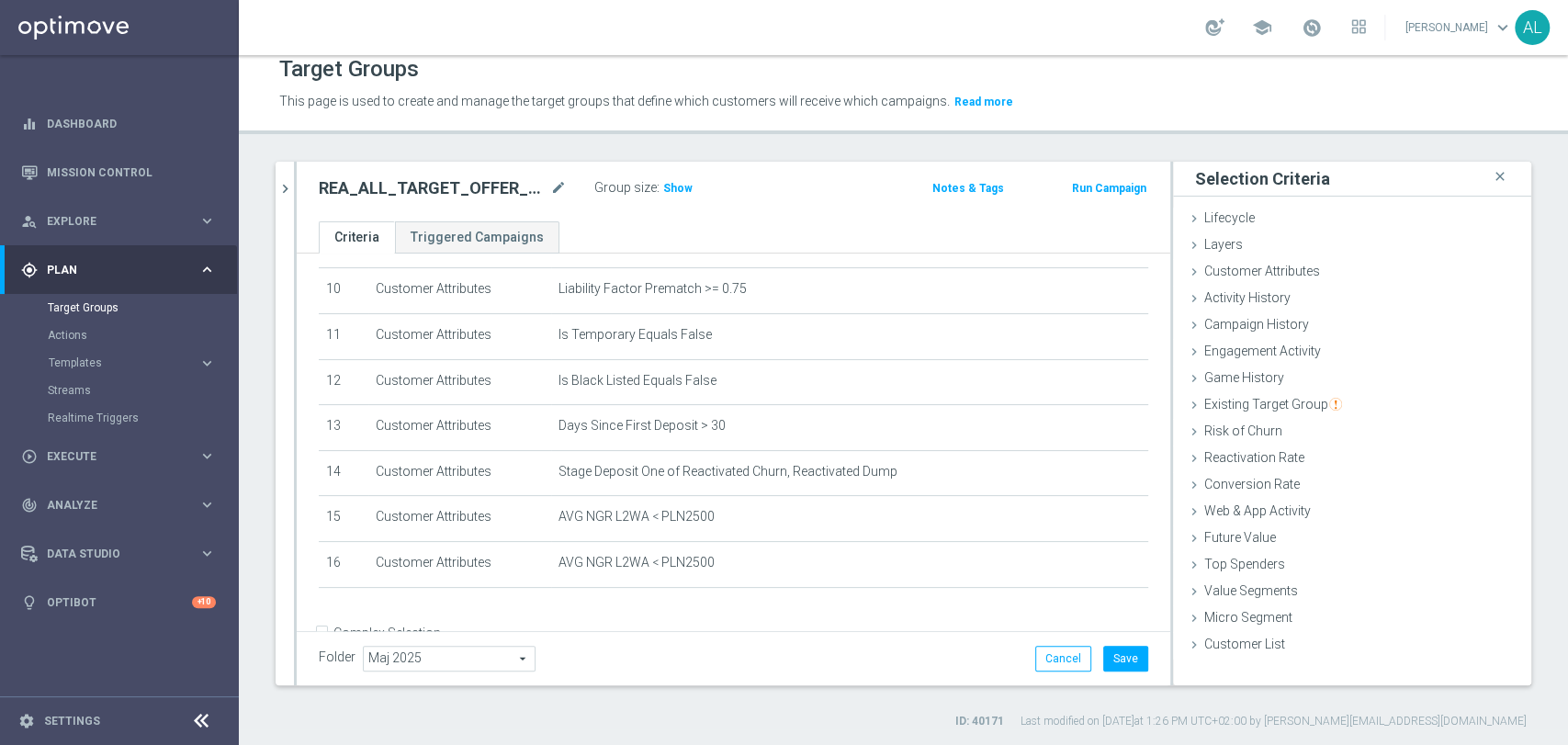 scroll, scrollTop: 506, scrollLeft: 0, axis: vertical 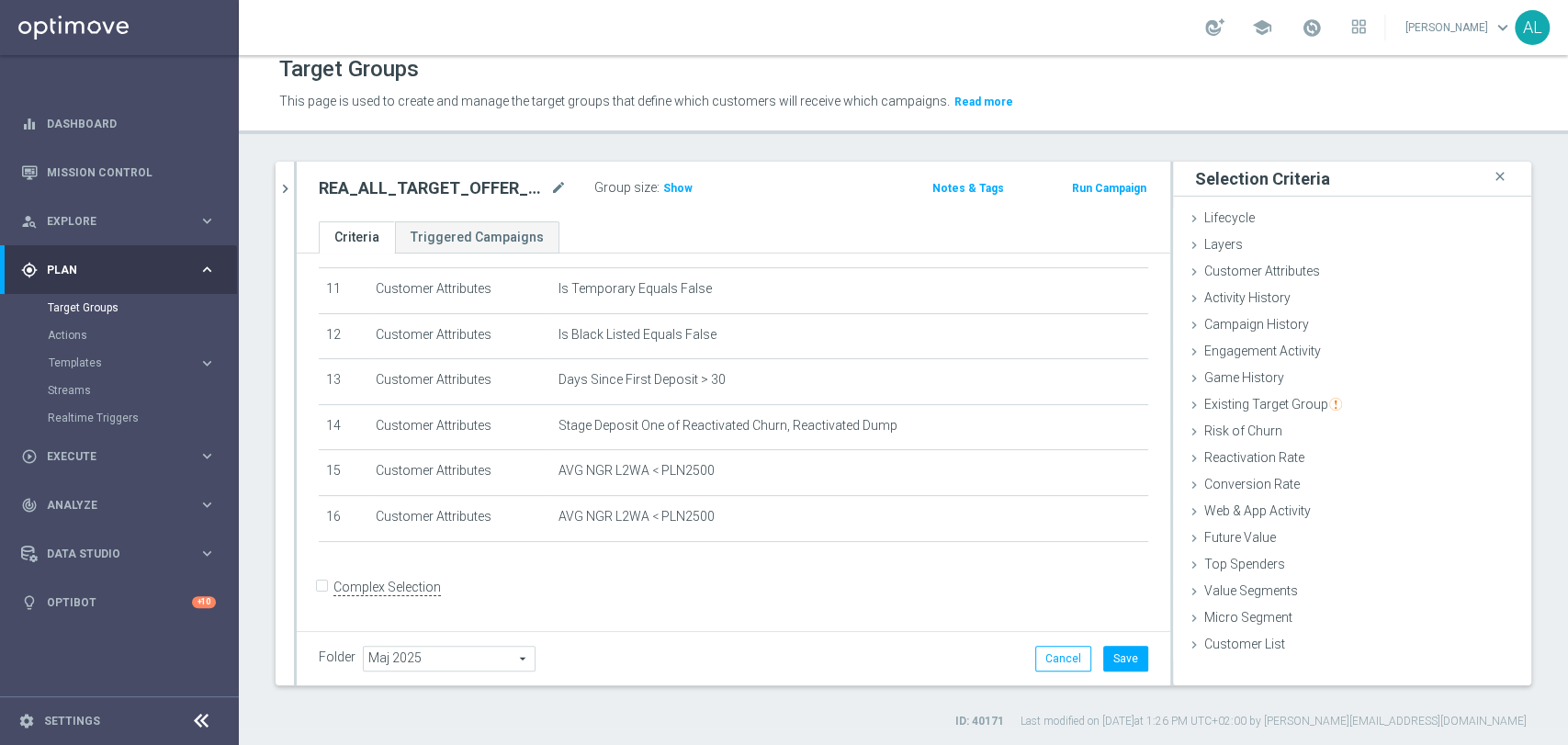 click on "Complex Selection" 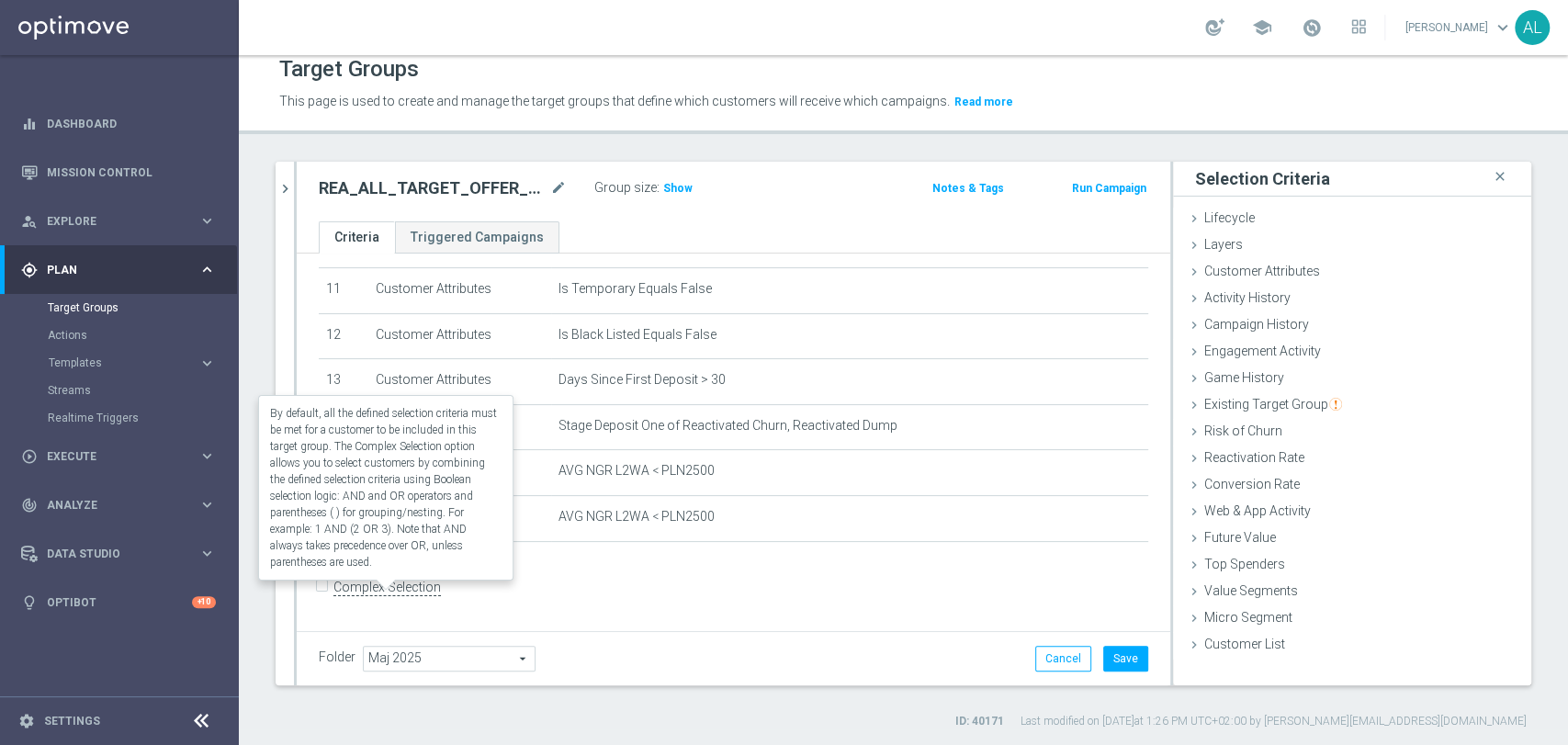 click on "Complex Selection" 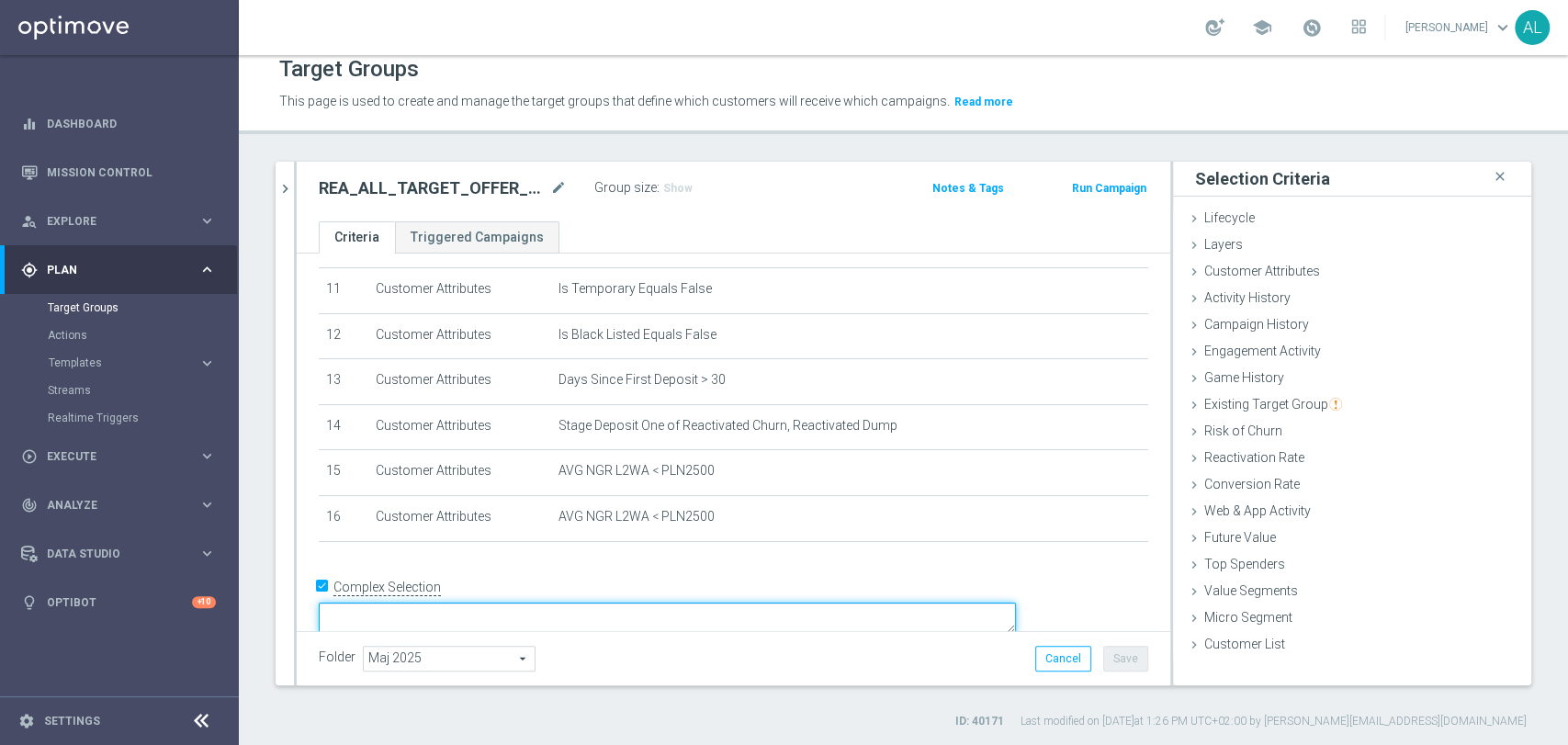 click at bounding box center [667, 618] 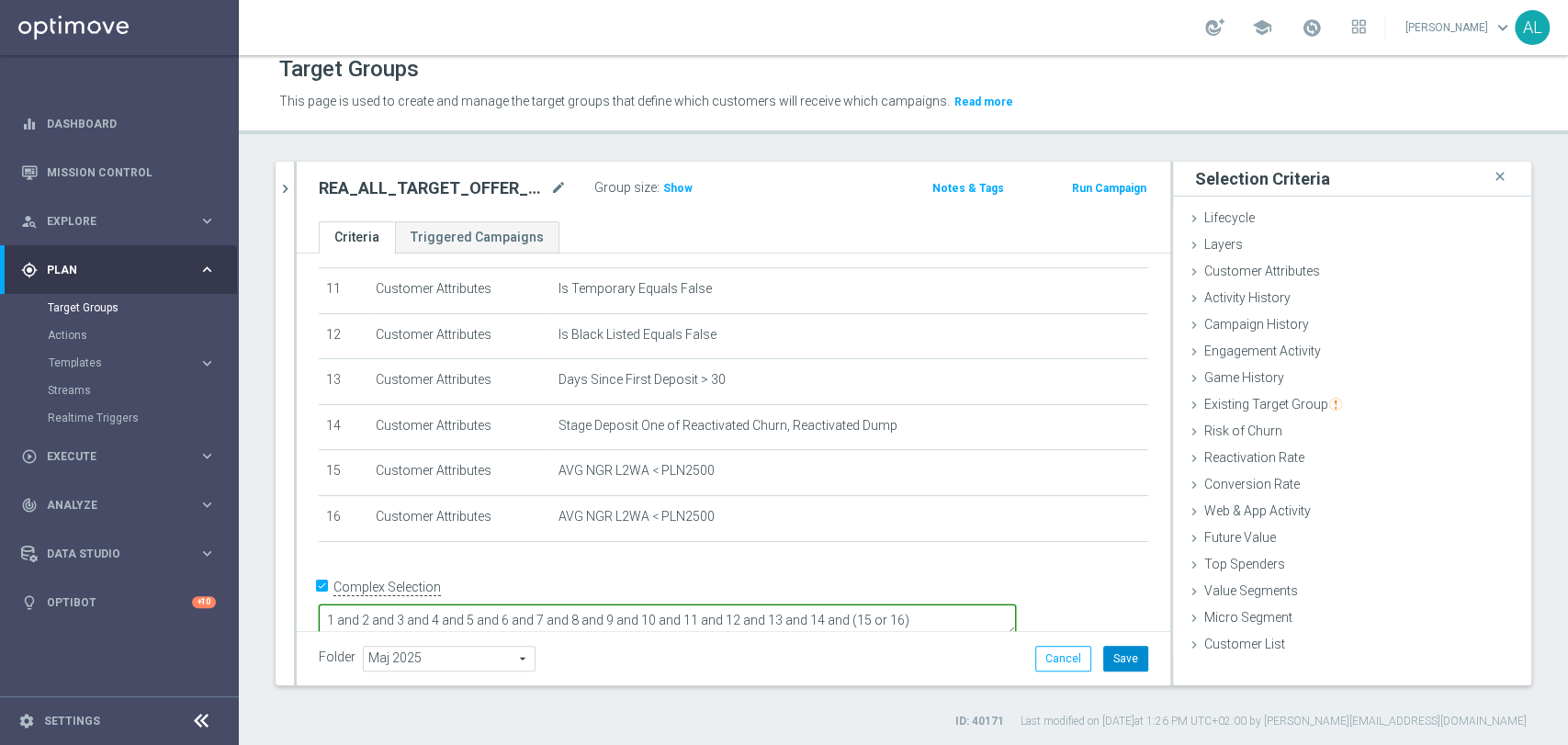 type on "1 and 2 and 3 and 4 and 5 and 6 and 7 and 8 and 9 and 10 and 11 and 12 and 13 and 14 and (15 or 16)" 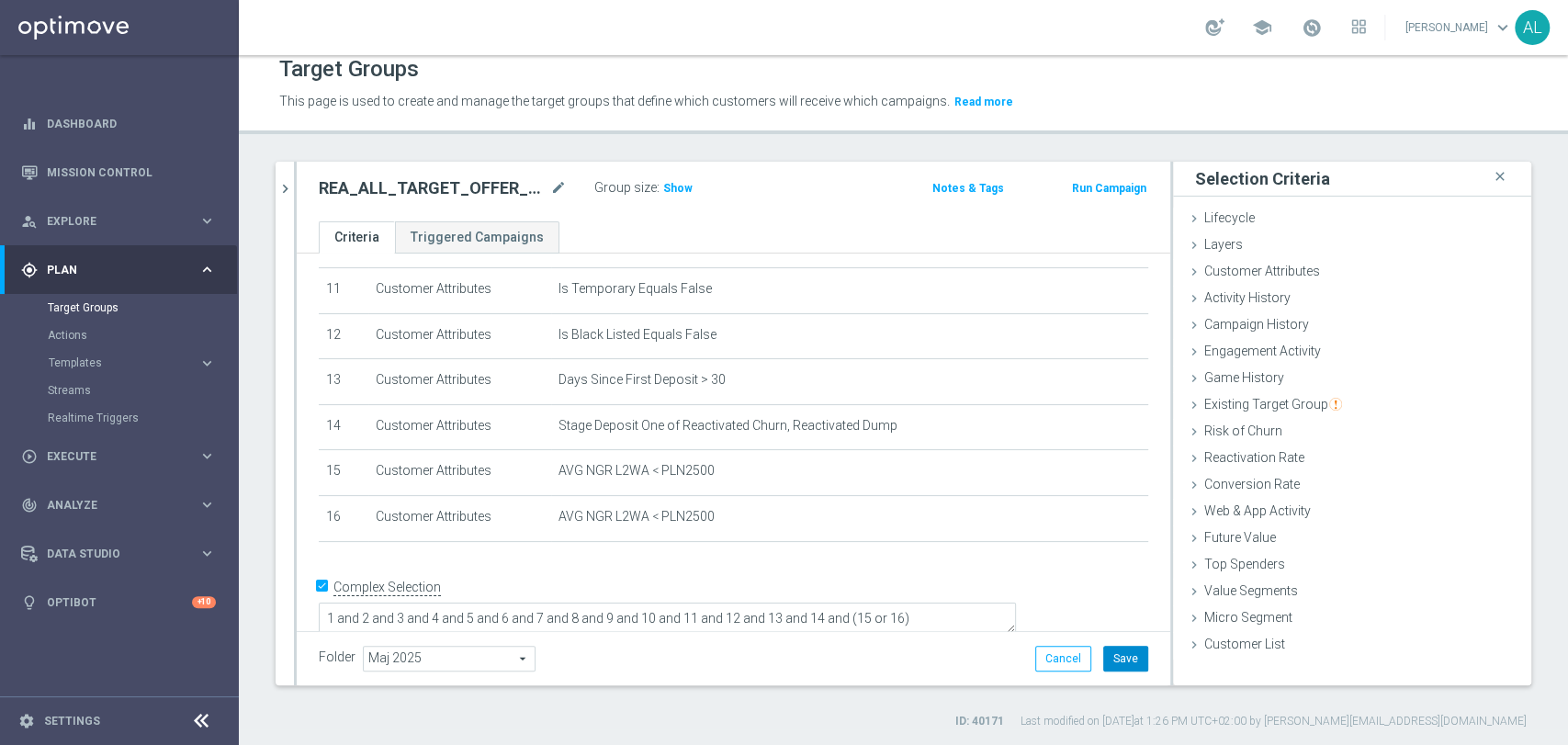 click on "Save" 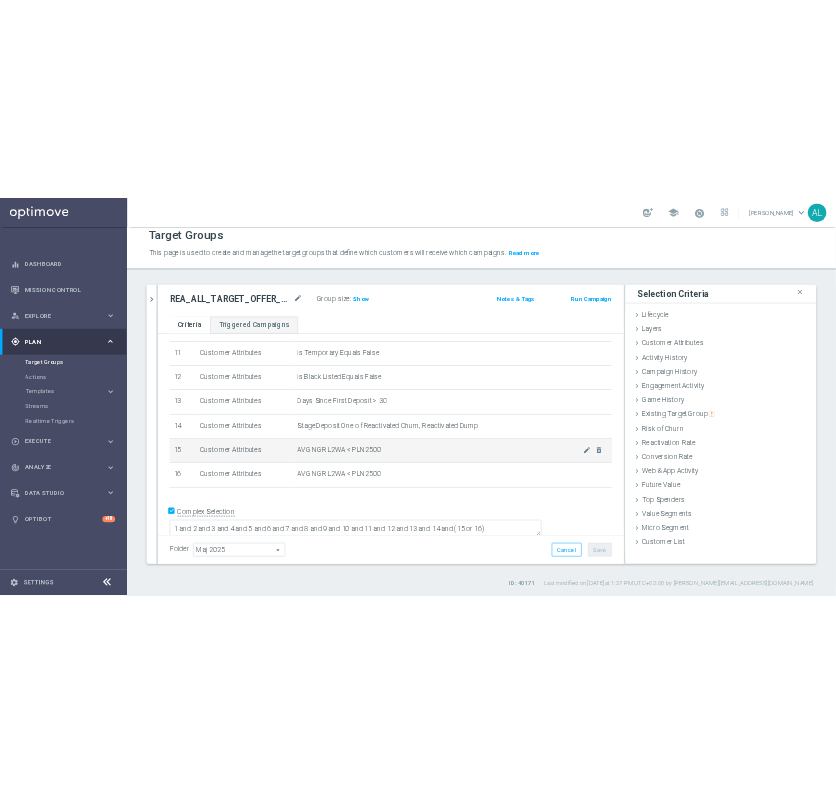 scroll, scrollTop: 0, scrollLeft: 0, axis: both 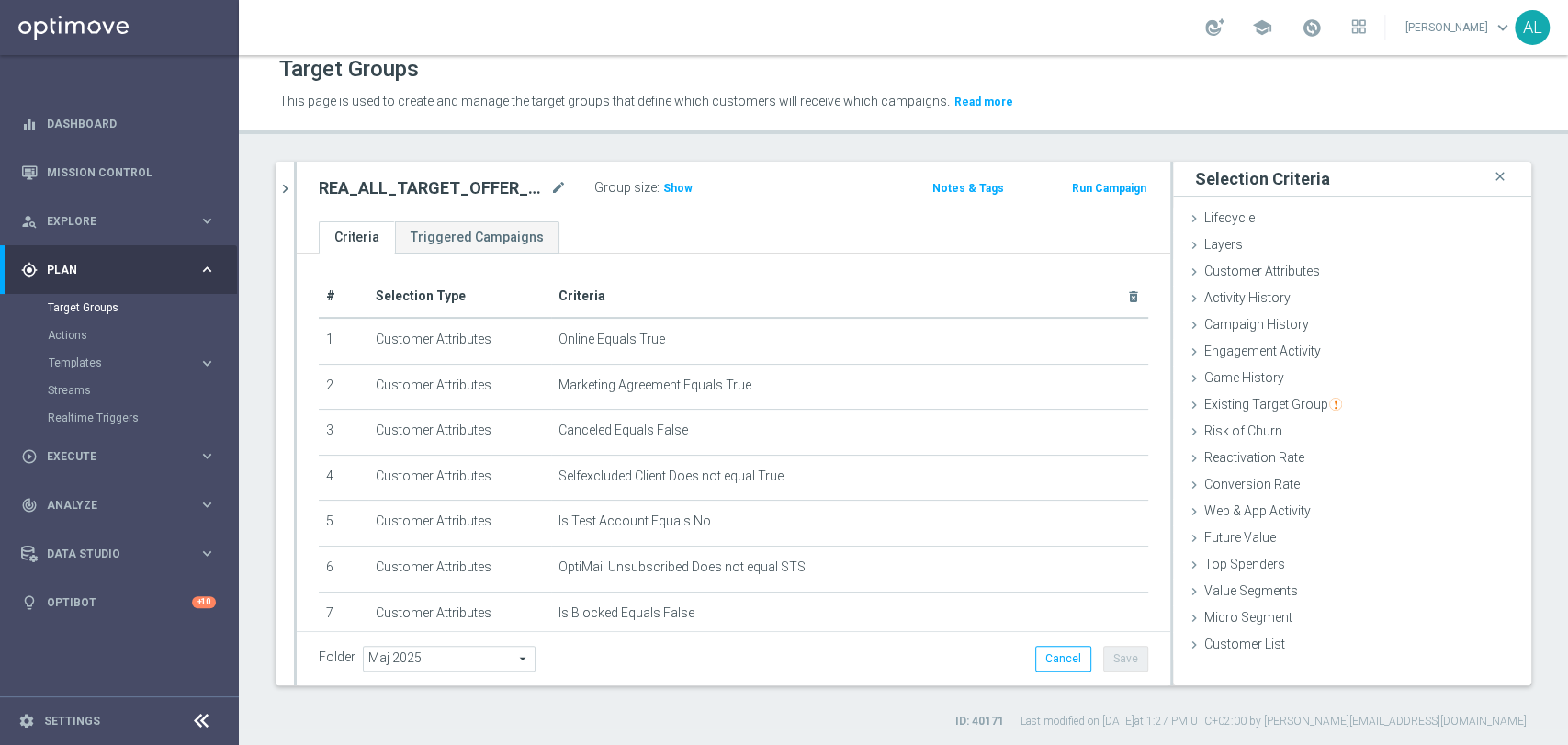 click on "REA_ALL_TARGET_OFFER_KURSY EP_220725" 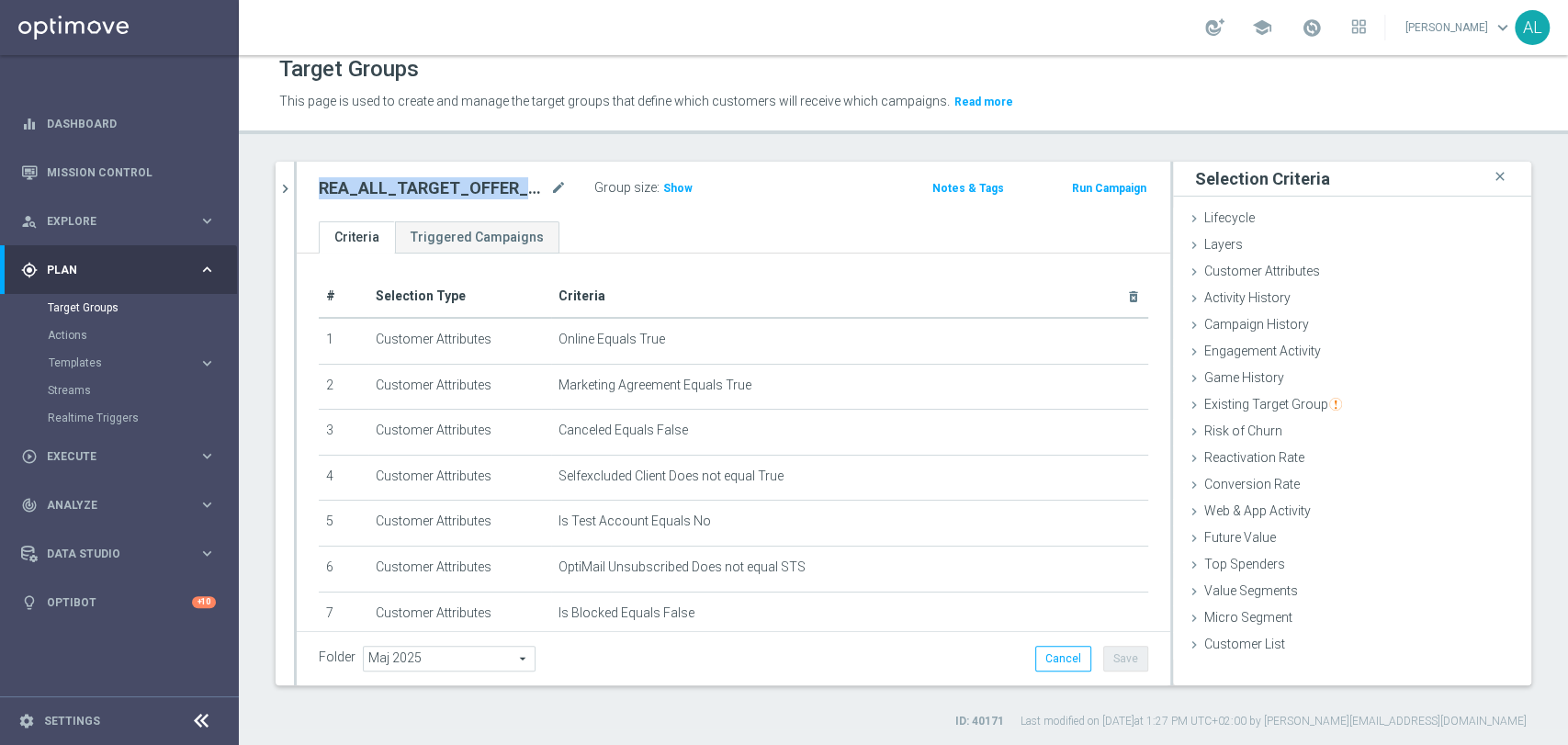 click on "REA_ALL_TARGET_OFFER_KURSY EP_220725" 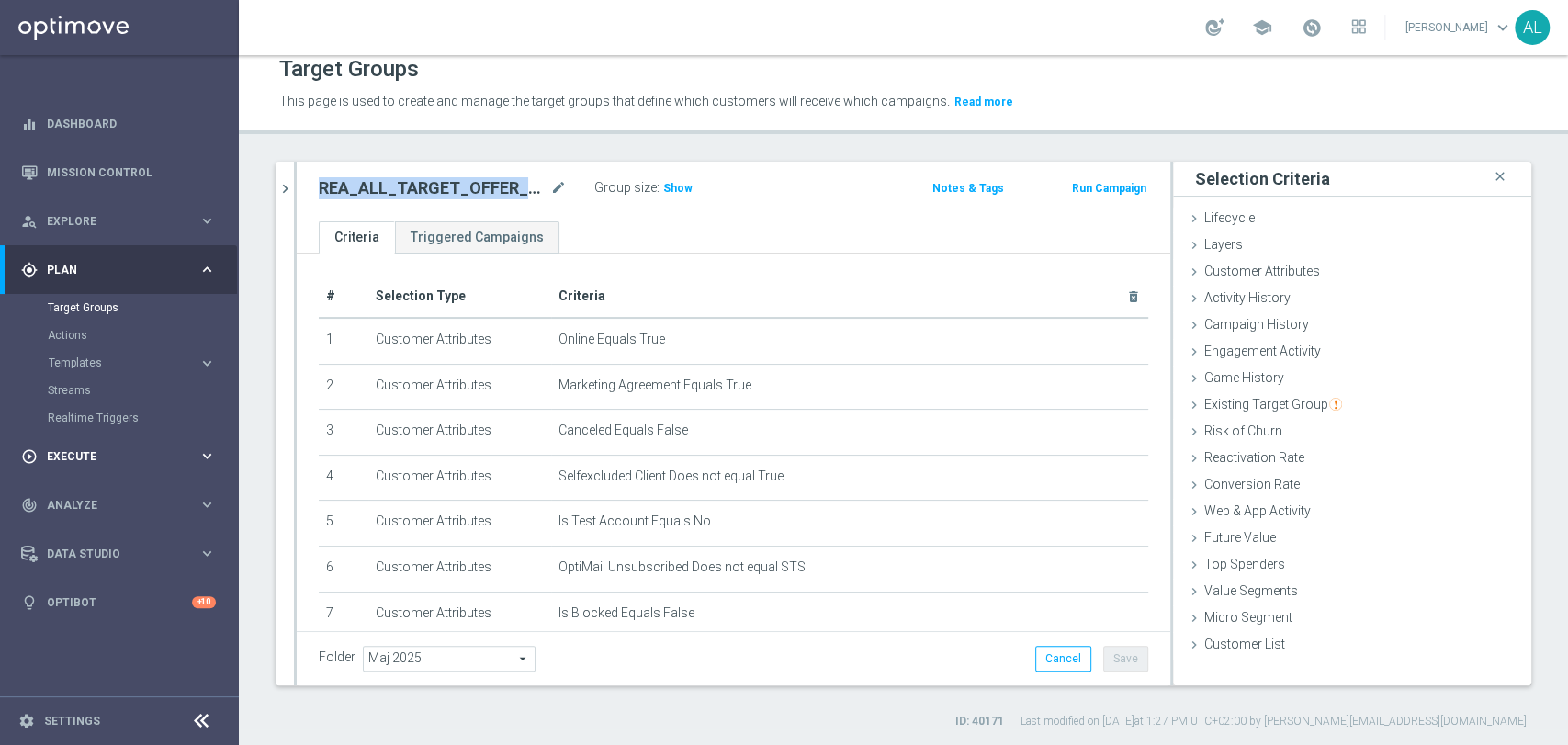 click on "Execute" at bounding box center [122, 457] 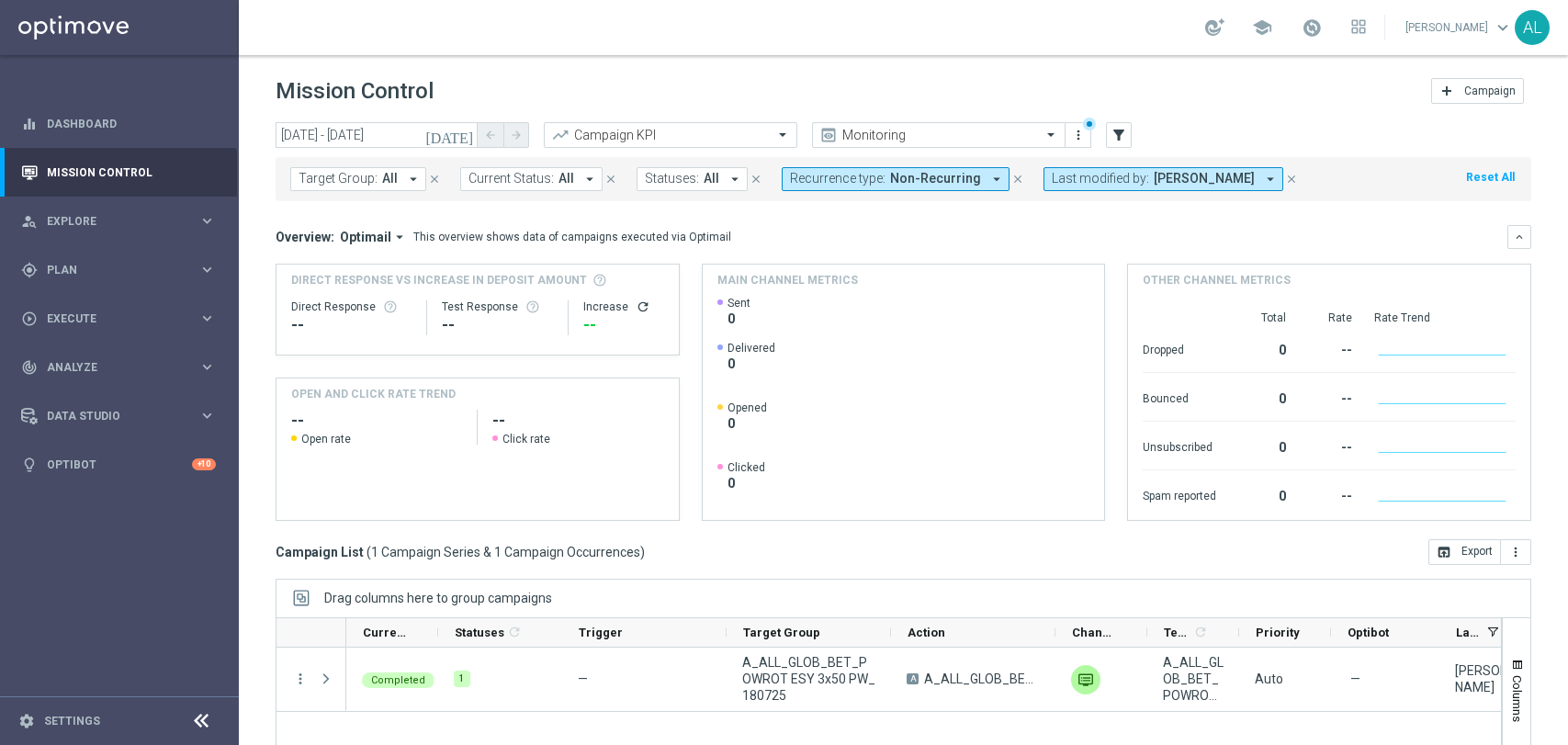 scroll, scrollTop: 0, scrollLeft: 0, axis: both 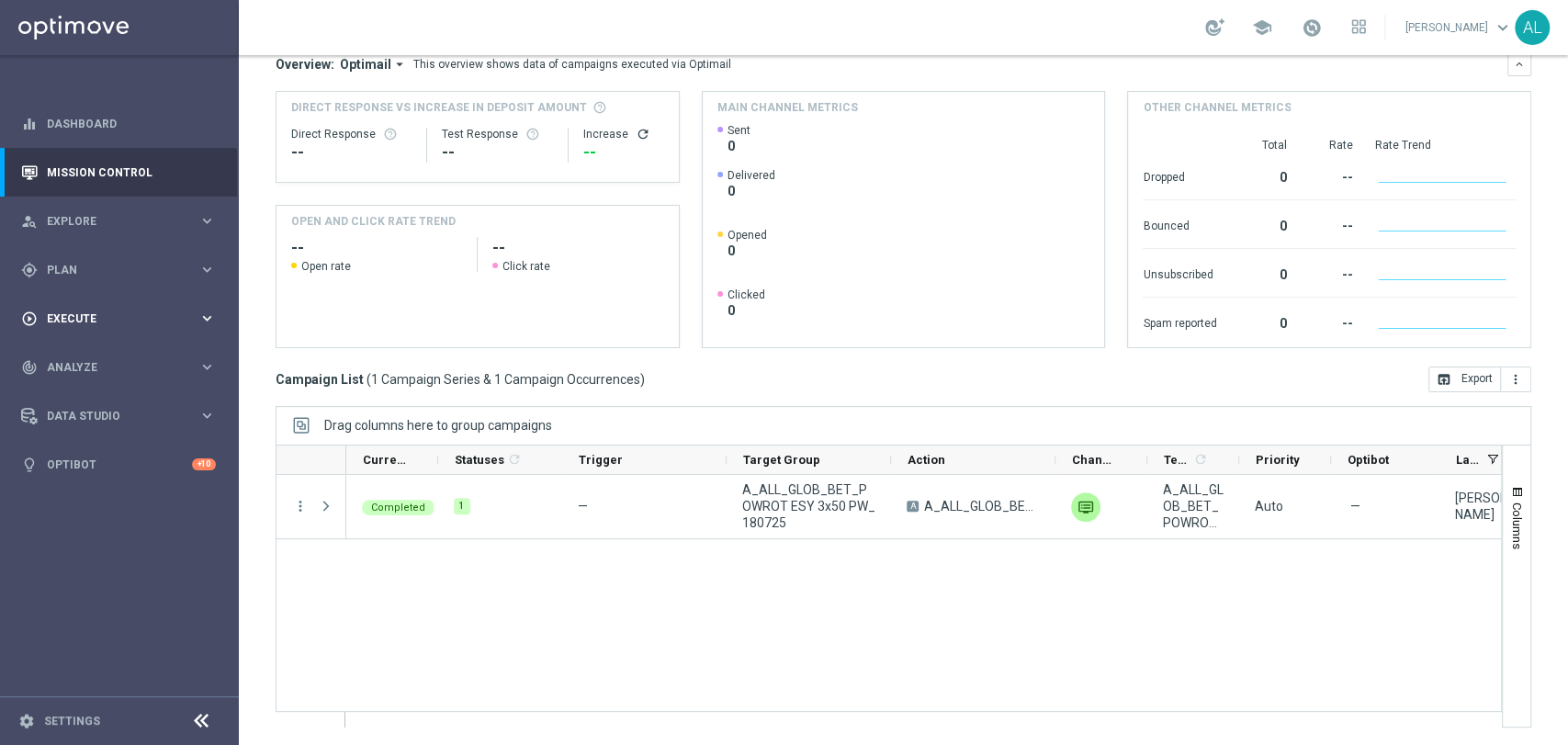 click on "play_circle_outline
Execute" at bounding box center [109, 319] 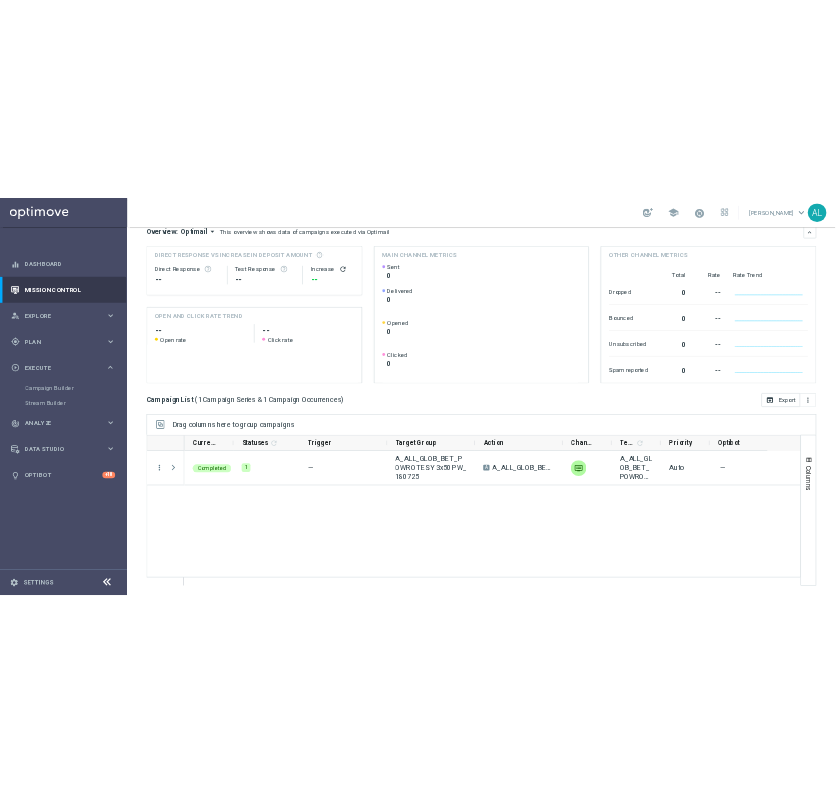 scroll, scrollTop: 229, scrollLeft: 0, axis: vertical 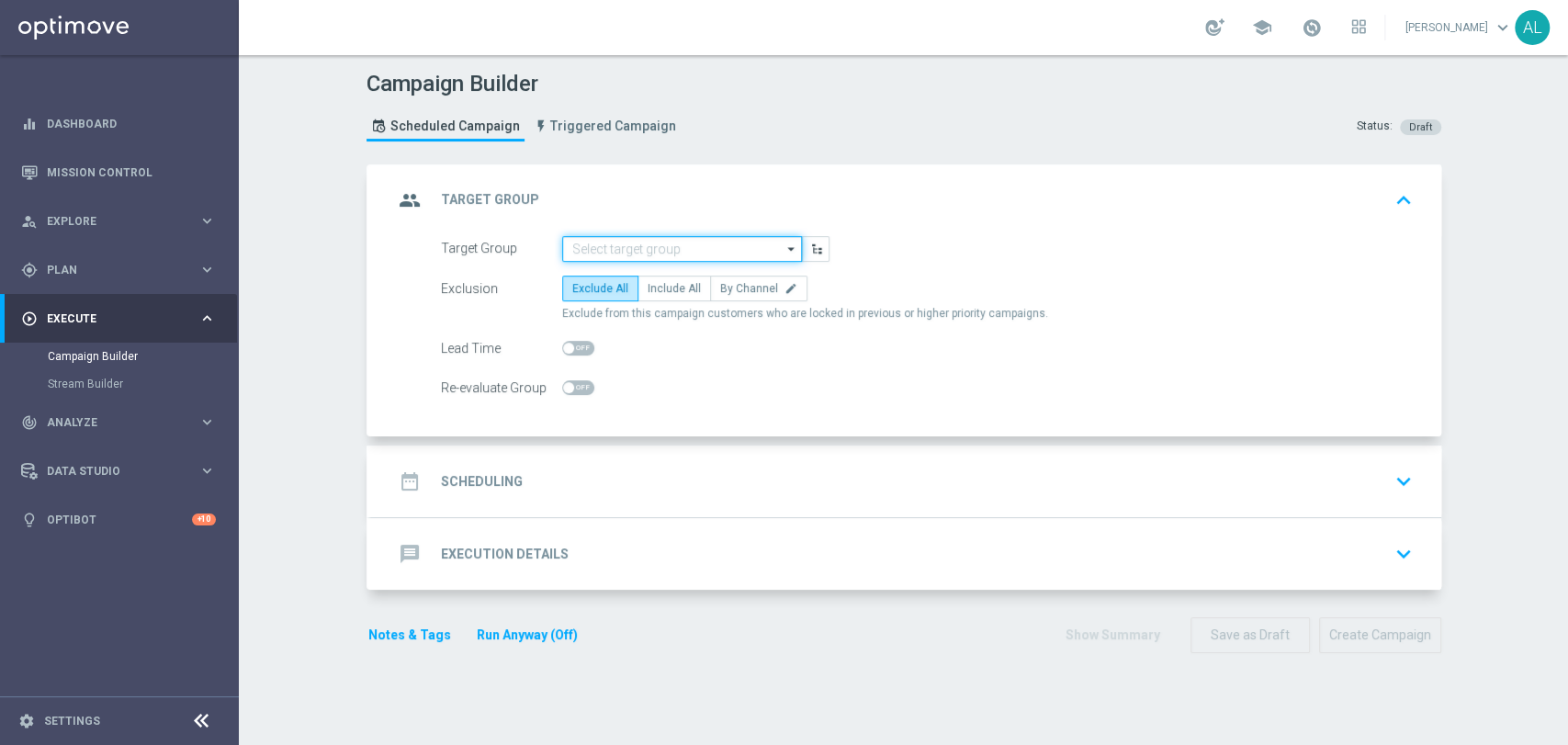 click 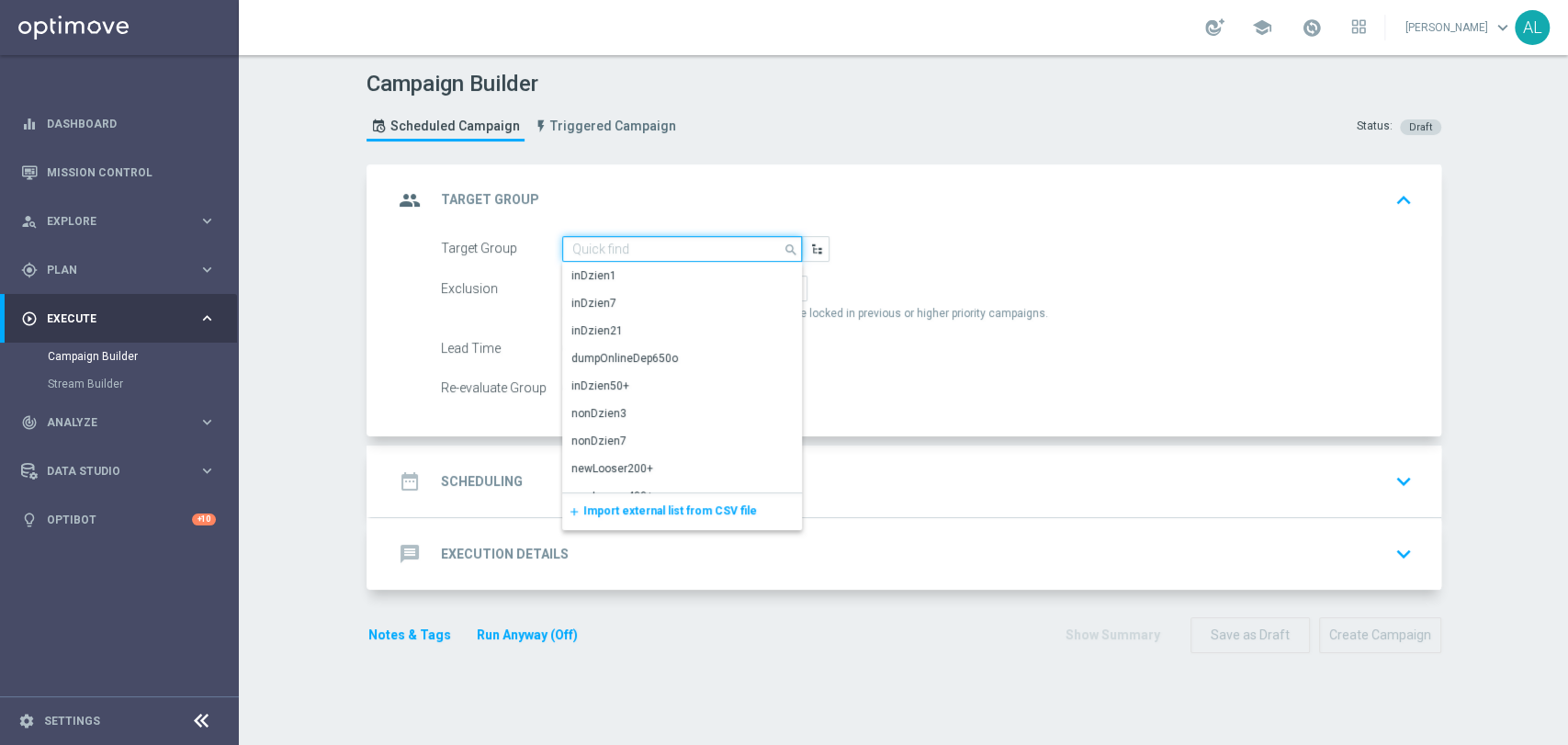 paste on "REA_ALL_TARGET_OFFER_KURSY EP_220725" 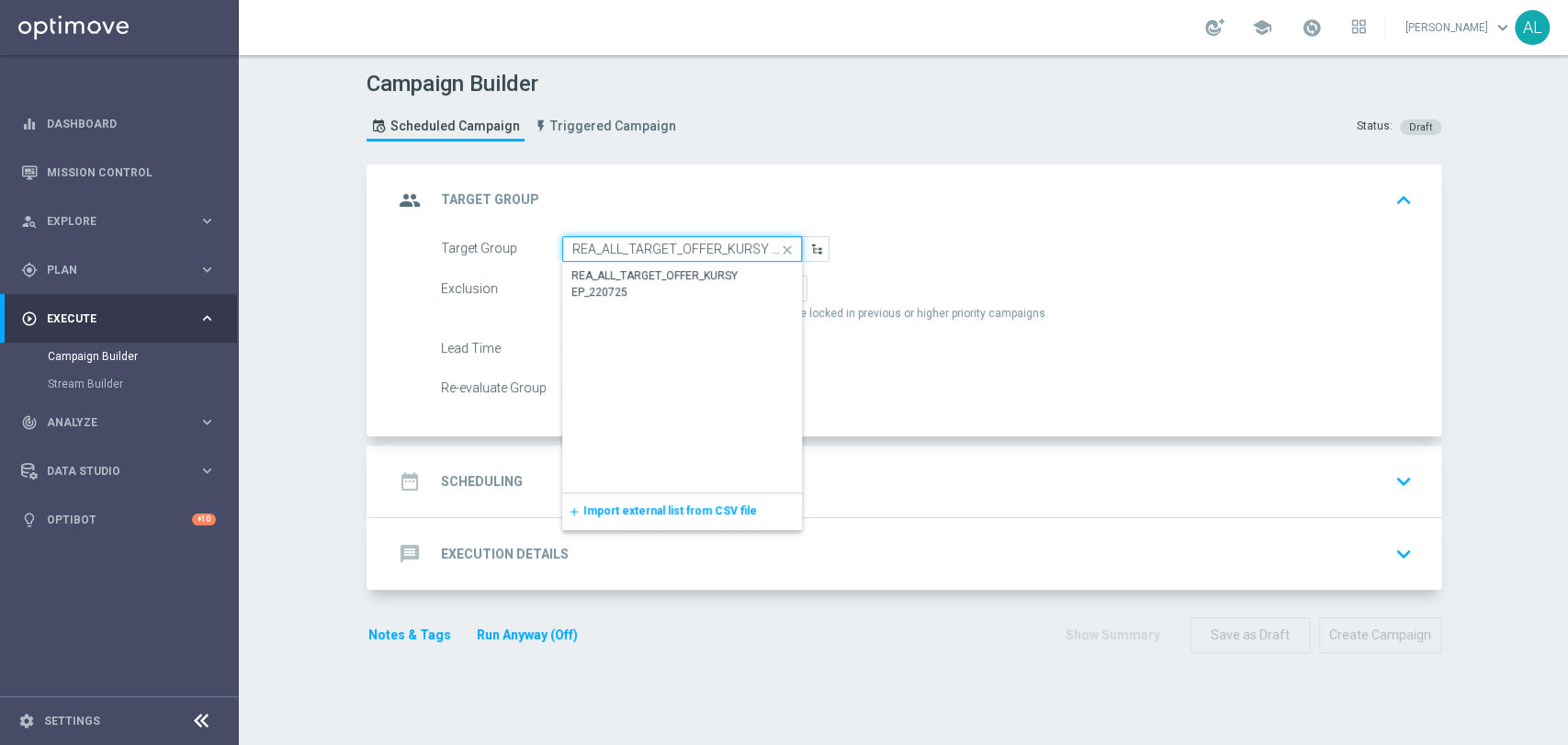 scroll, scrollTop: 0, scrollLeft: 49, axis: horizontal 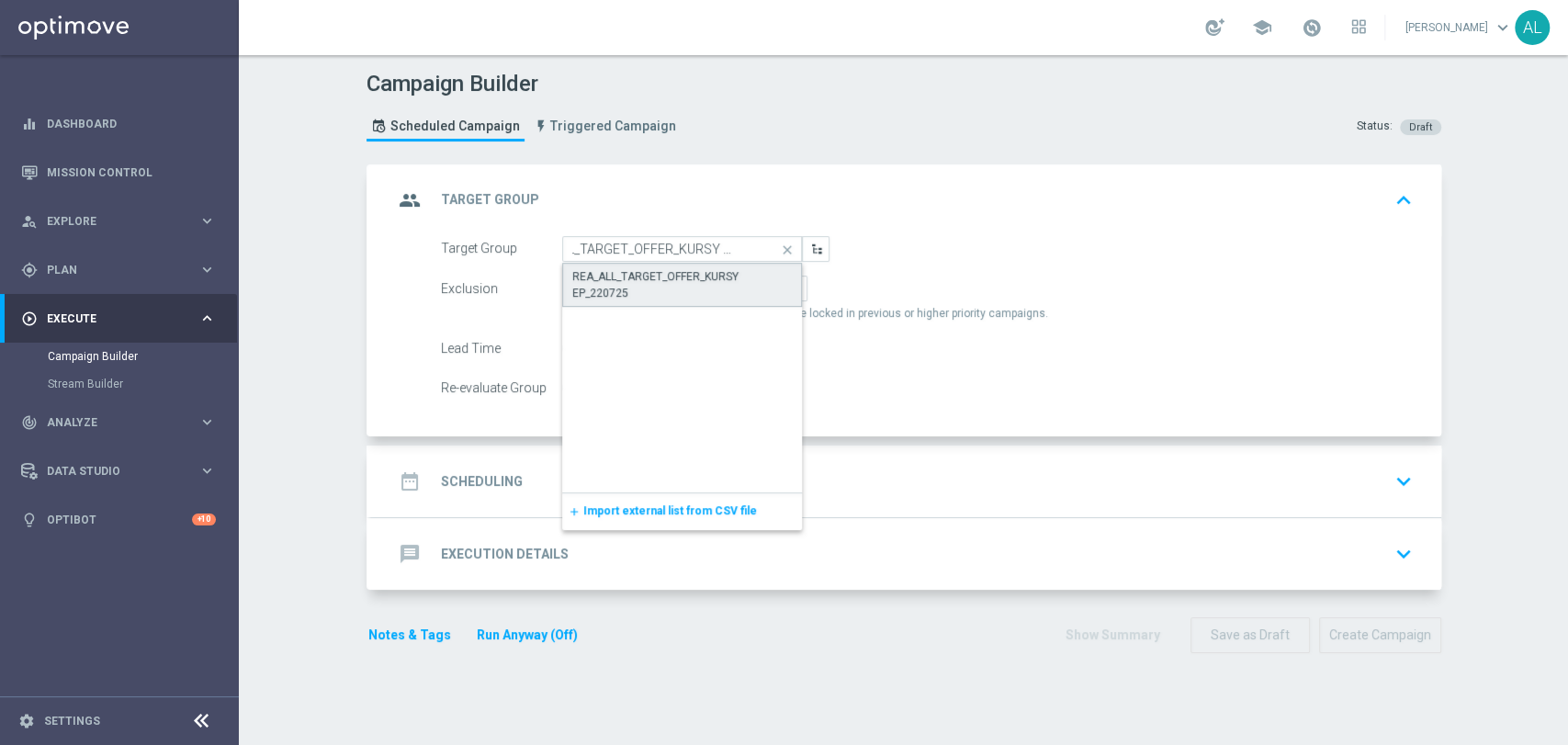 click on "REA_ALL_TARGET_OFFER_KURSY EP_220725" 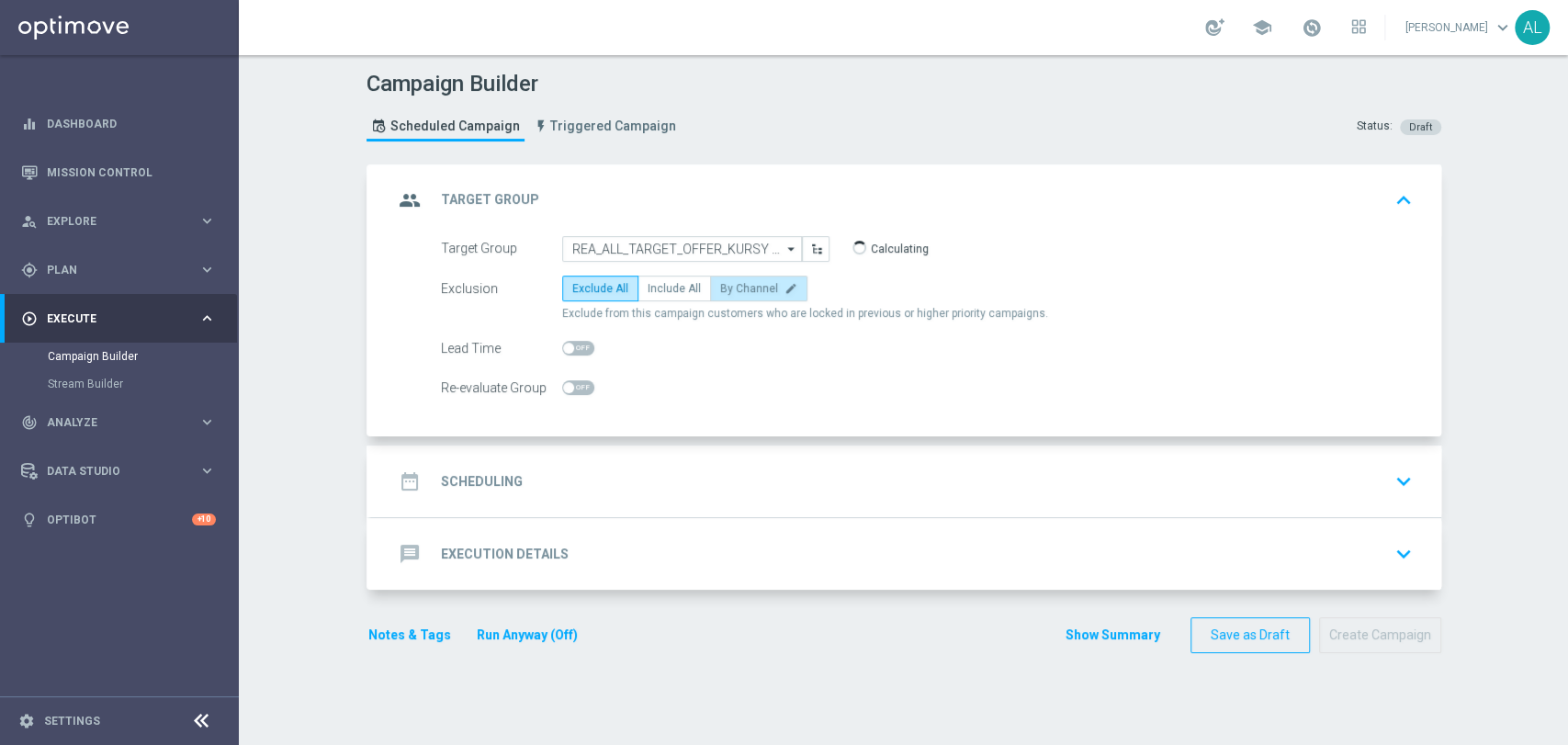 click on "By Channel
edit" 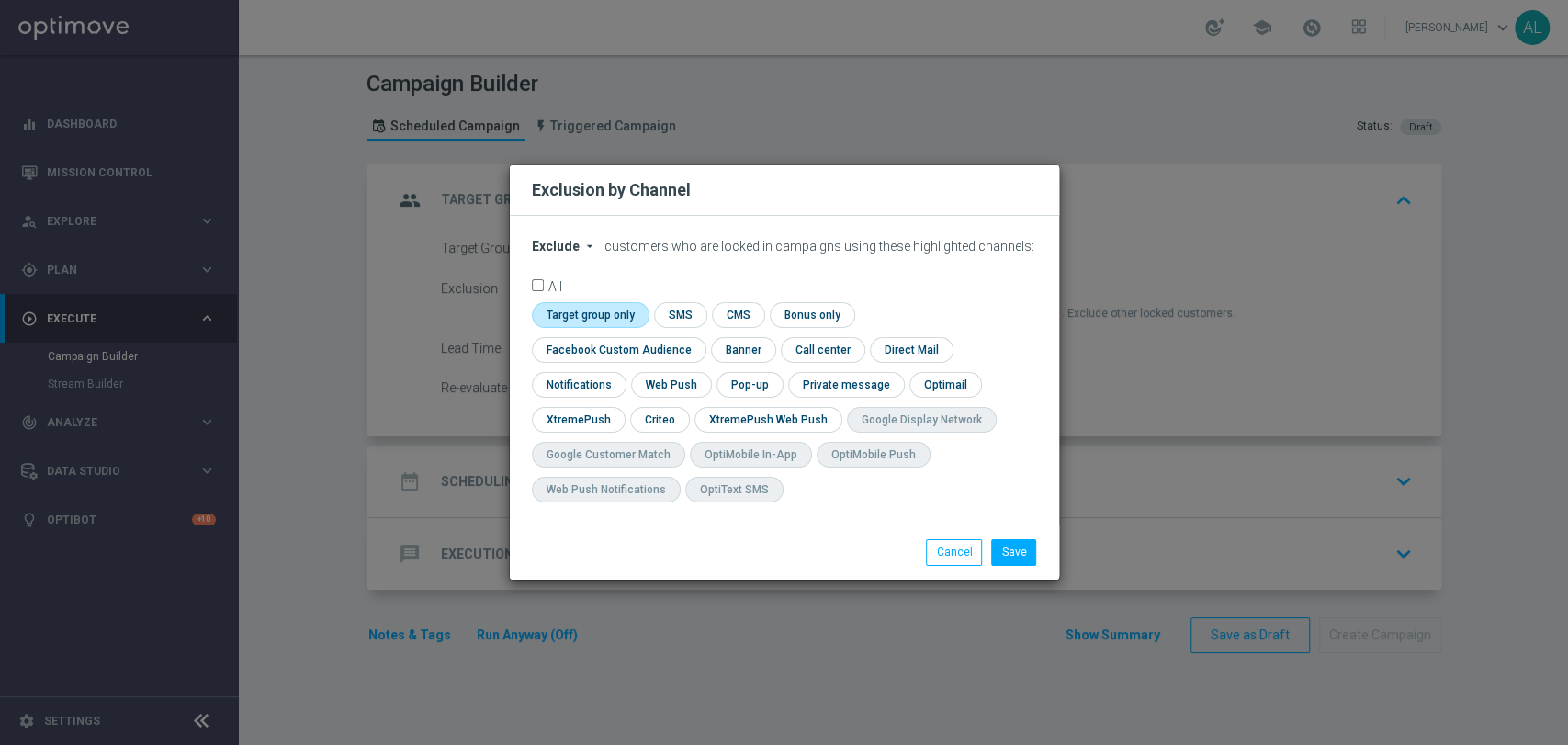 click 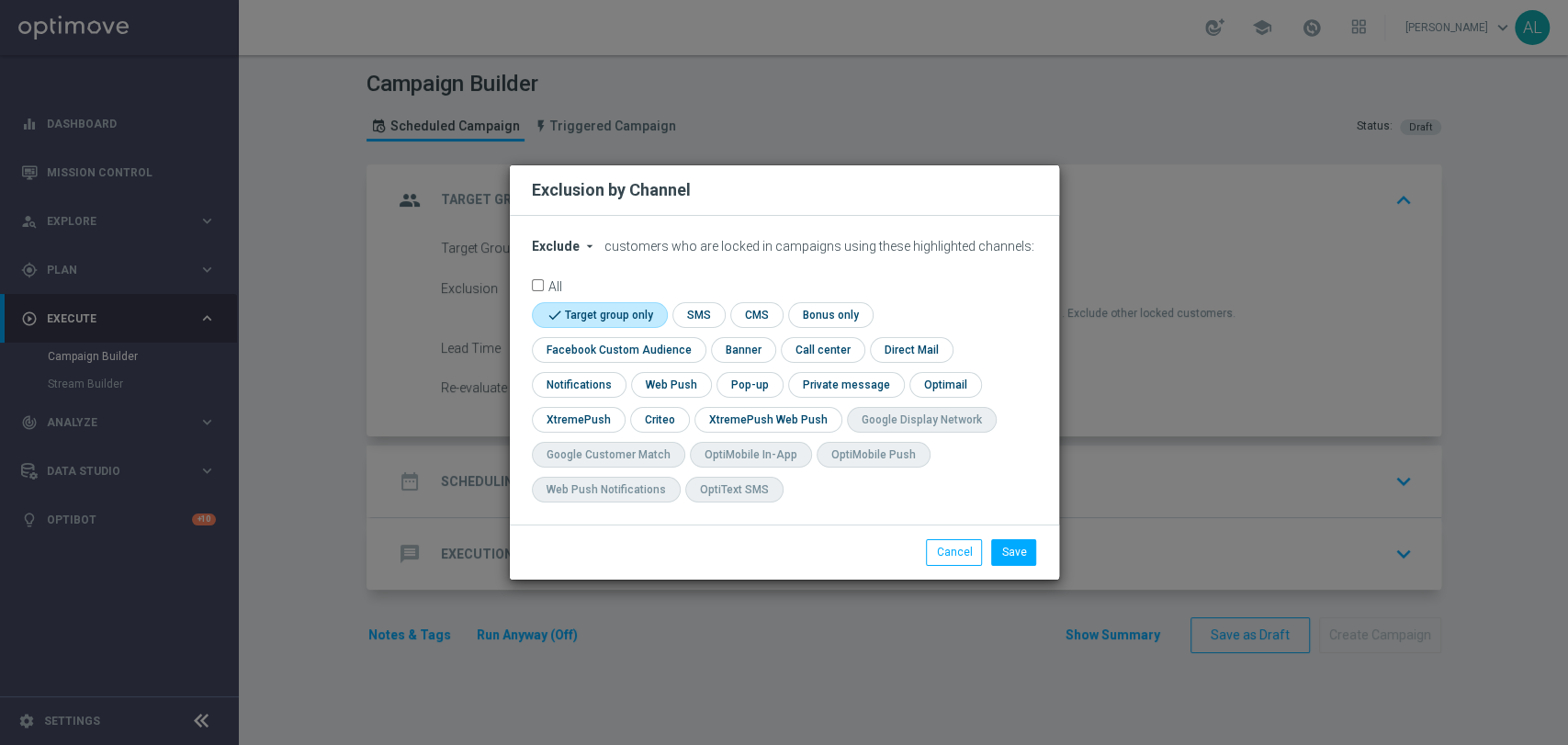 click on "Exclude" 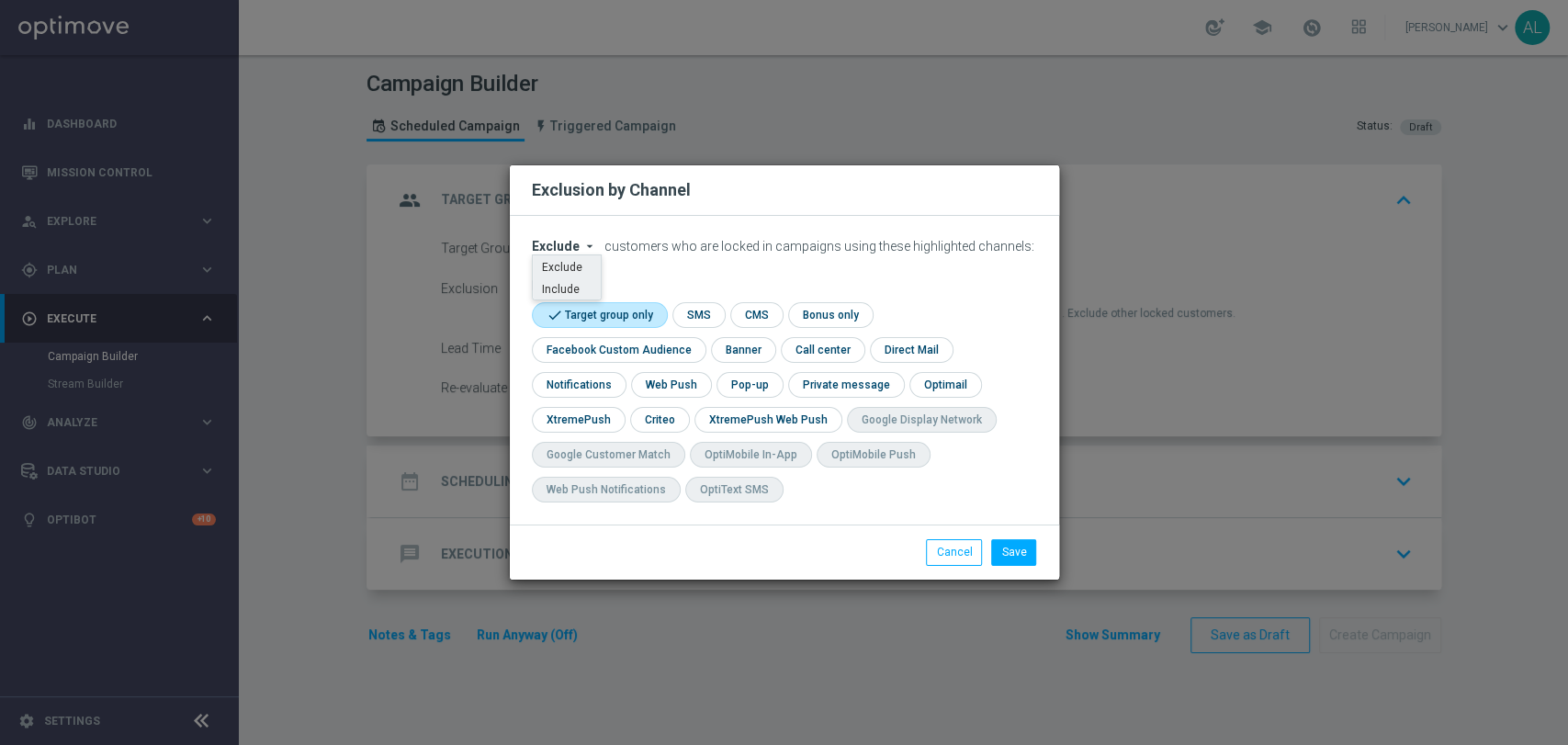 click on "Include" at bounding box center (567, 288) 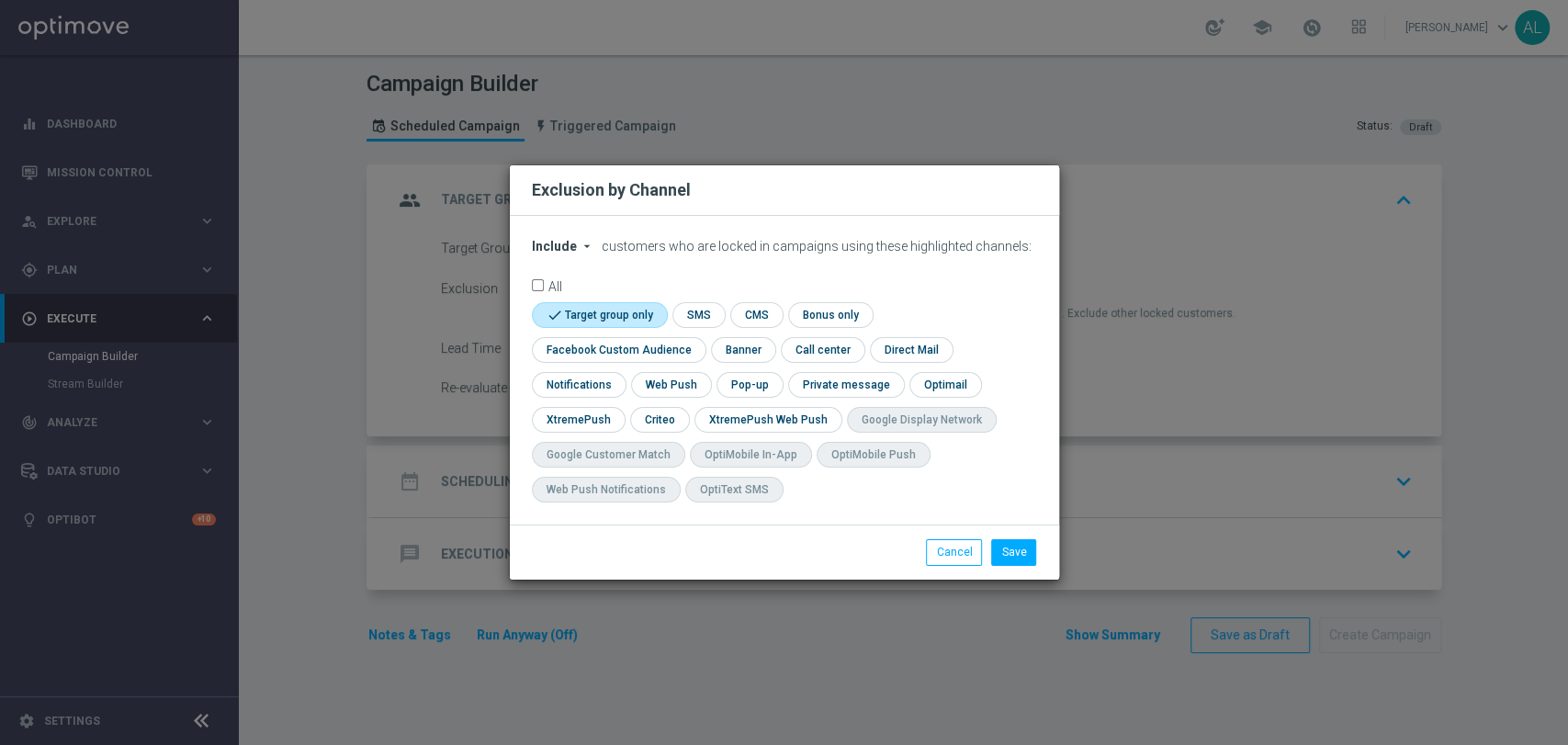 click 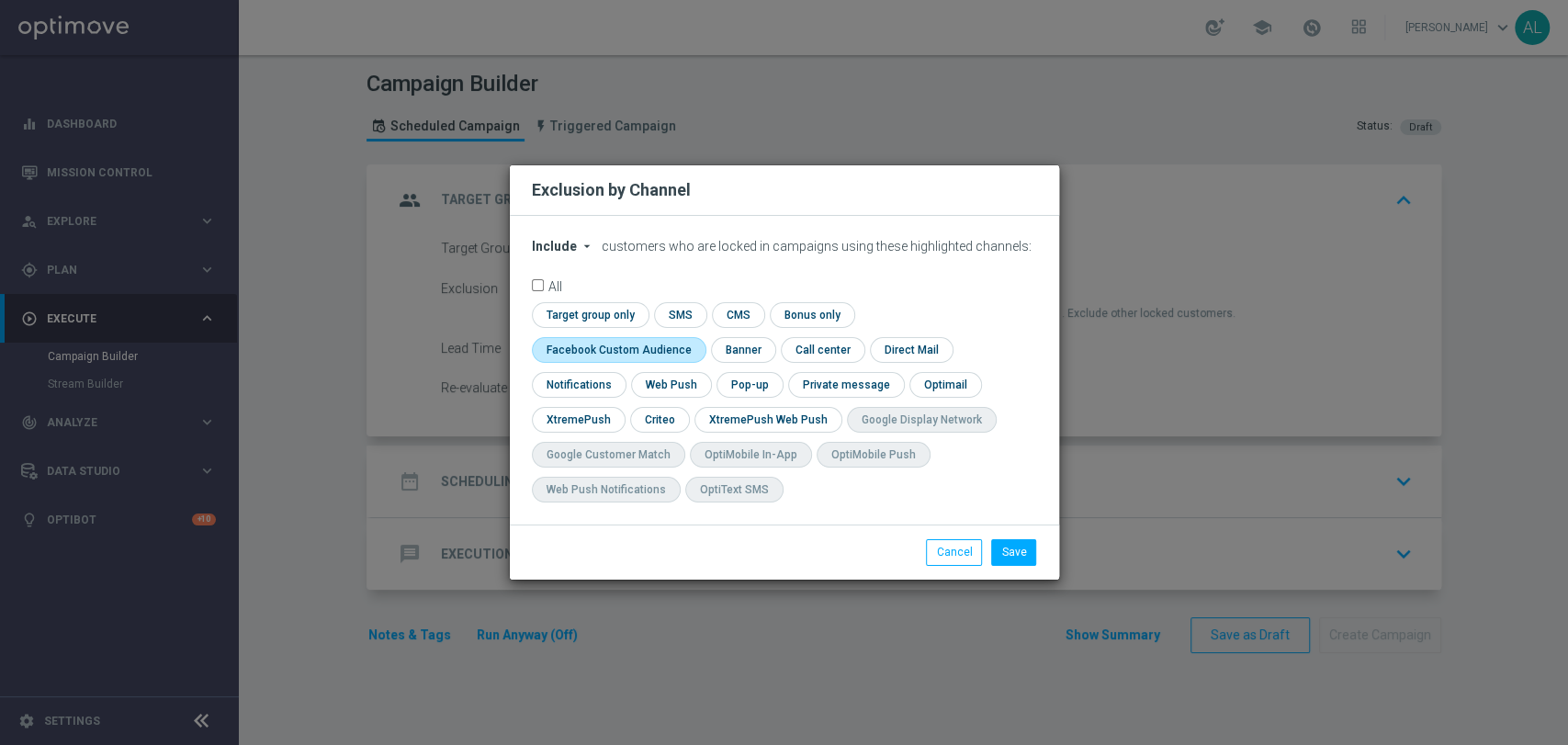 click 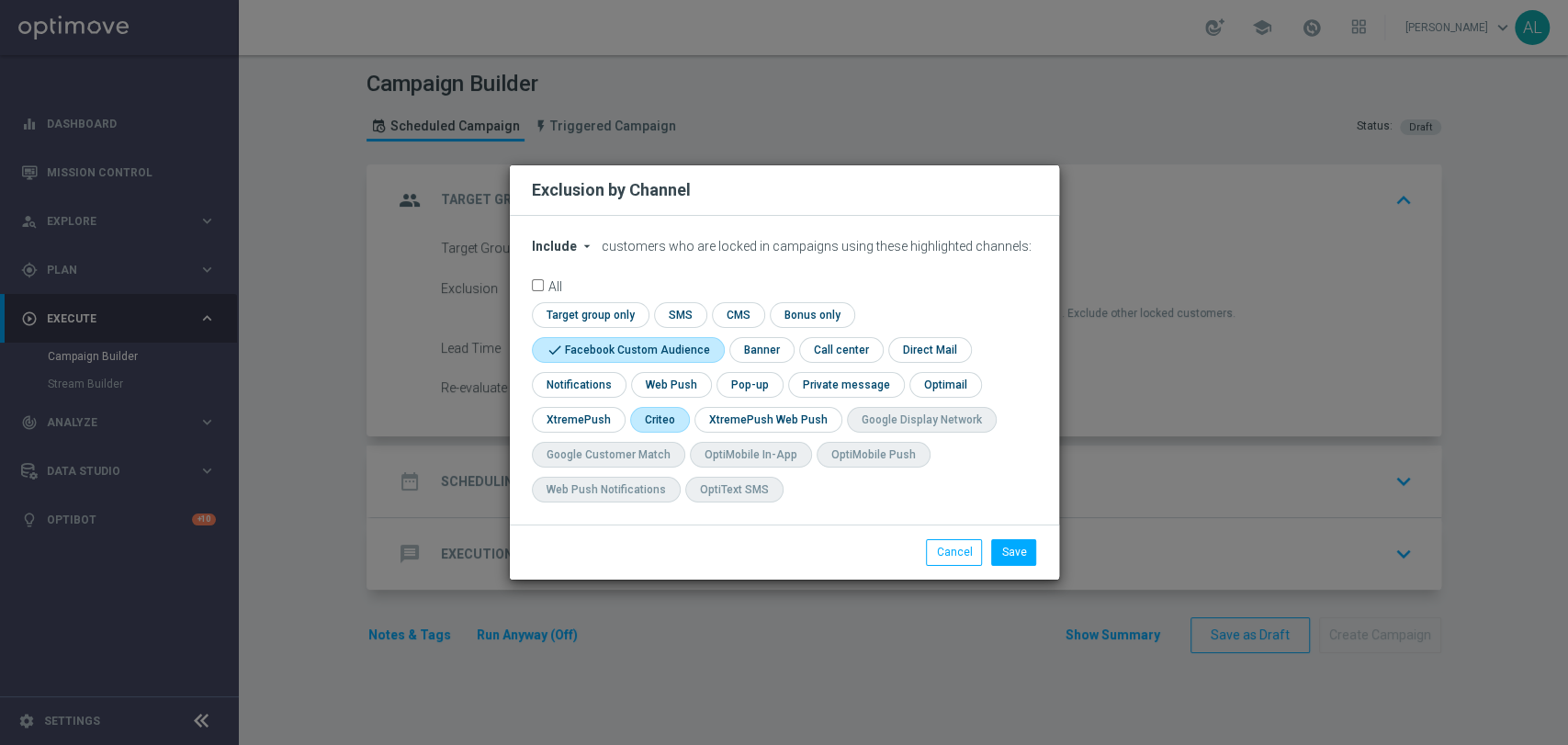 click 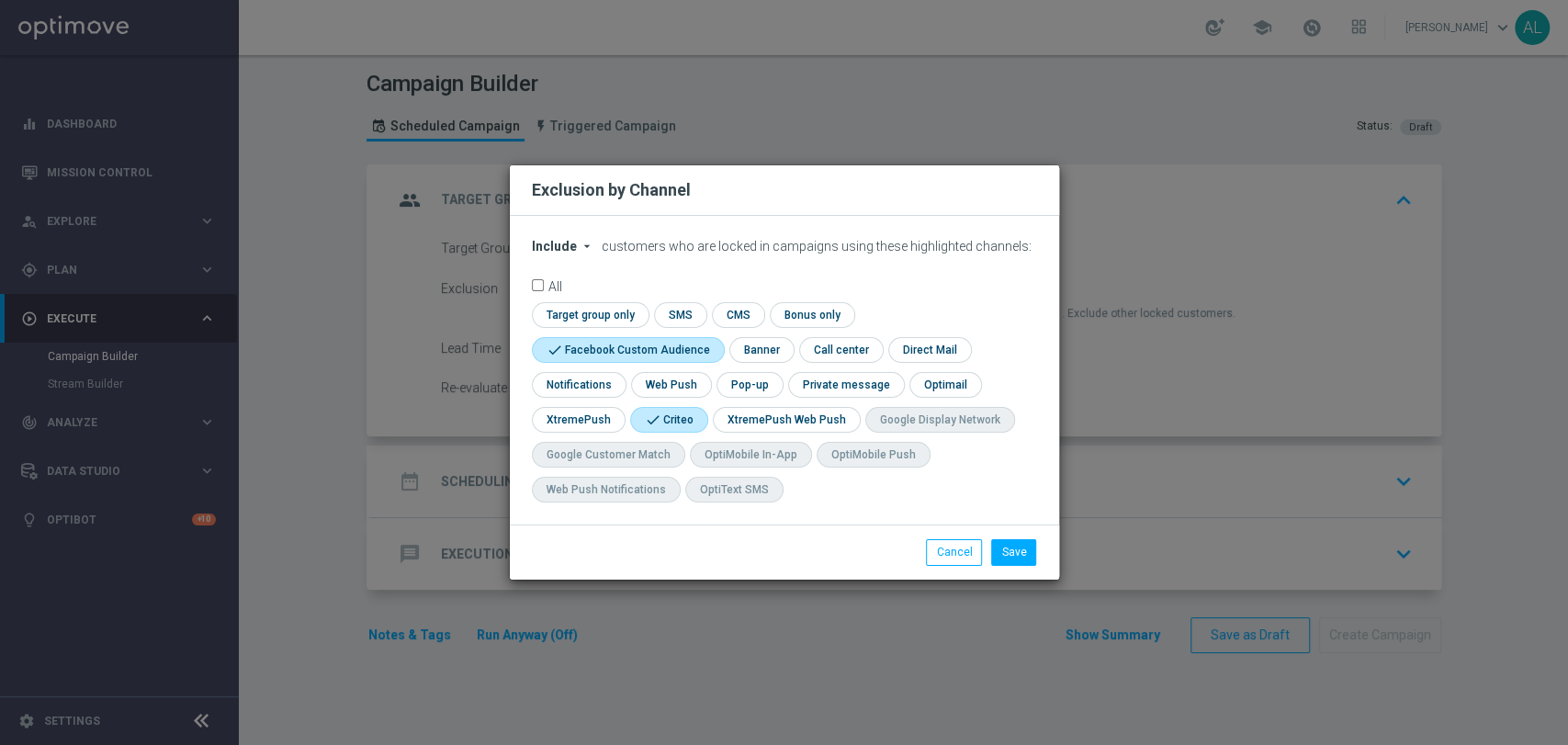 click on "Save
Cancel" 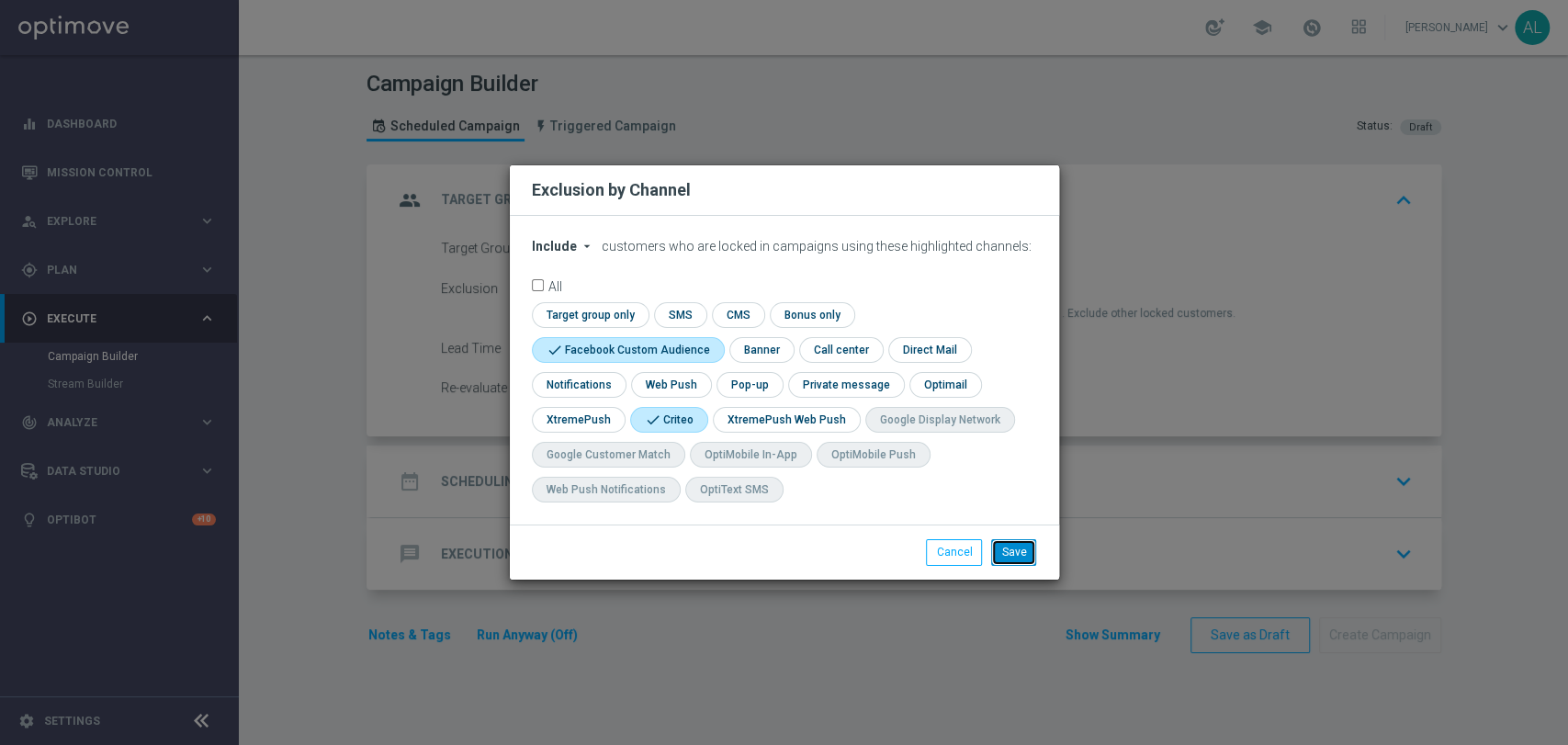 click on "Save" 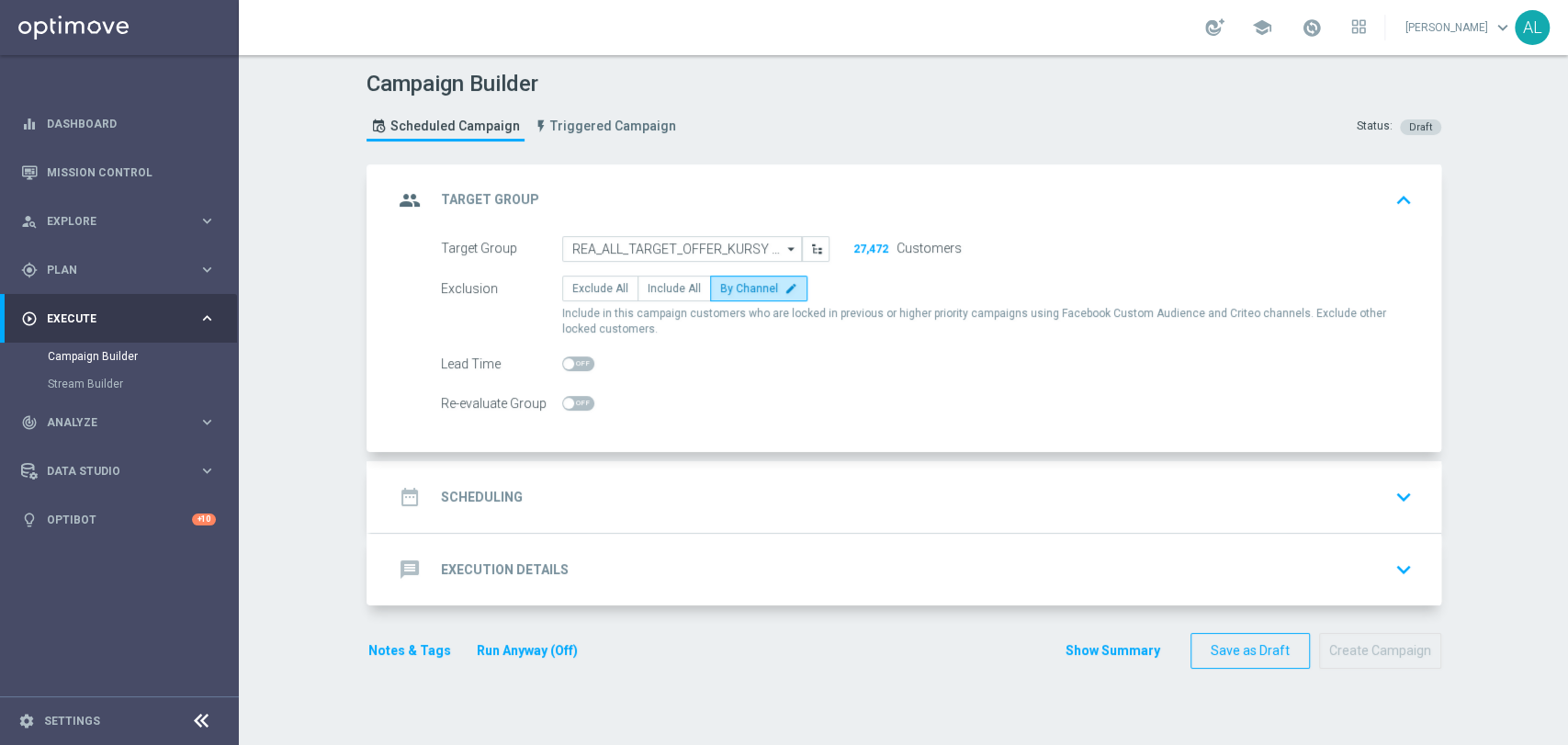 click on "date_range
Scheduling
keyboard_arrow_down" 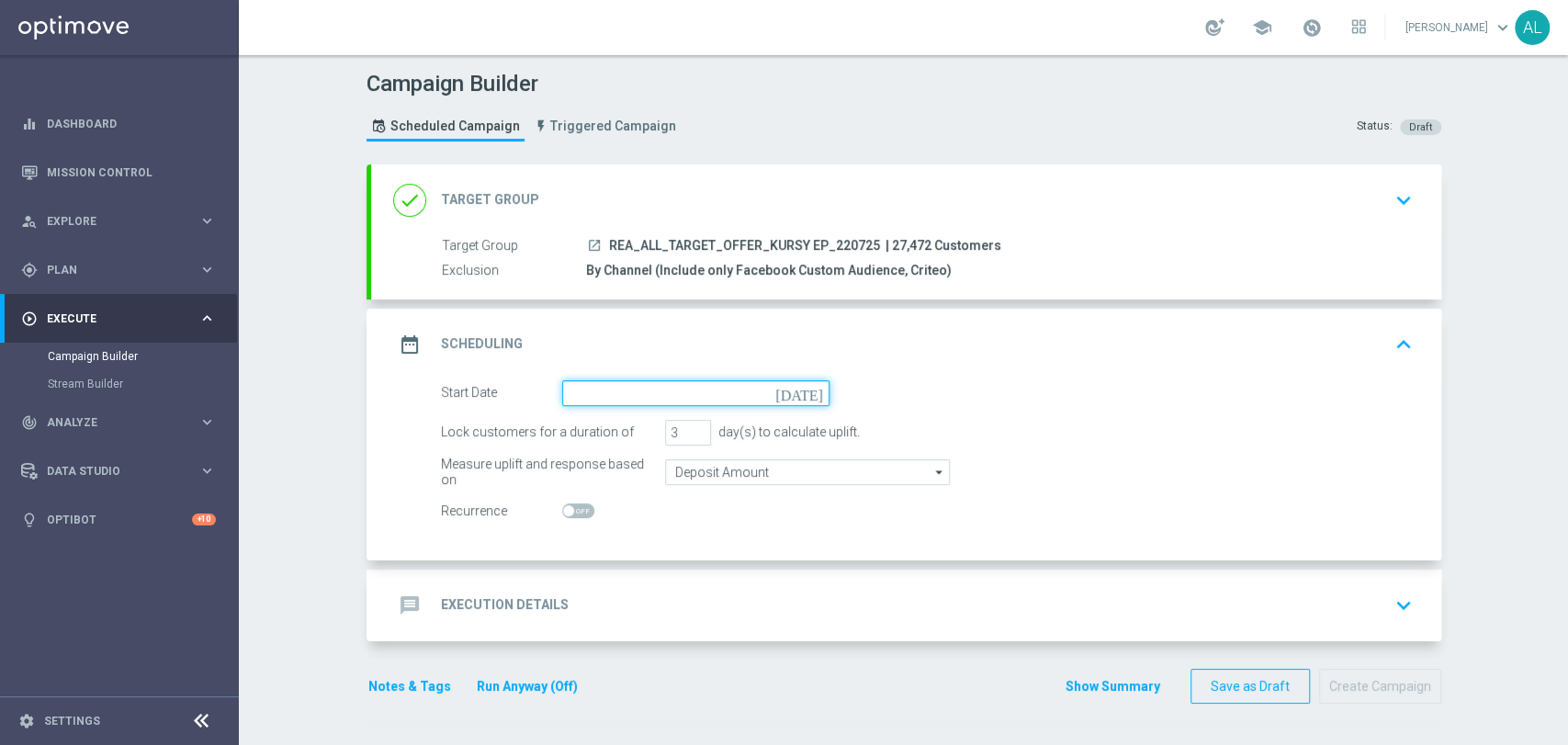 click 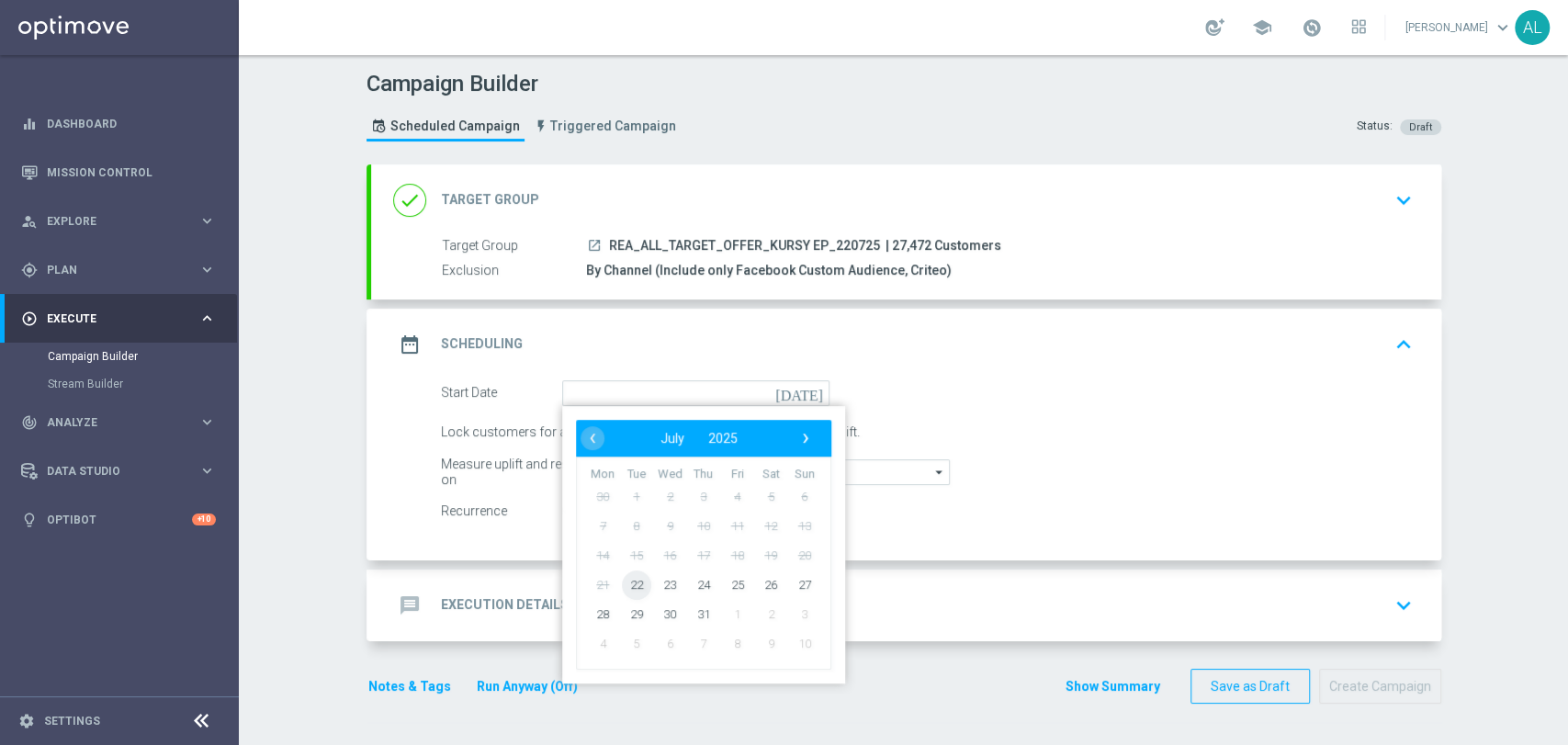 click on "22" 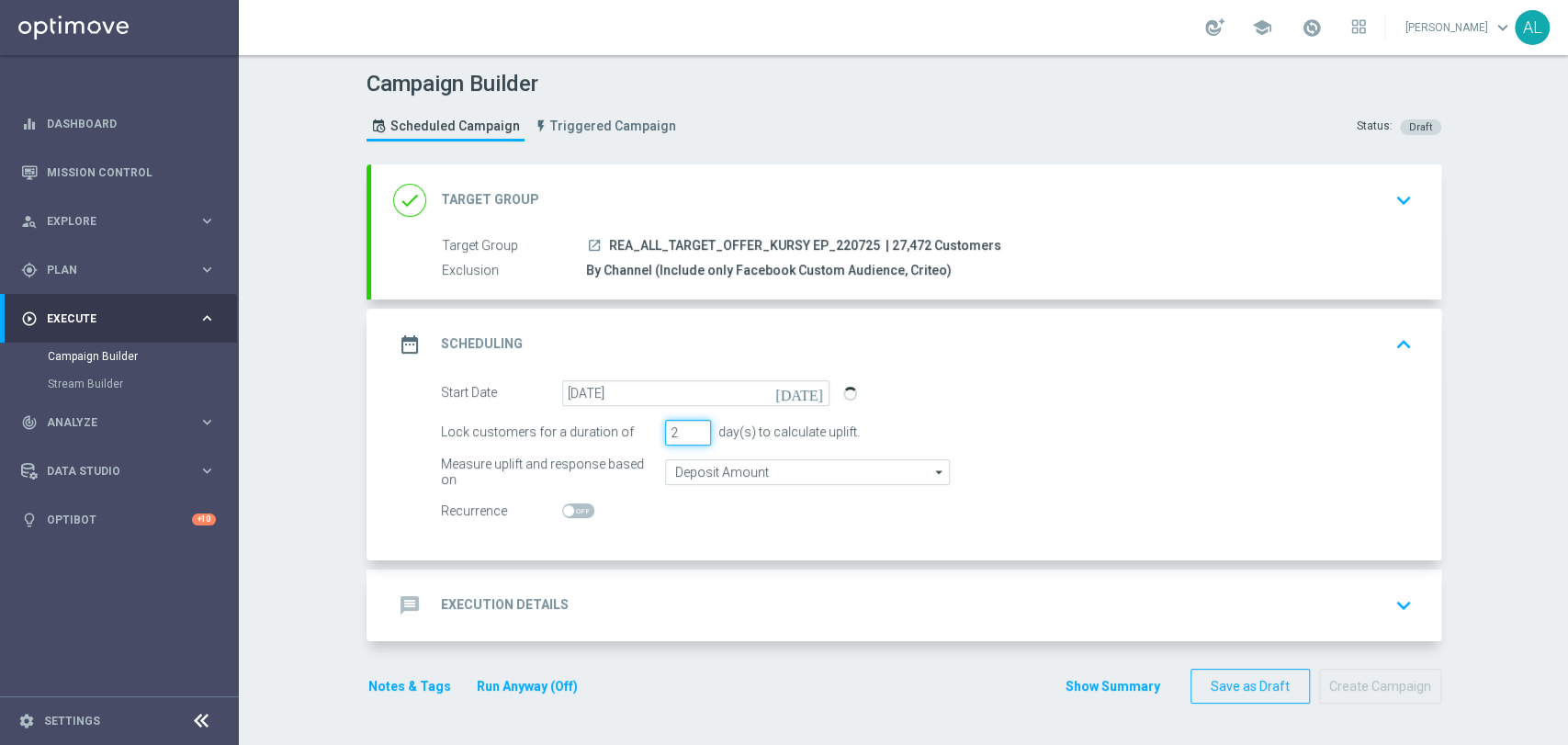 click on "2" 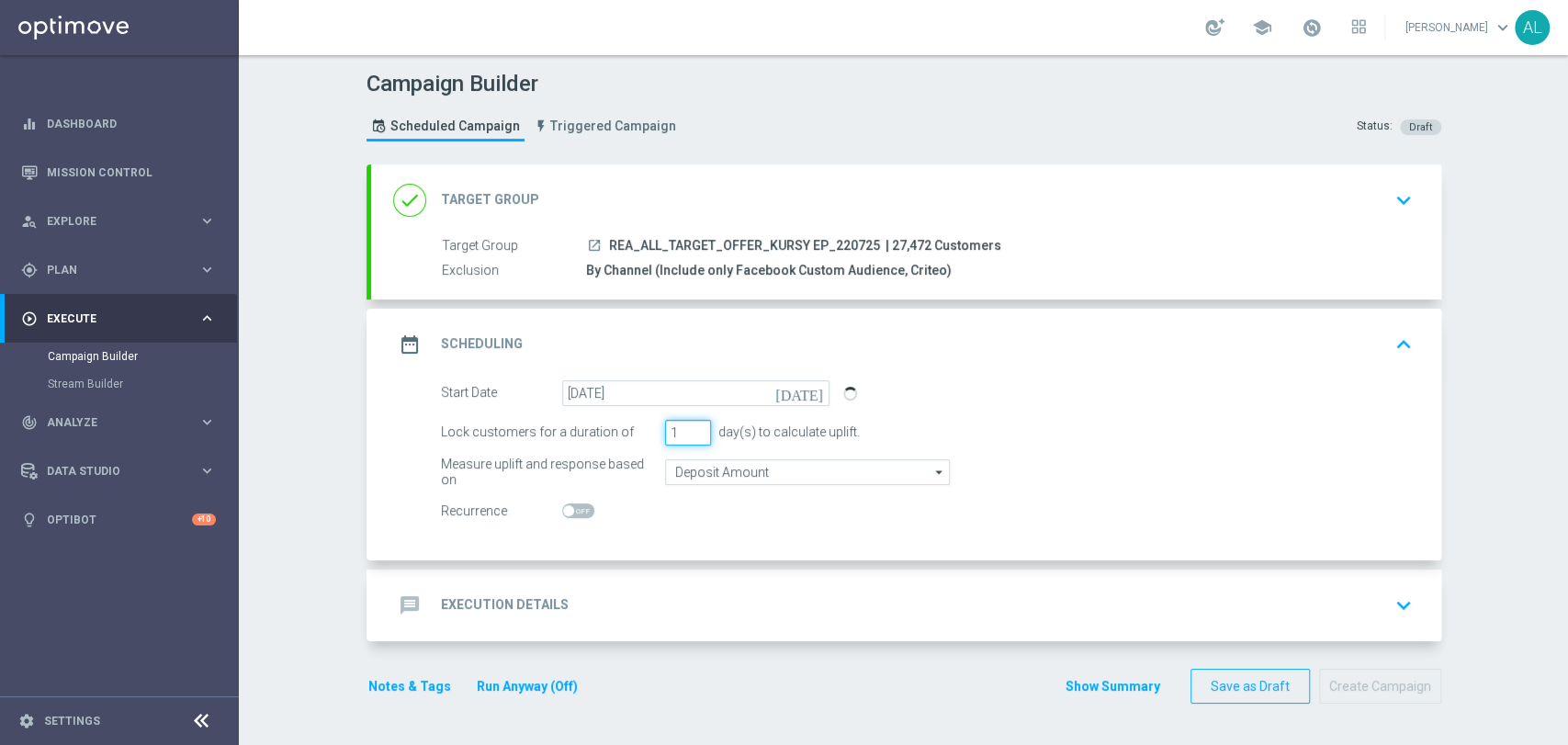 type on "1" 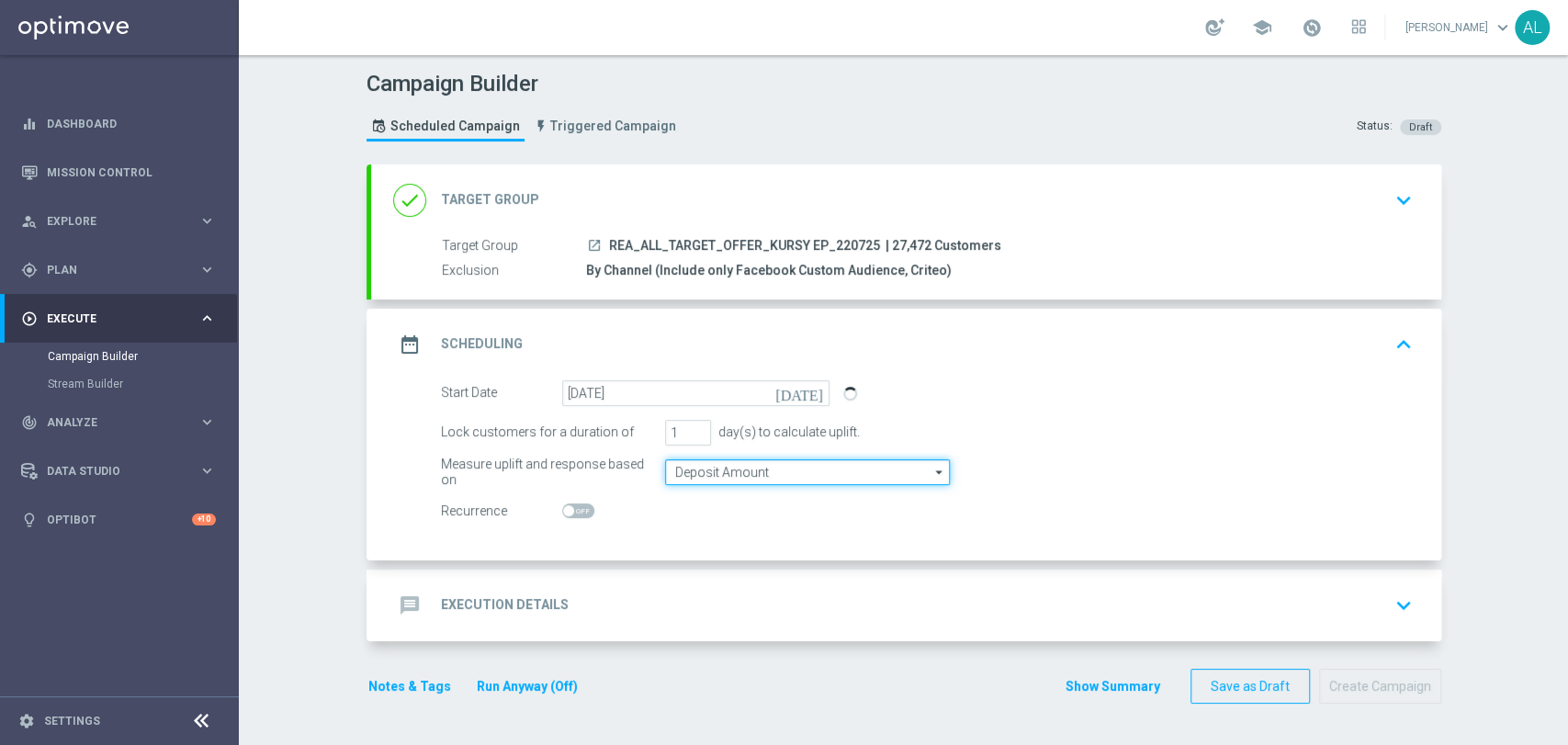 click on "Deposit Amount" 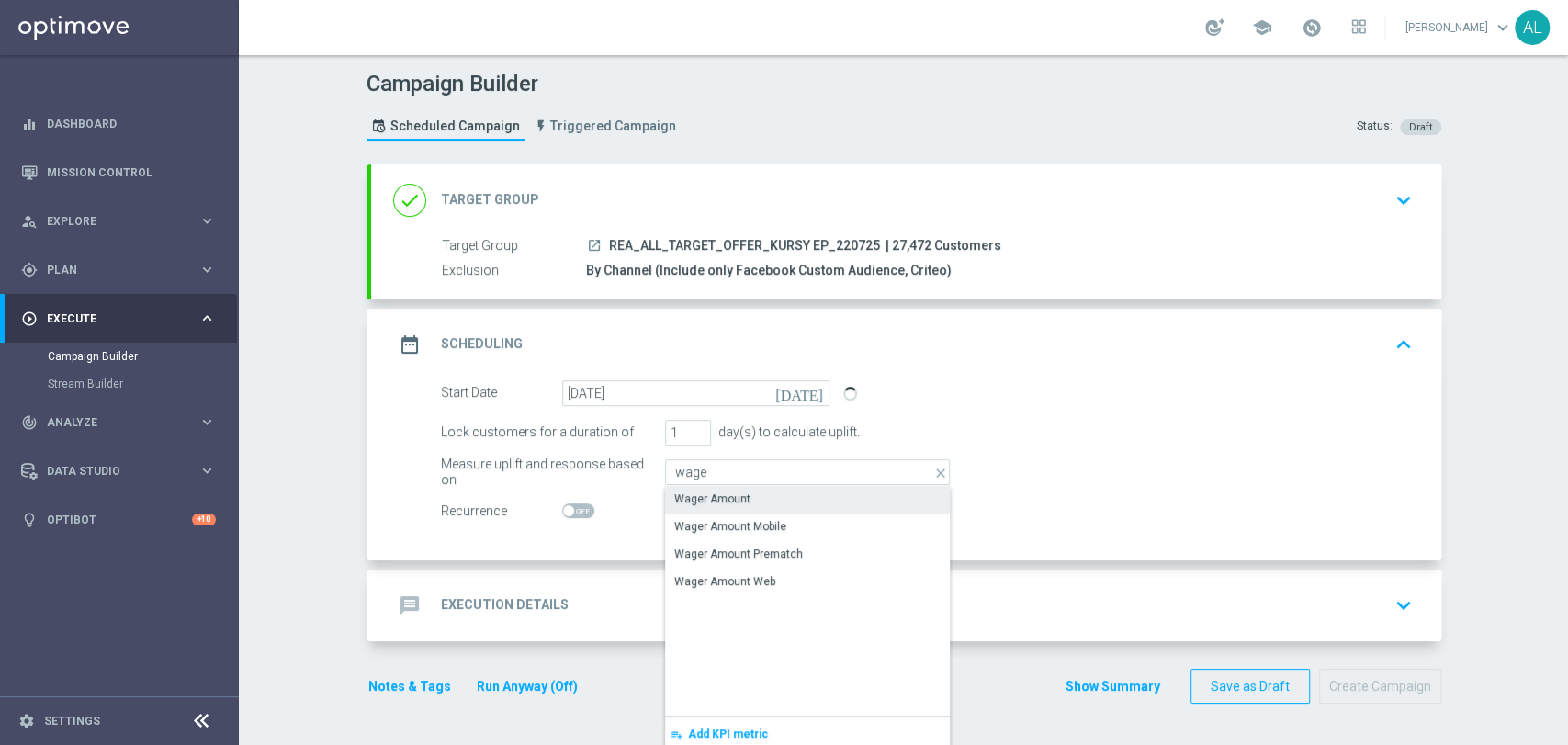 click on "Wager Amount" 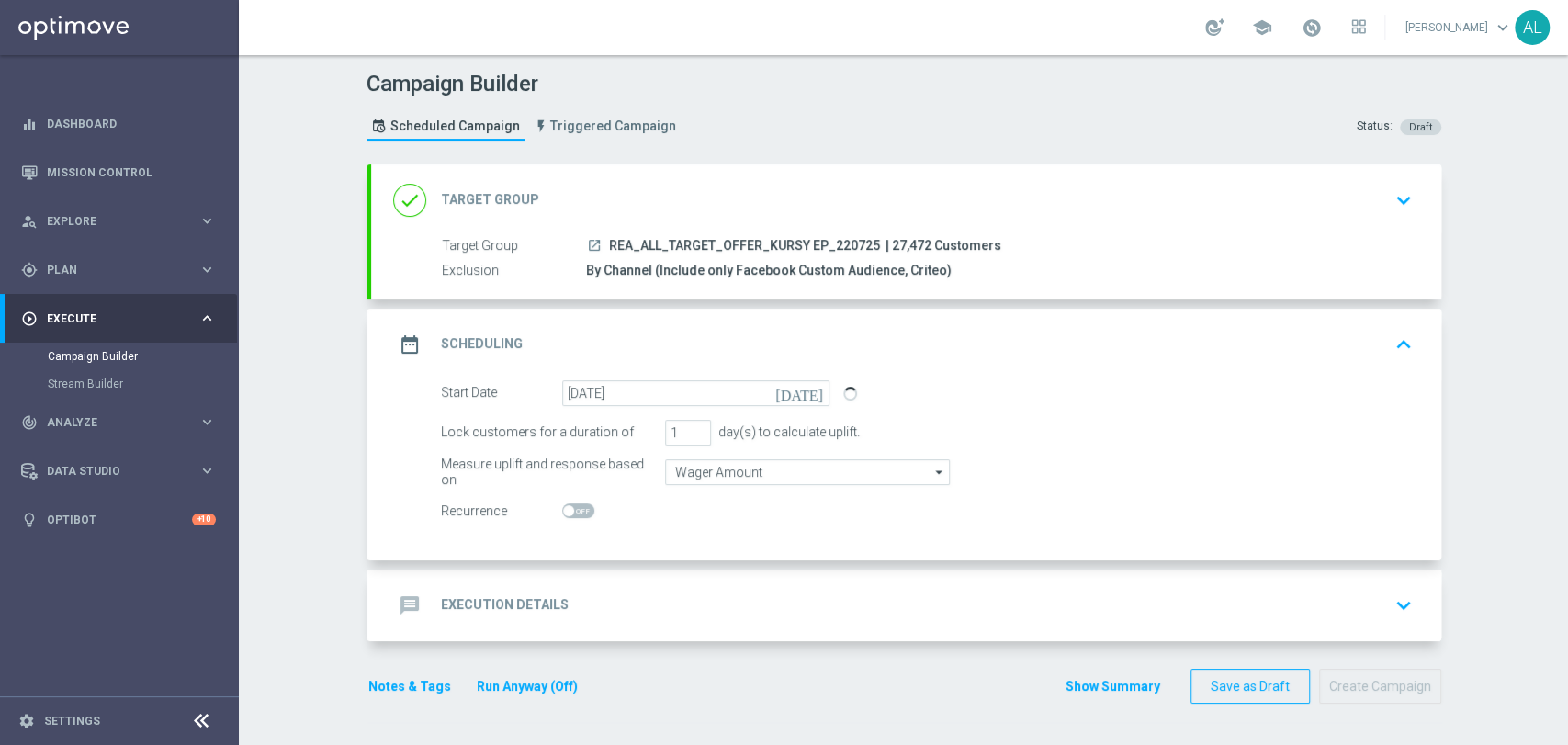 click on "message
Execution Details
keyboard_arrow_down" 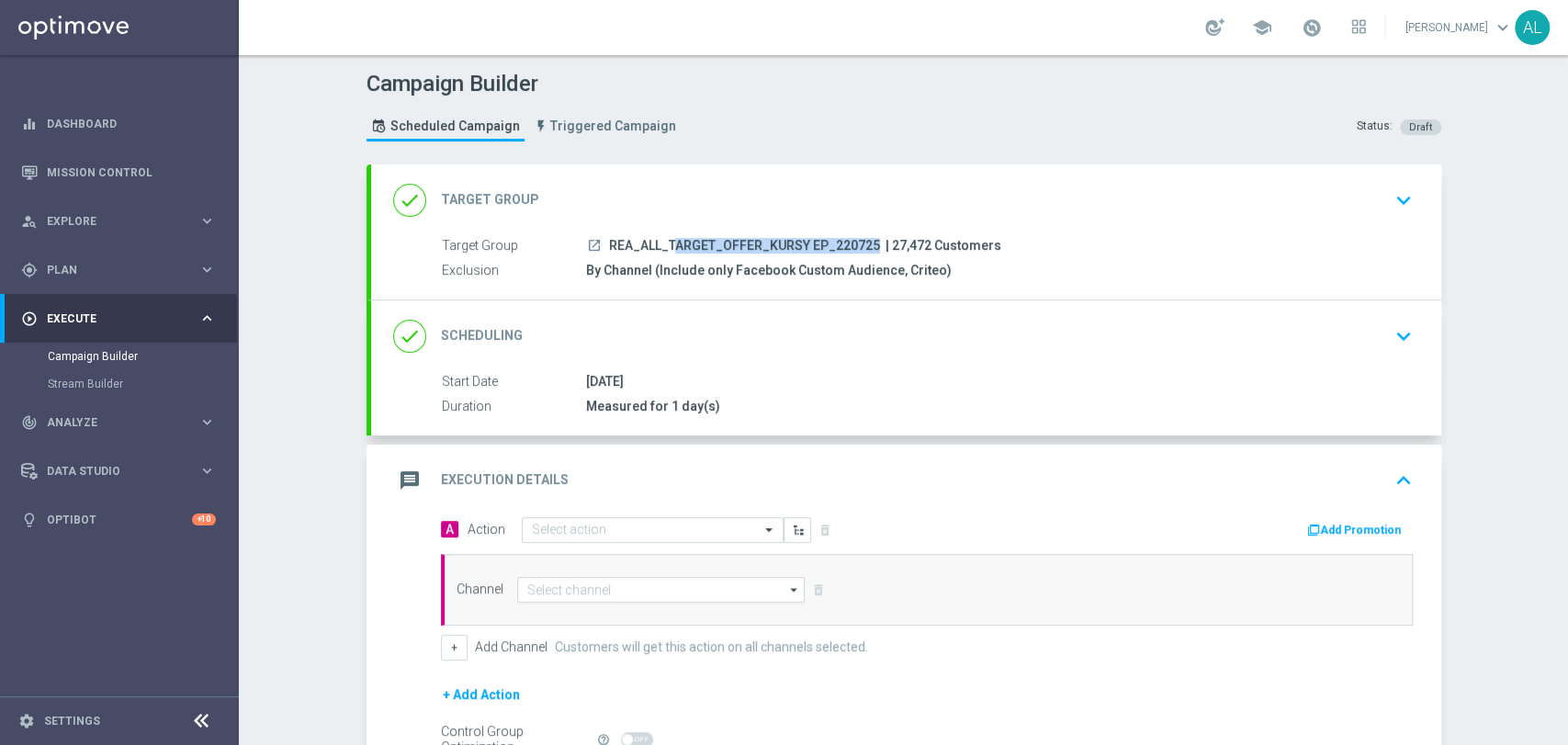 drag, startPoint x: 600, startPoint y: 247, endPoint x: 865, endPoint y: 237, distance: 265.18861 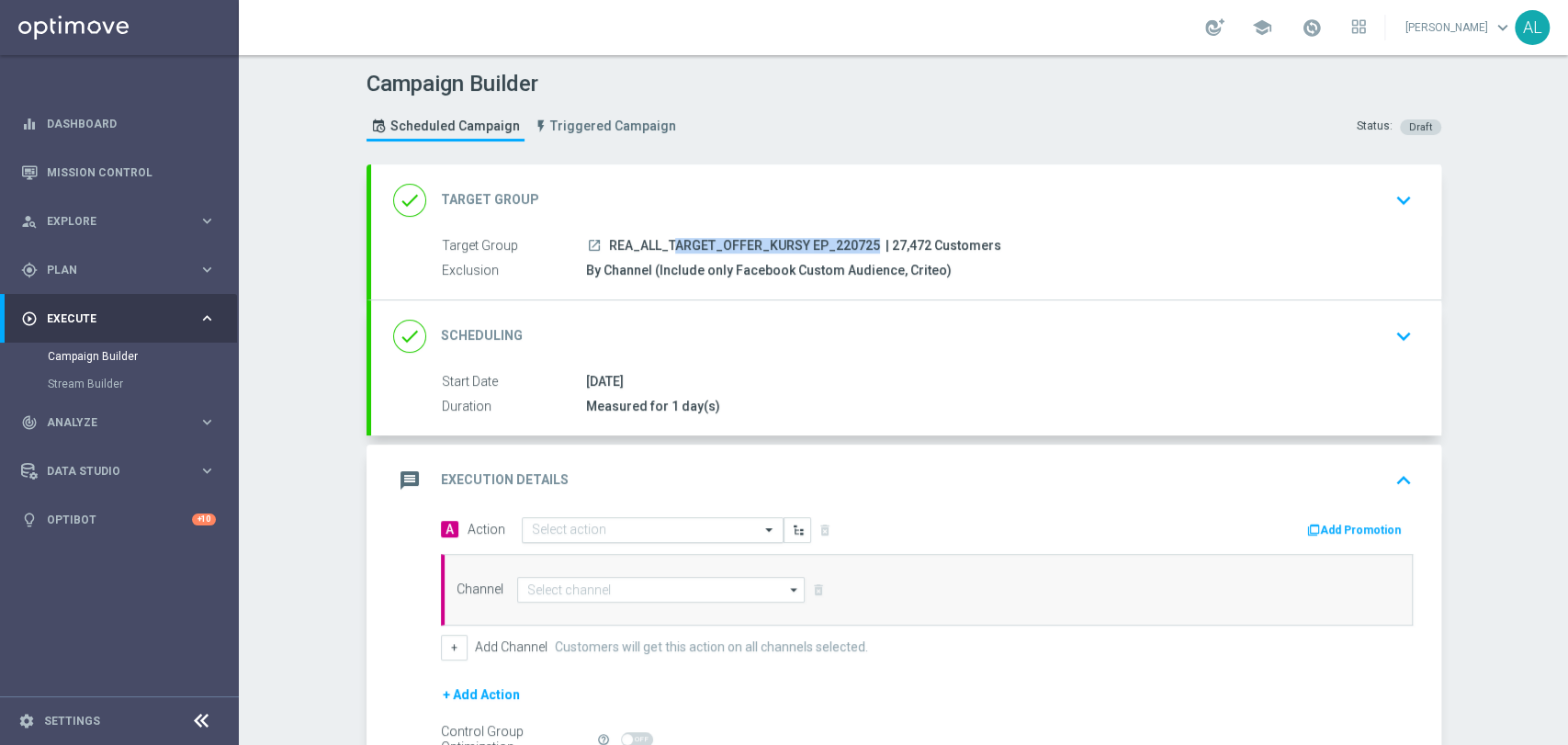 click 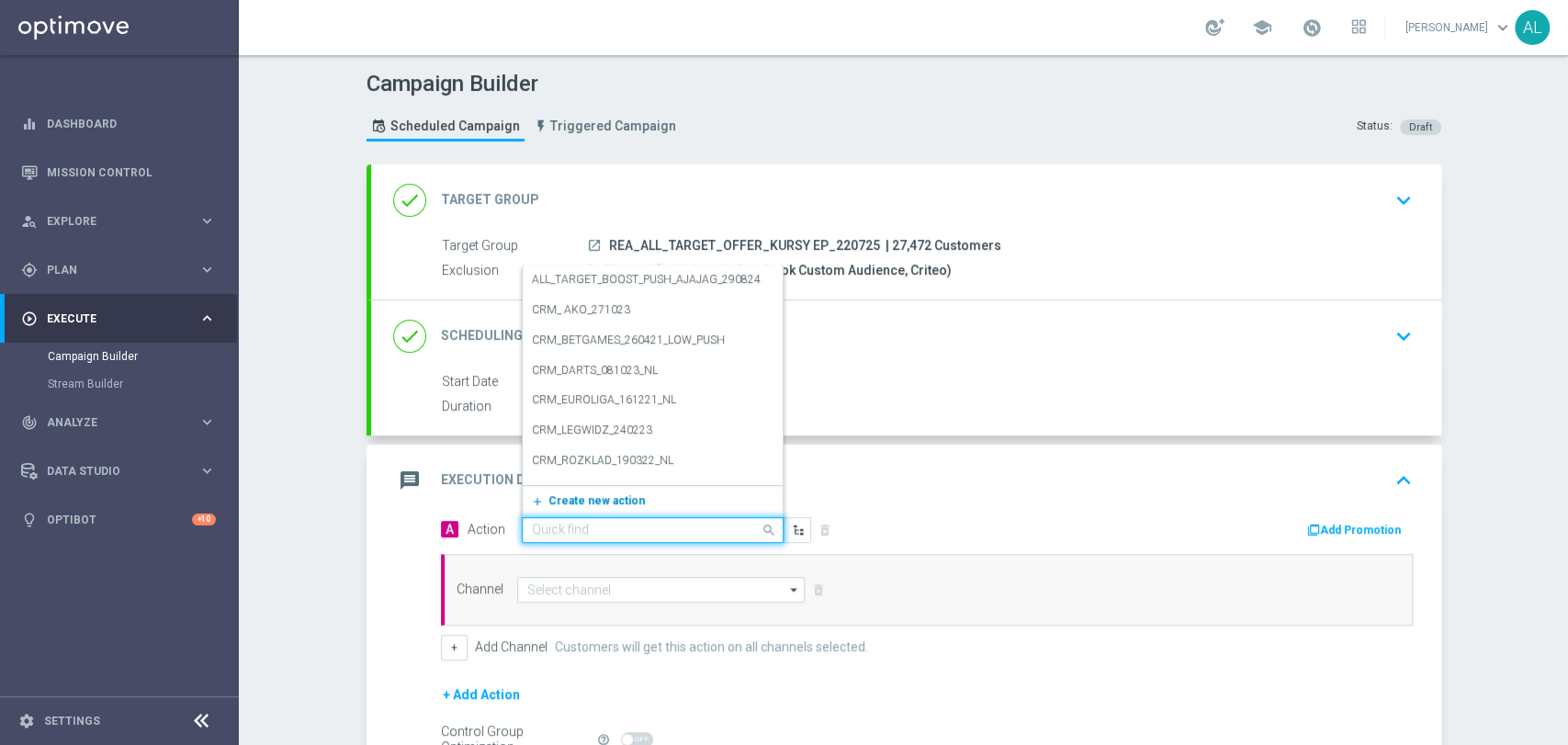 click on "Create new action" at bounding box center (596, 501) 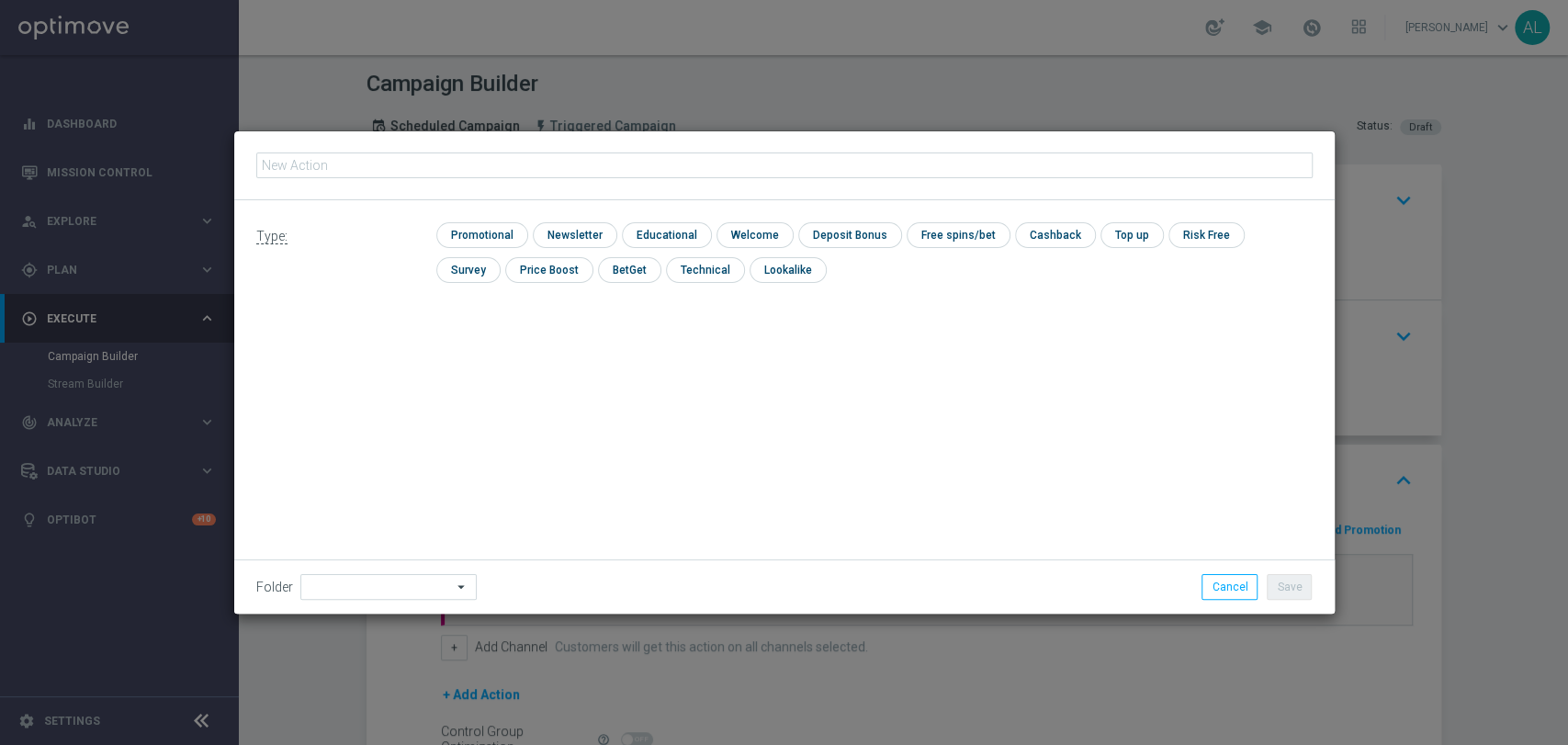 type on "REA_ALL_TARGET_OFFER_KURSY EP_220725" 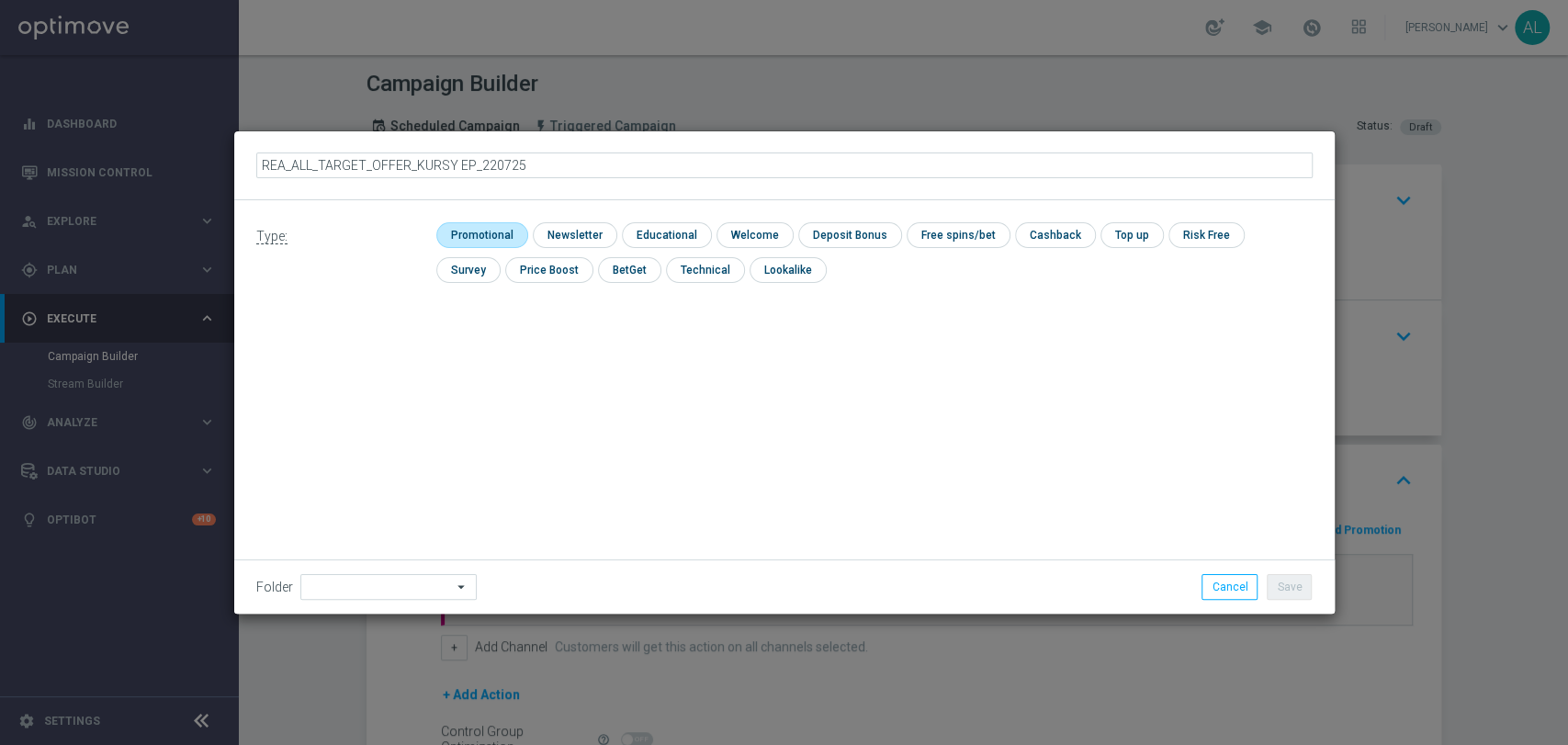 click 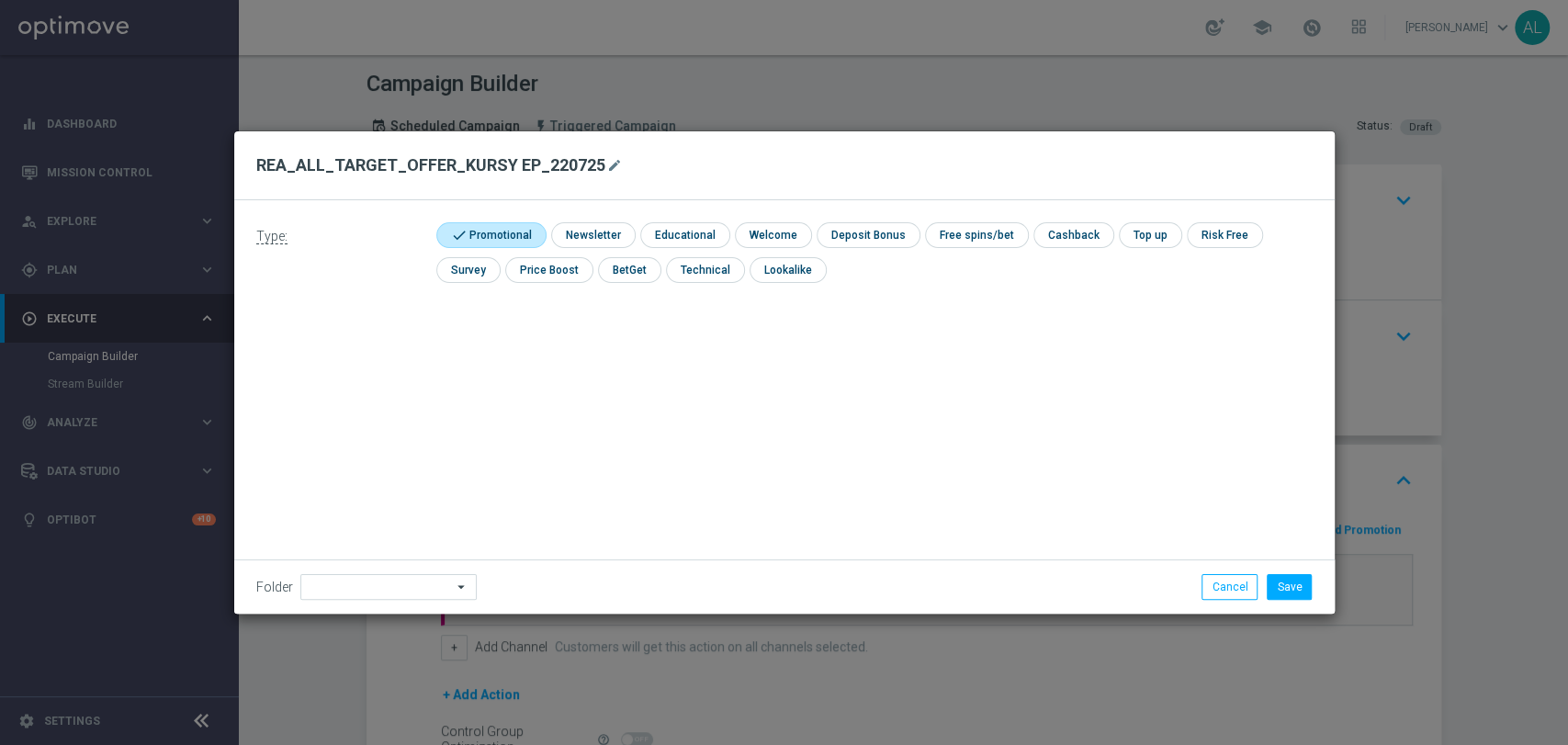 click on "Type:
check
Promotional
check
Newsletter
check
Educational
check
Welcome
check
Deposit Bonus
check
Free spins/bet
check
Cashback
check" 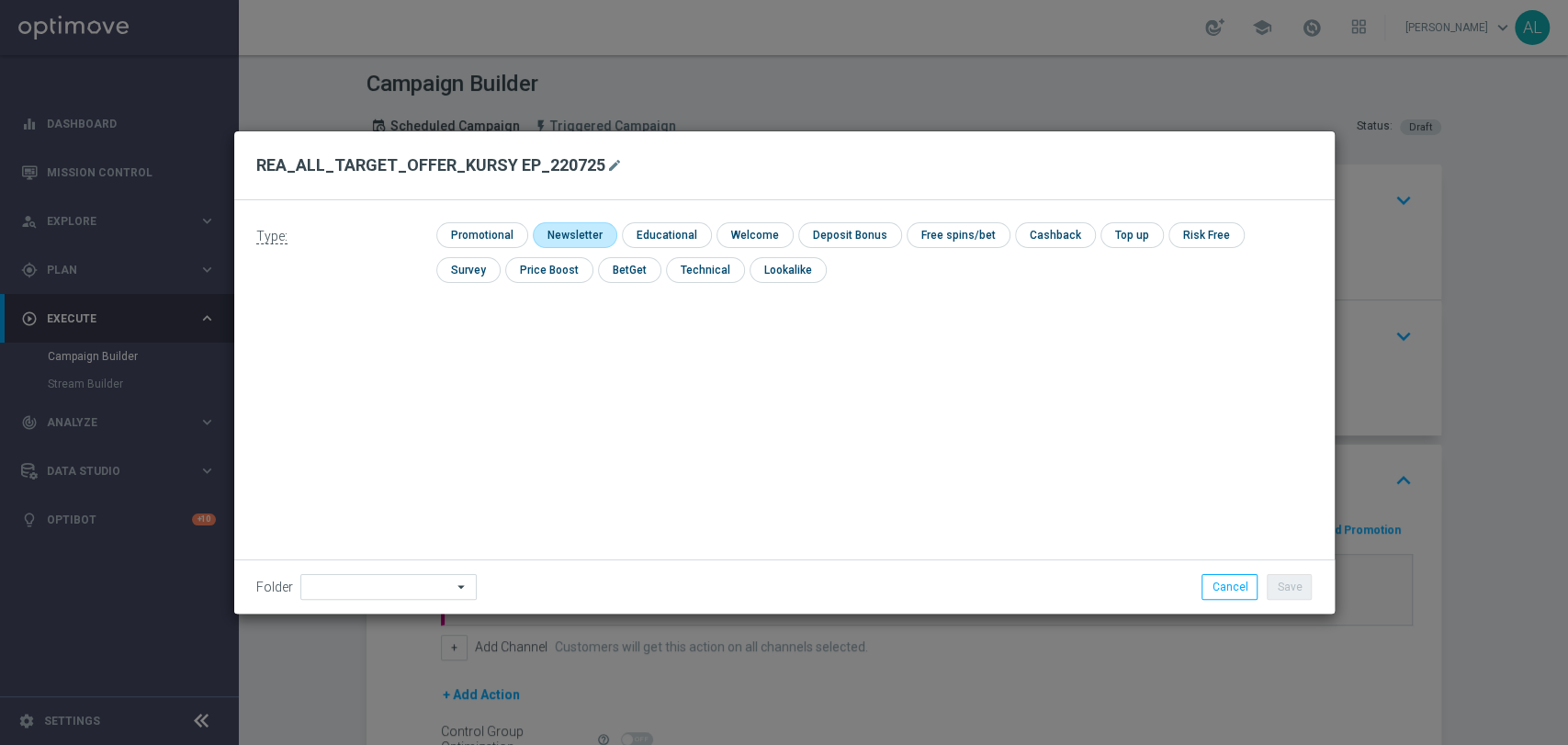 click 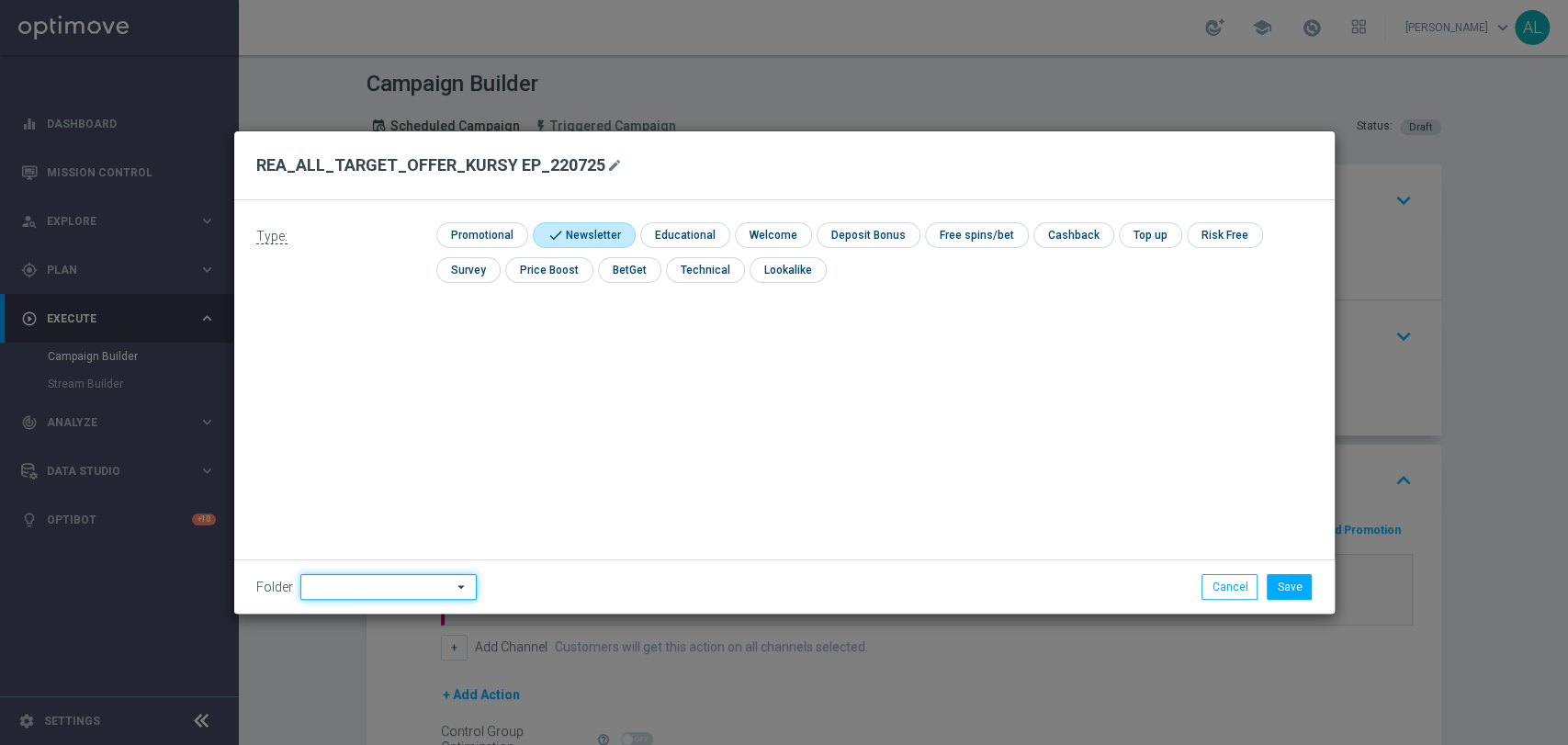 click 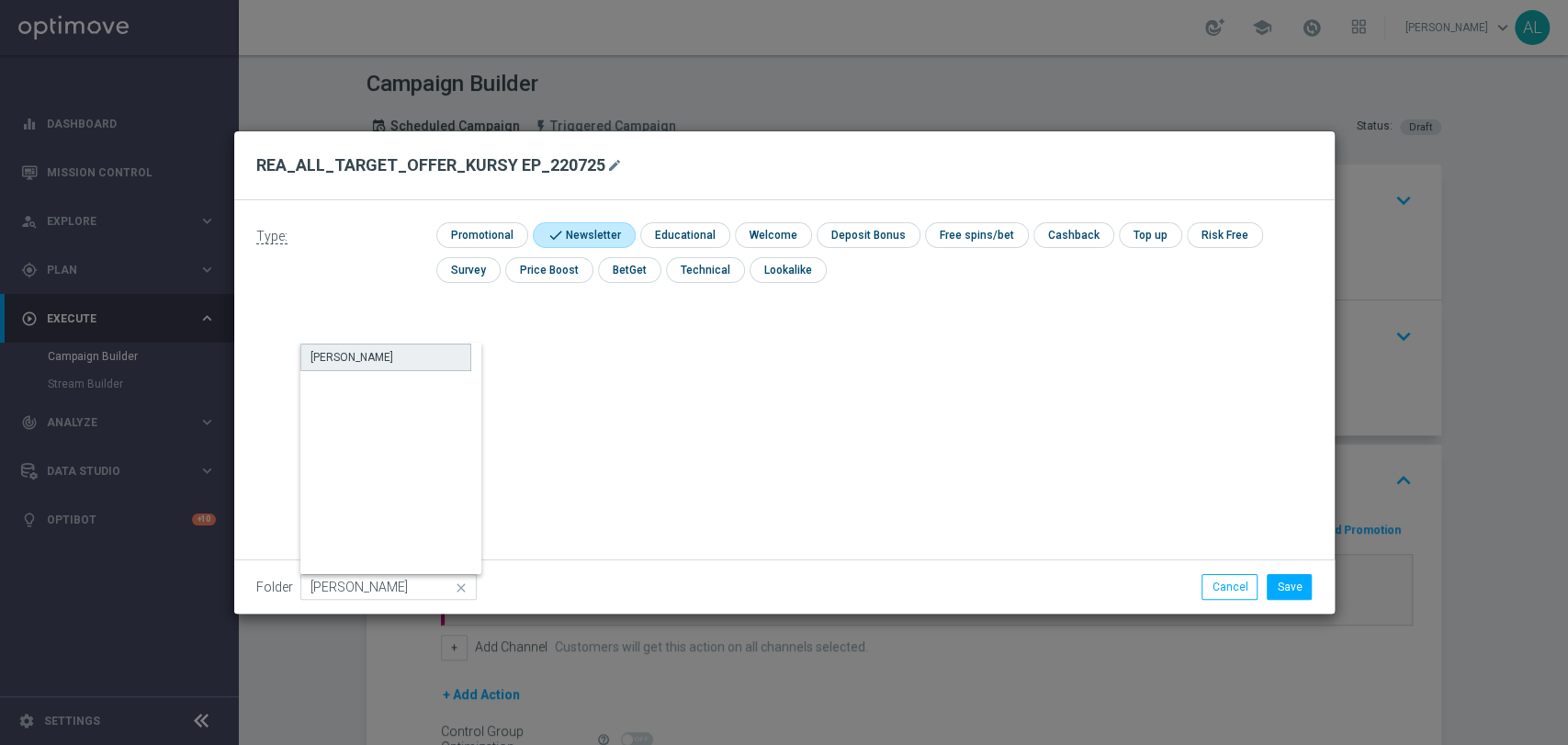 click on "[PERSON_NAME]" 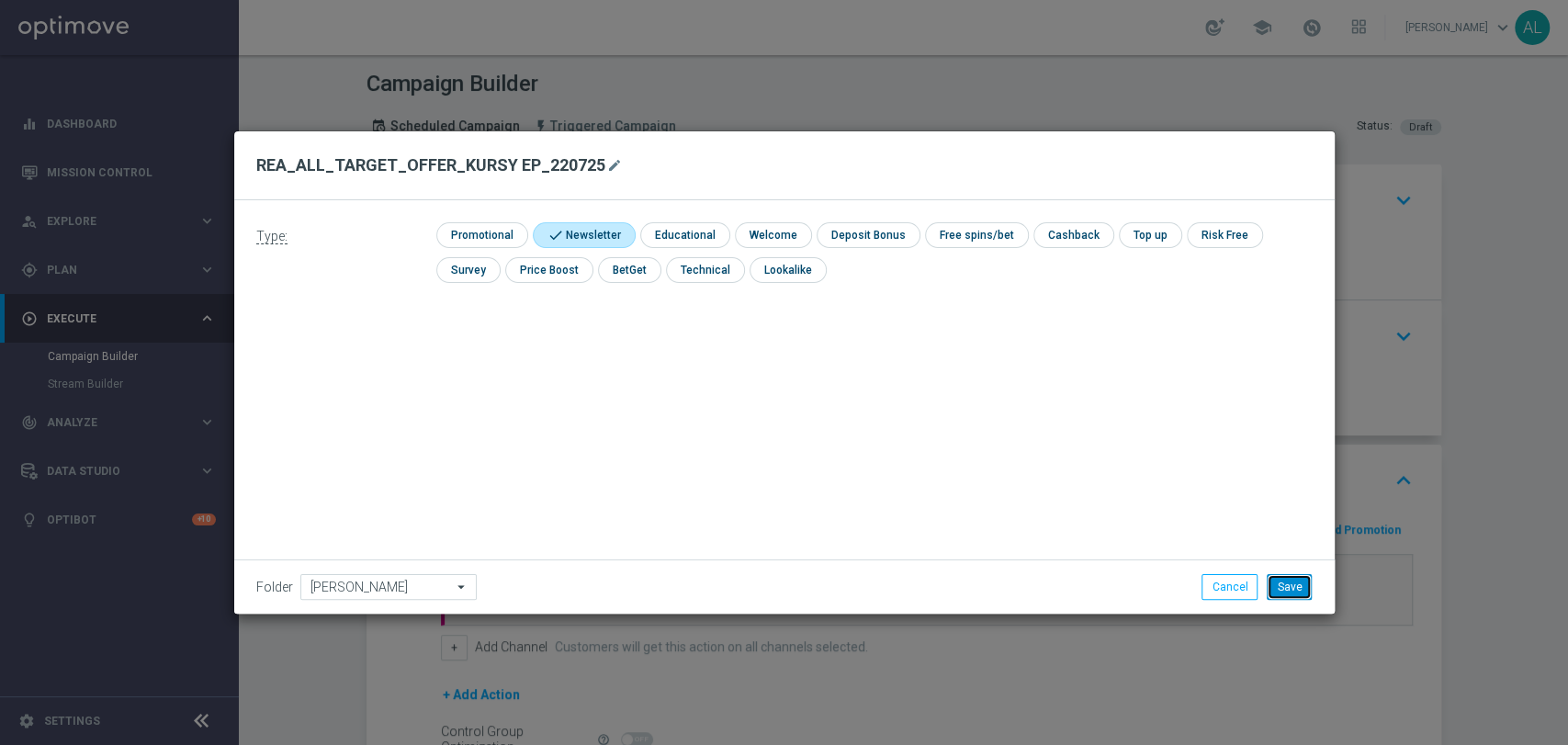 click on "Save" 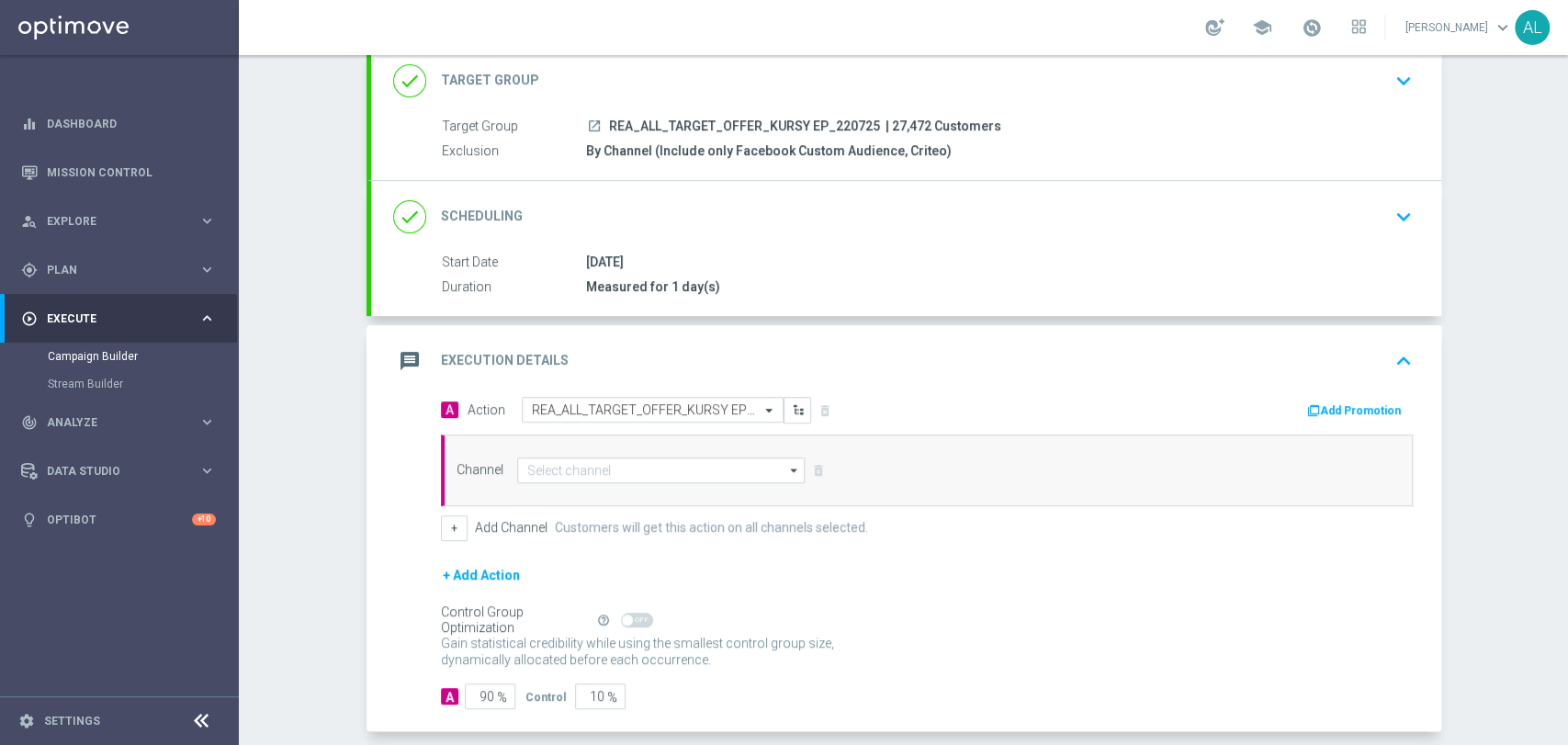 scroll, scrollTop: 203, scrollLeft: 0, axis: vertical 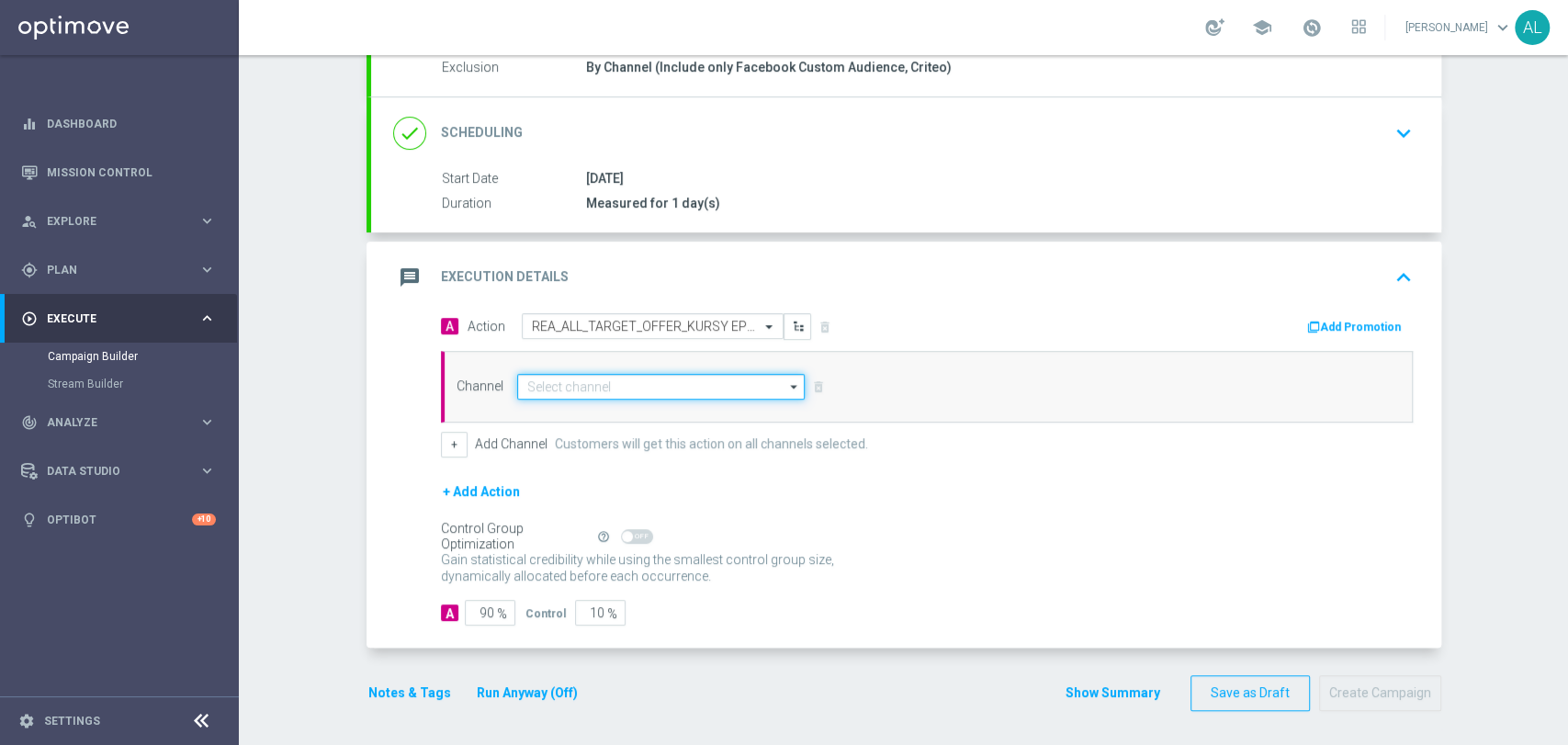 click 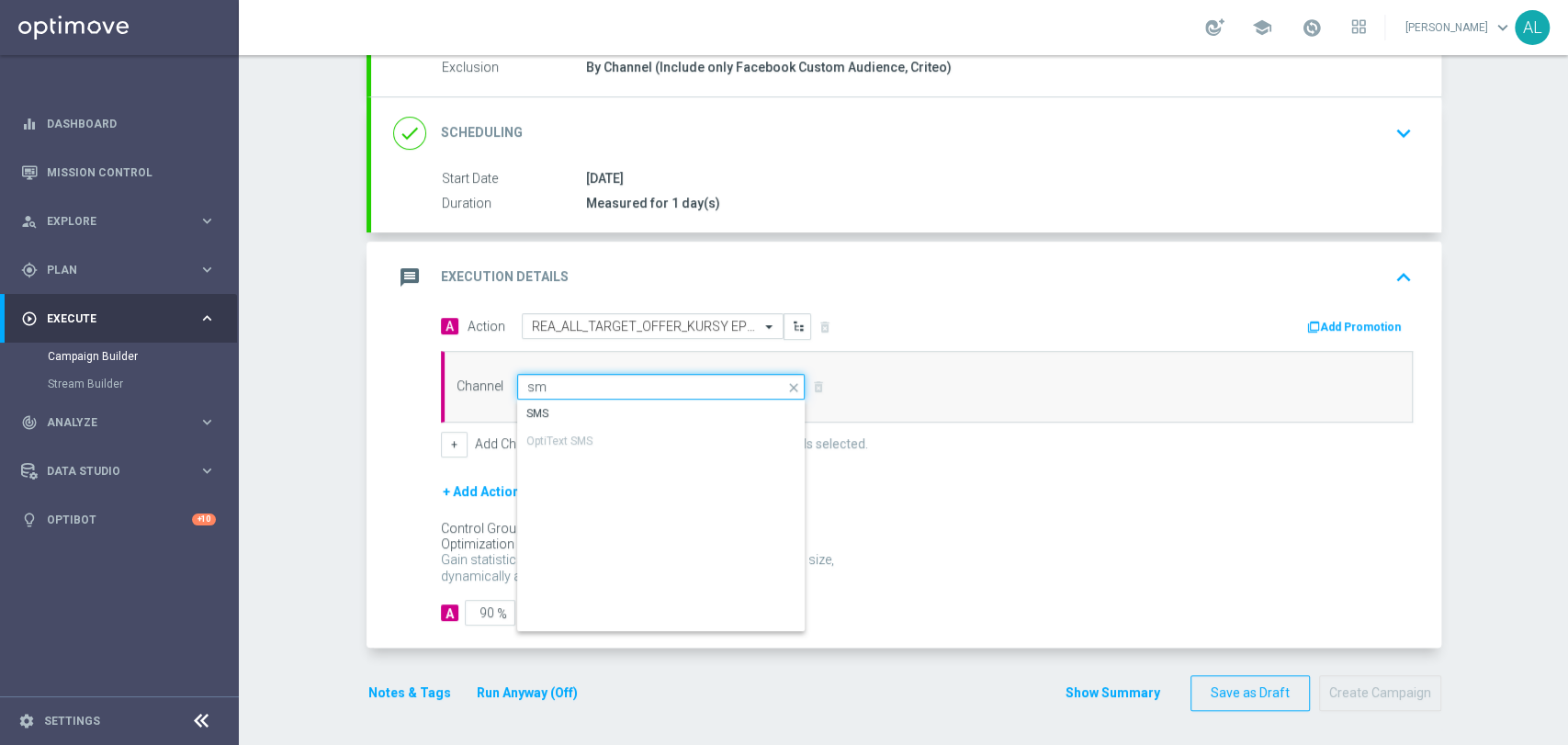 type on "s" 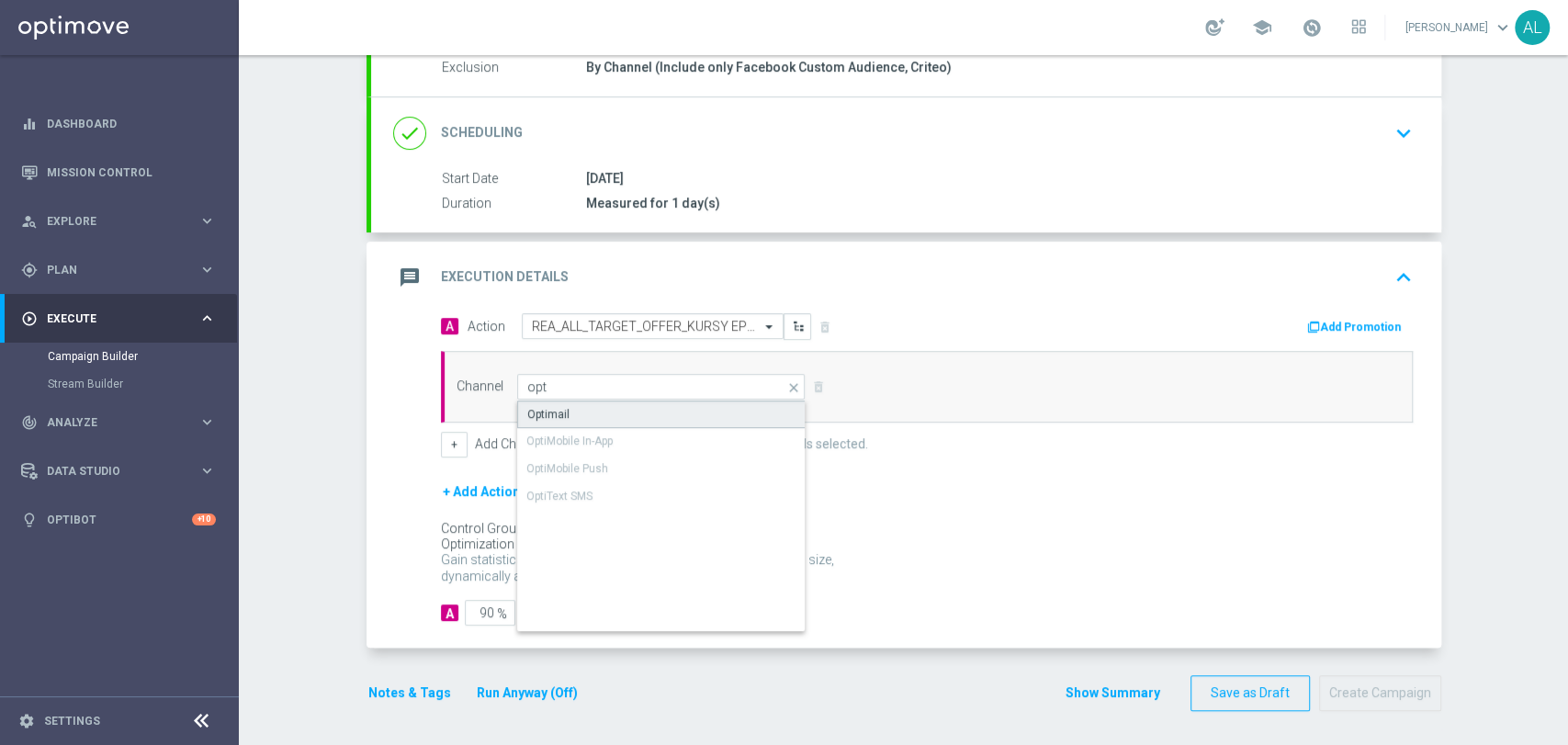 click on "Optimail" 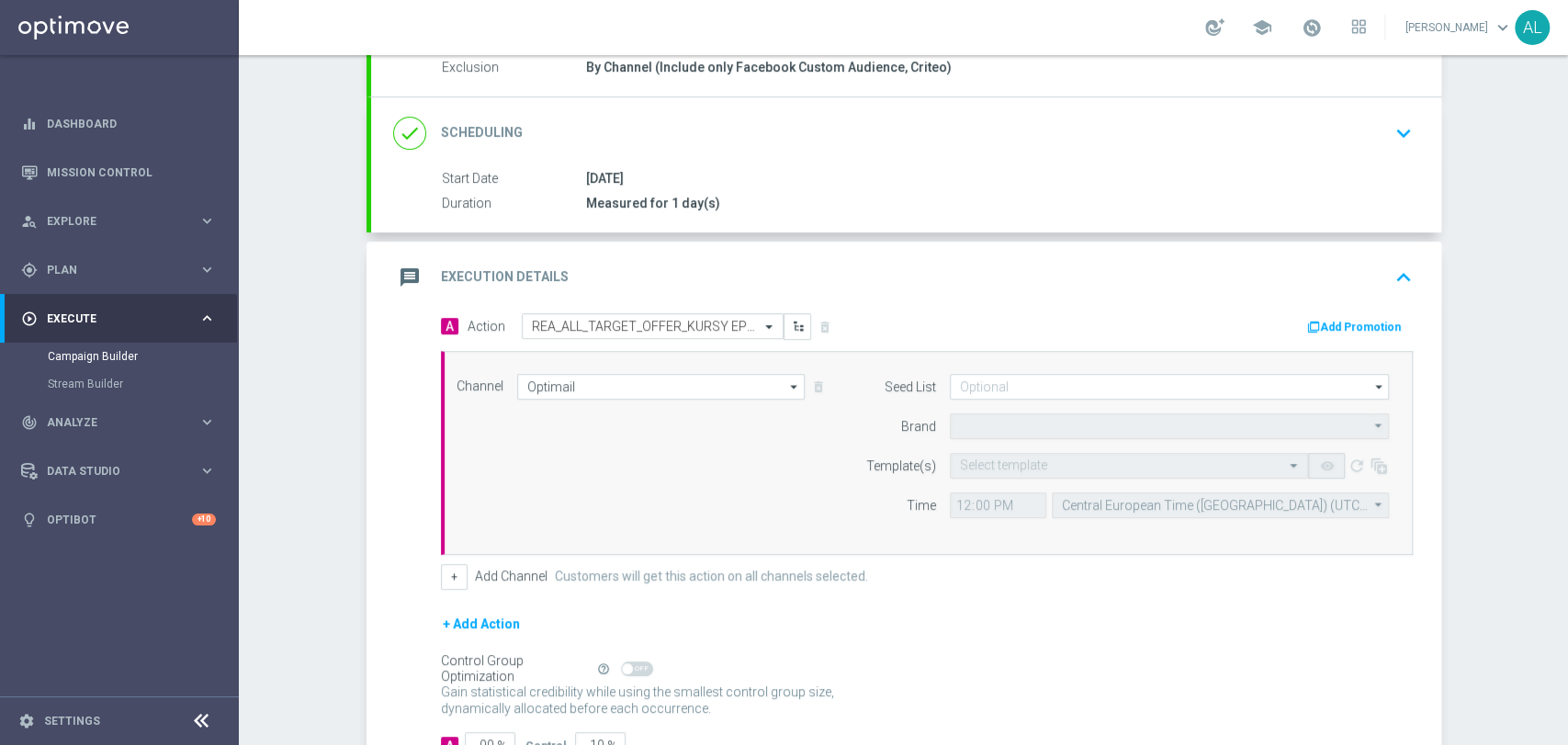 type on "STS" 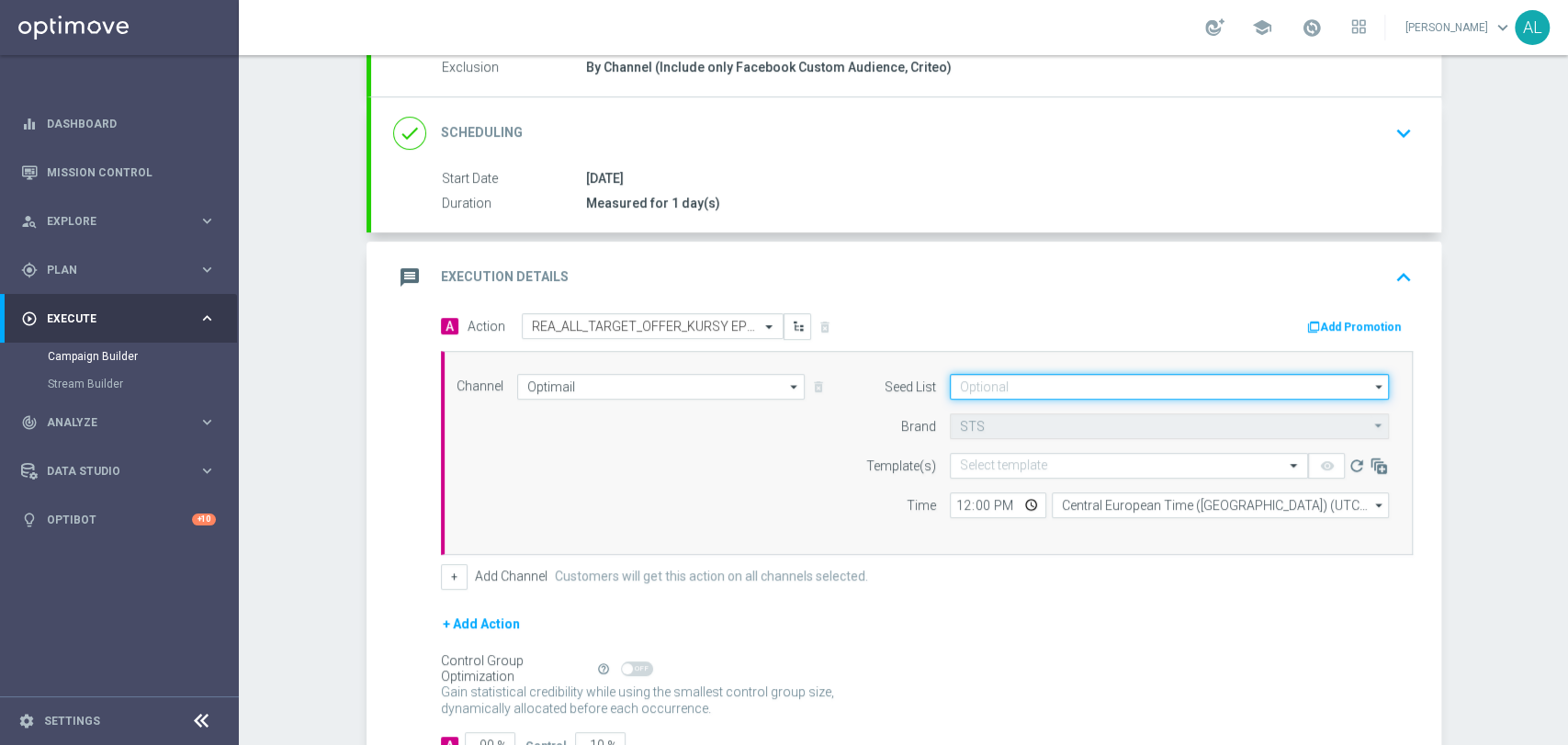 click 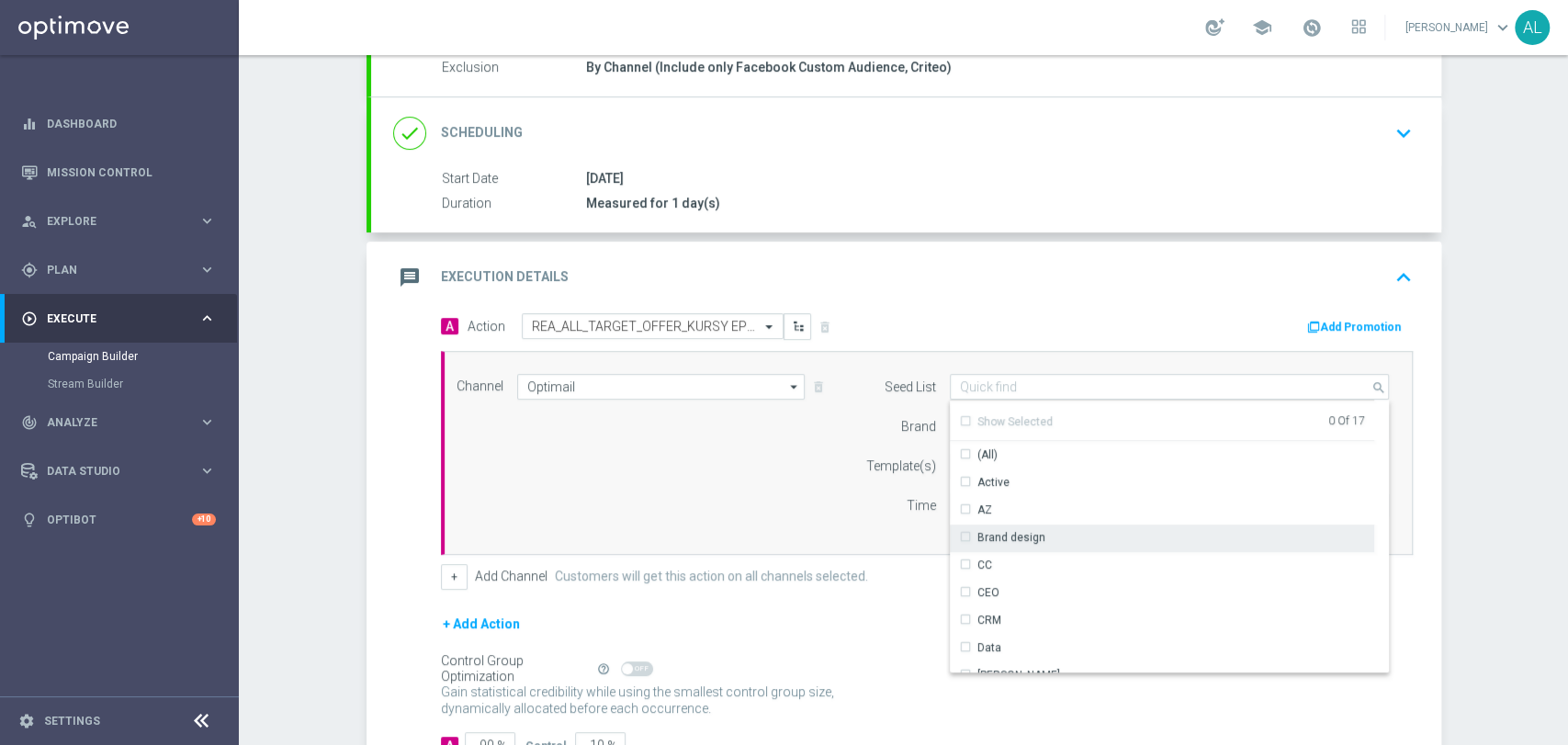 click on "Brand design" 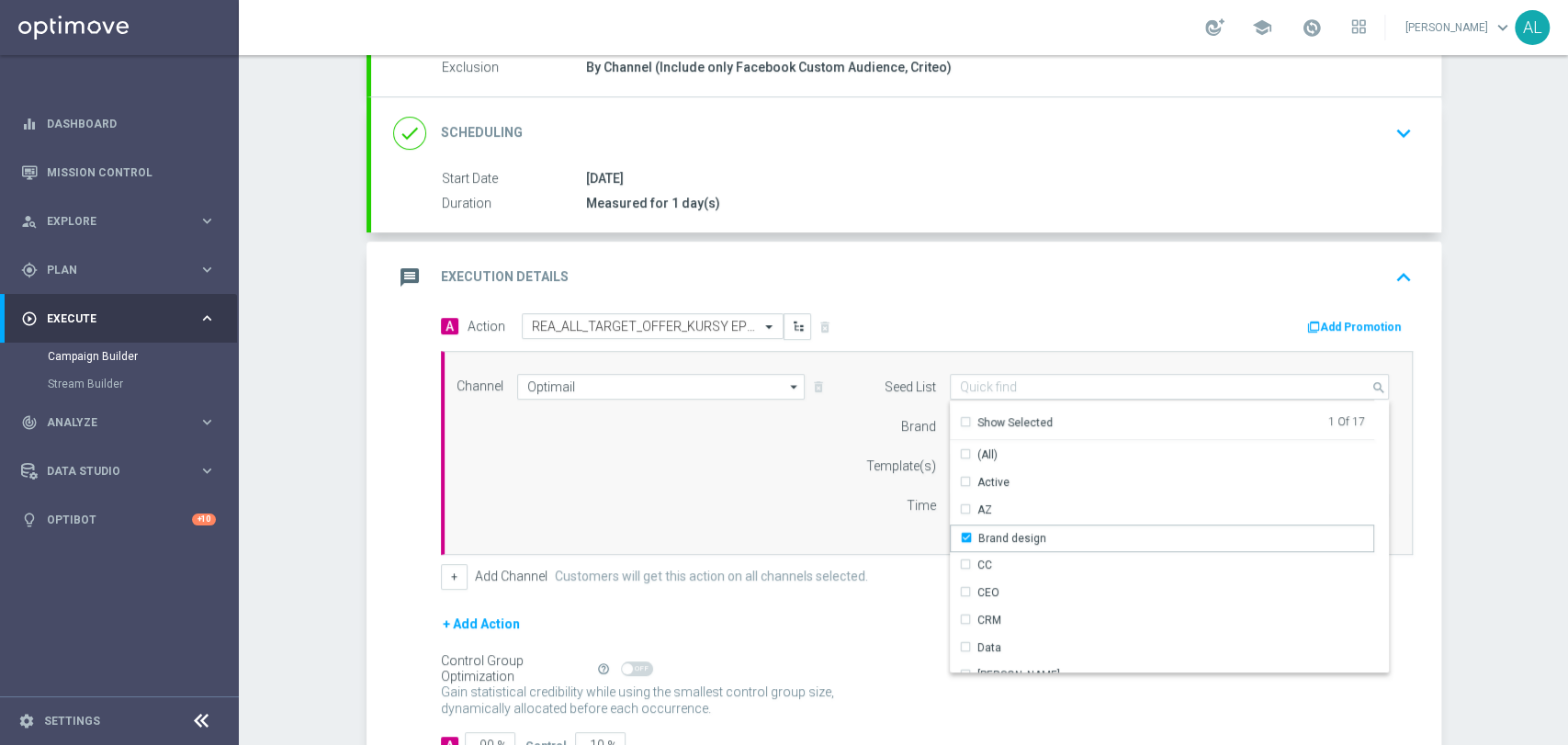 click on "Template(s)
Select template
remove_red_eye
refresh
Time
12:00
Central European Time ([GEOGRAPHIC_DATA]) (UTC +02:00)
Central European Time ([GEOGRAPHIC_DATA]) (UTC +02:00)
arrow_drop_down
Show Selected
0 of NaN" 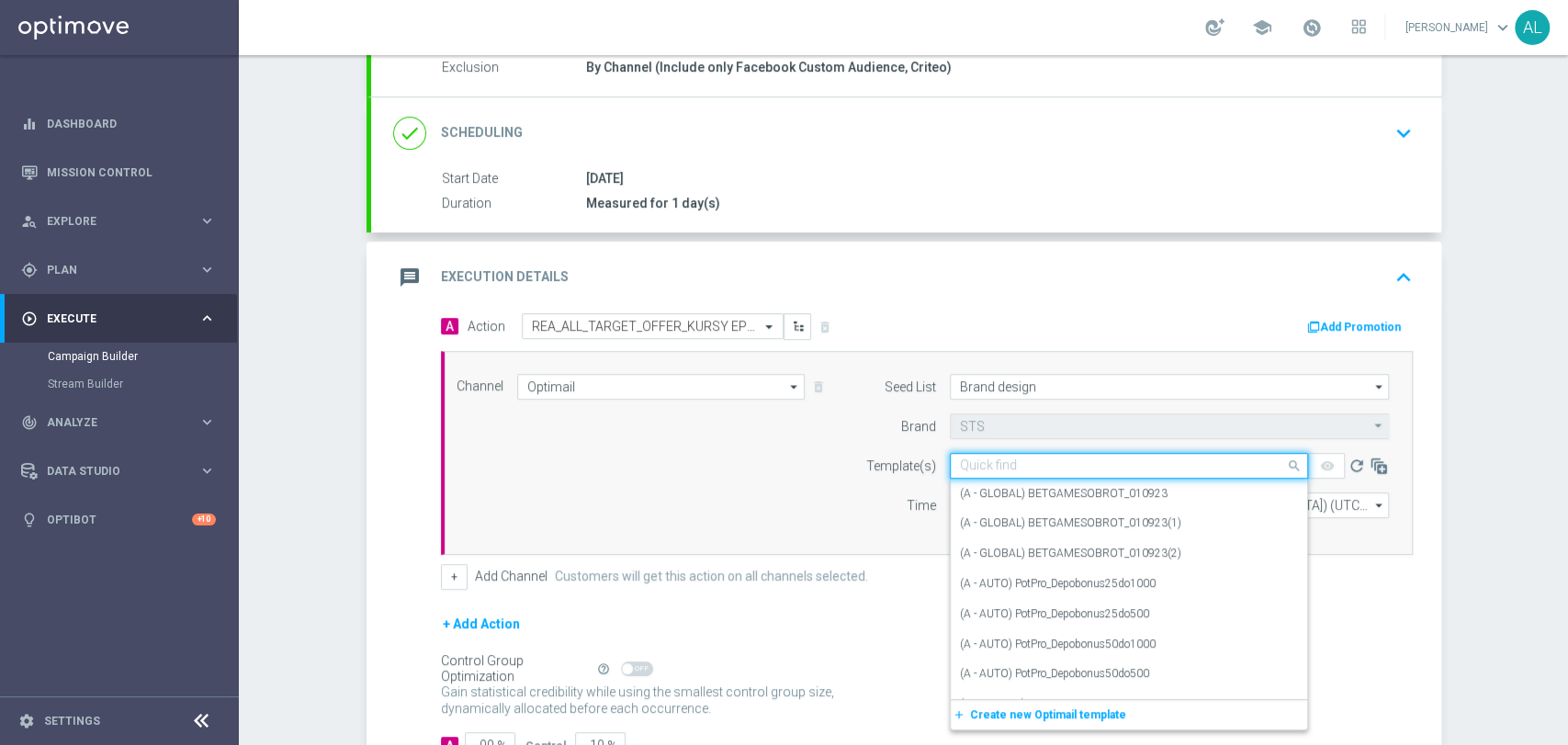 click 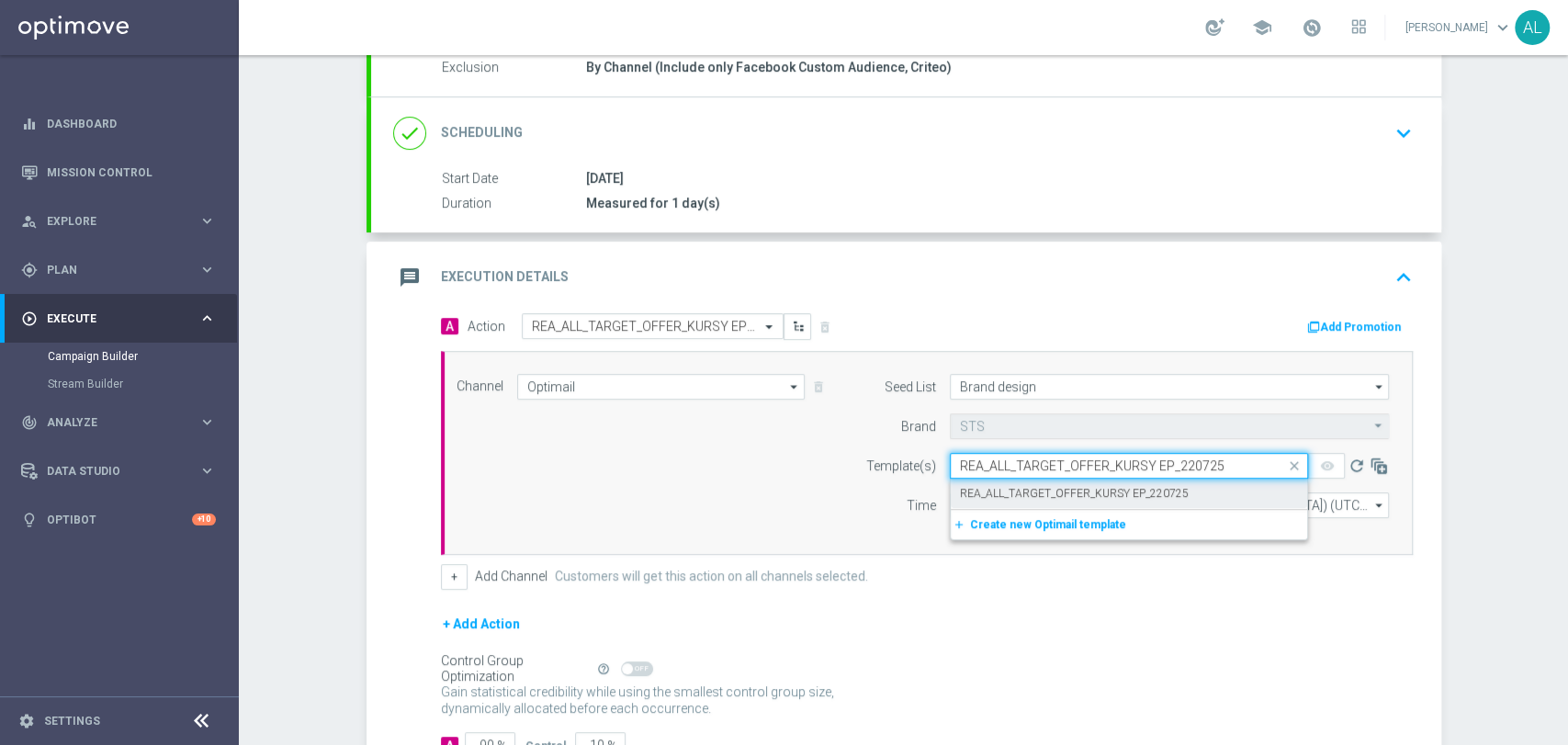 click on "REA_ALL_TARGET_OFFER_KURSY EP_220725" at bounding box center [1129, 493] 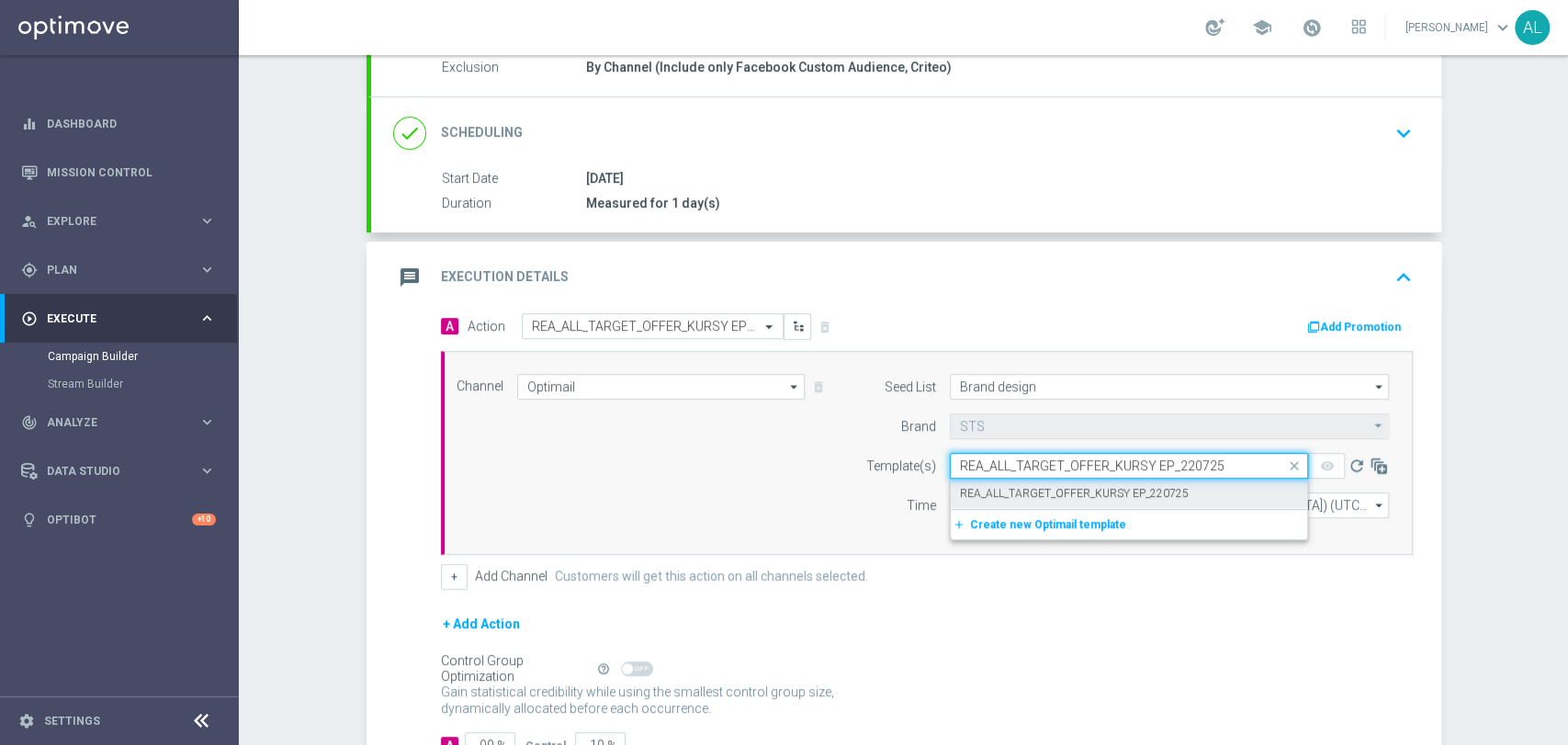 type on "REA_ALL_TARGET_OFFER_KURSY EP_220725" 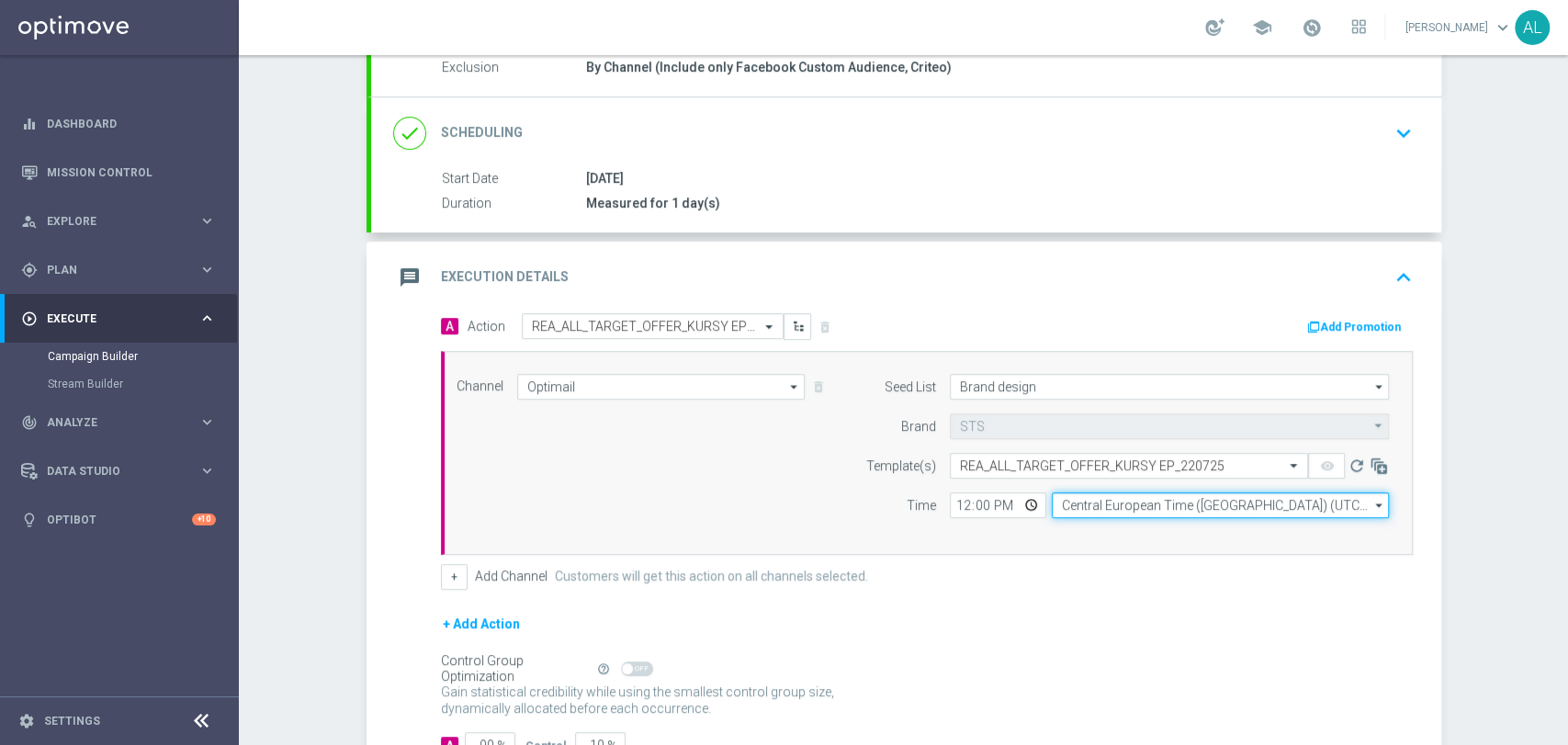 click on "Central European Time ([GEOGRAPHIC_DATA]) (UTC +02:00)" 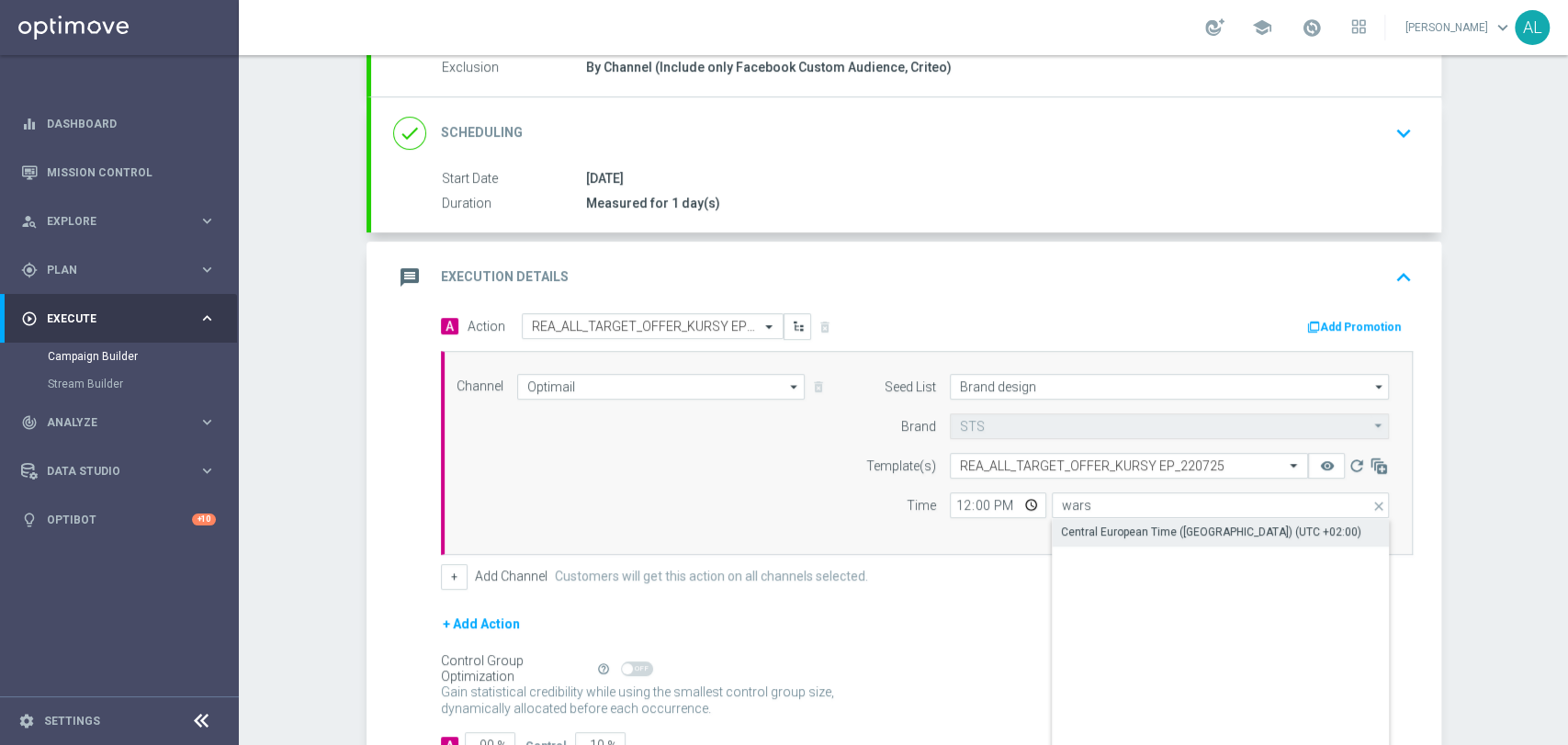 drag, startPoint x: 1066, startPoint y: 524, endPoint x: 1043, endPoint y: 518, distance: 23.769729 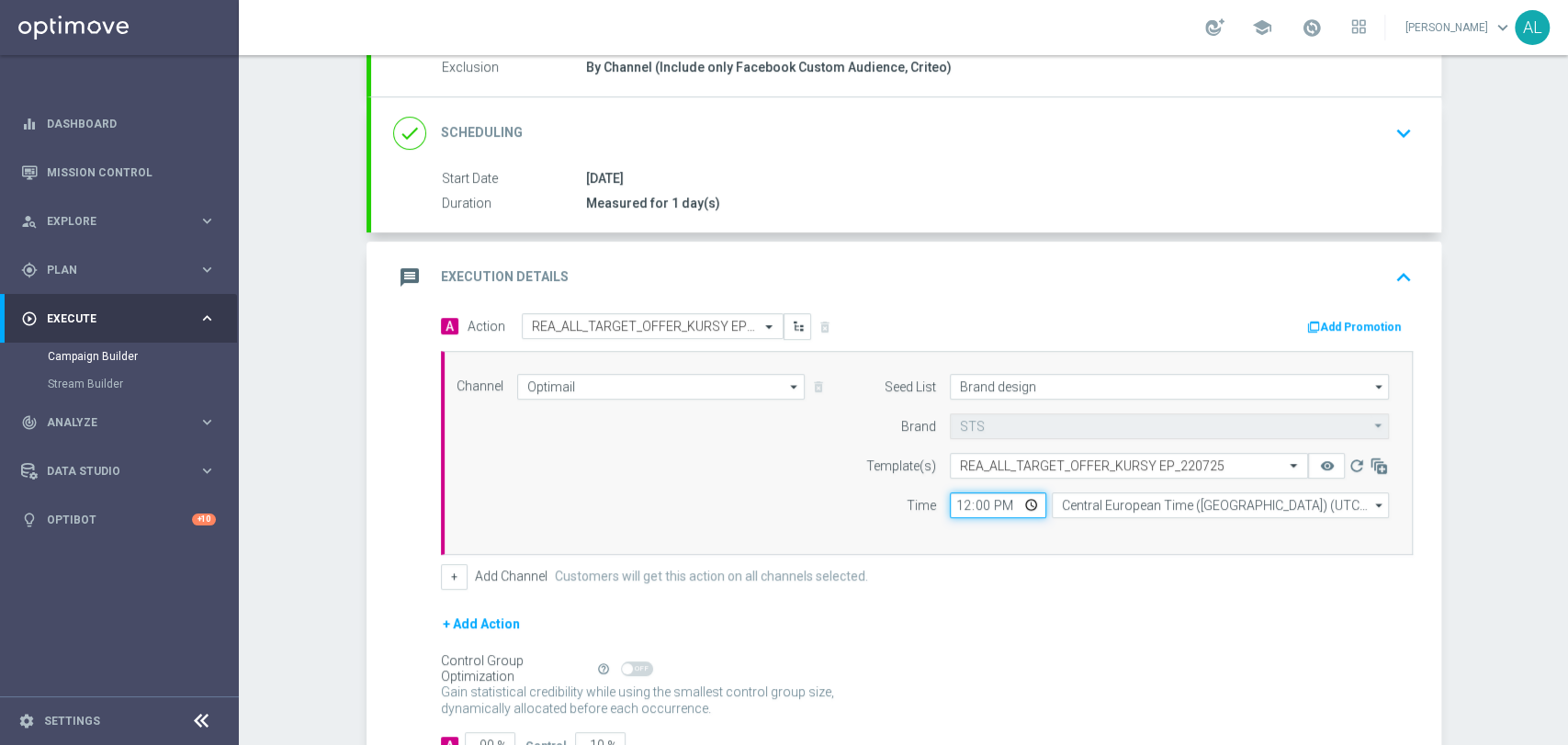 click on "12:00" 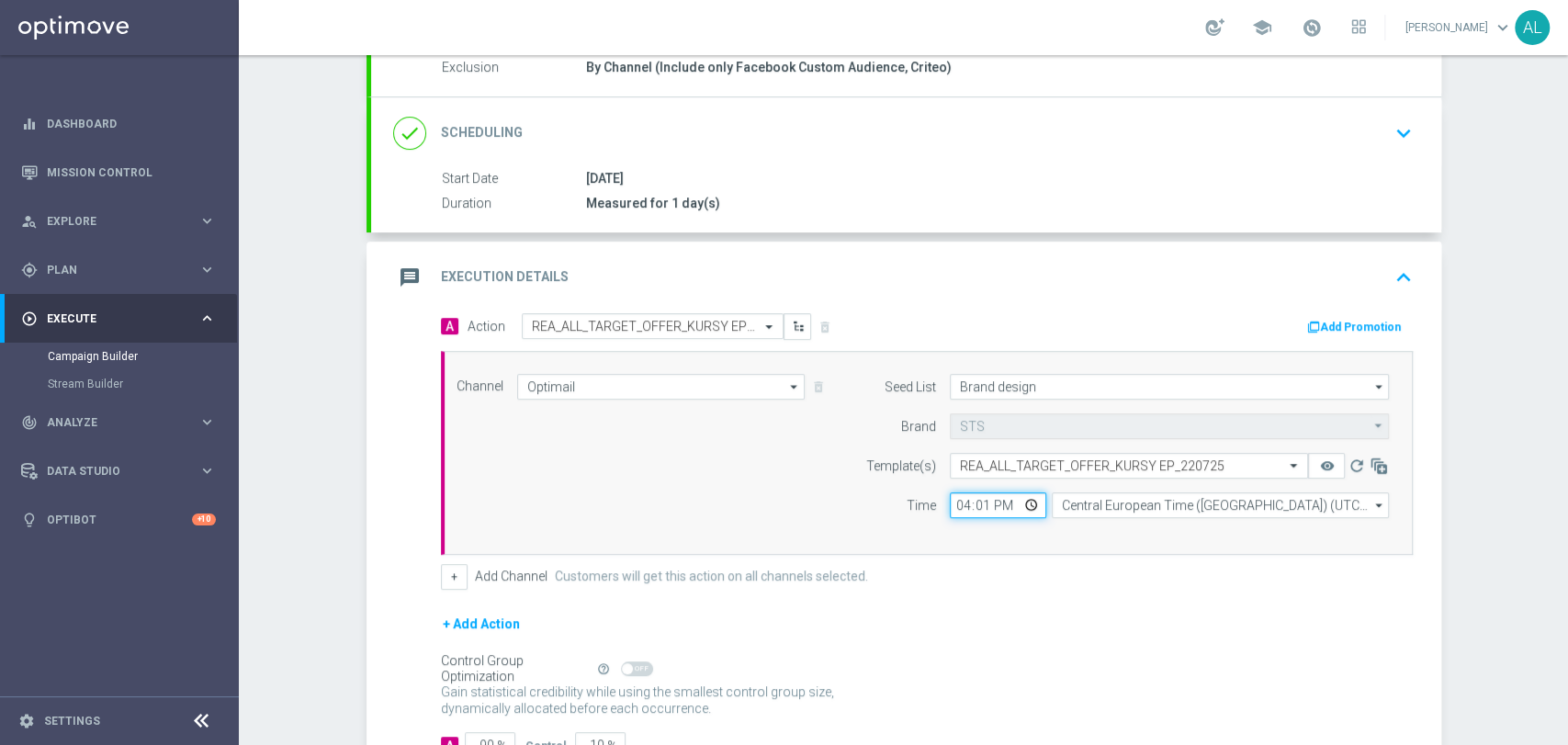 type on "16:13" 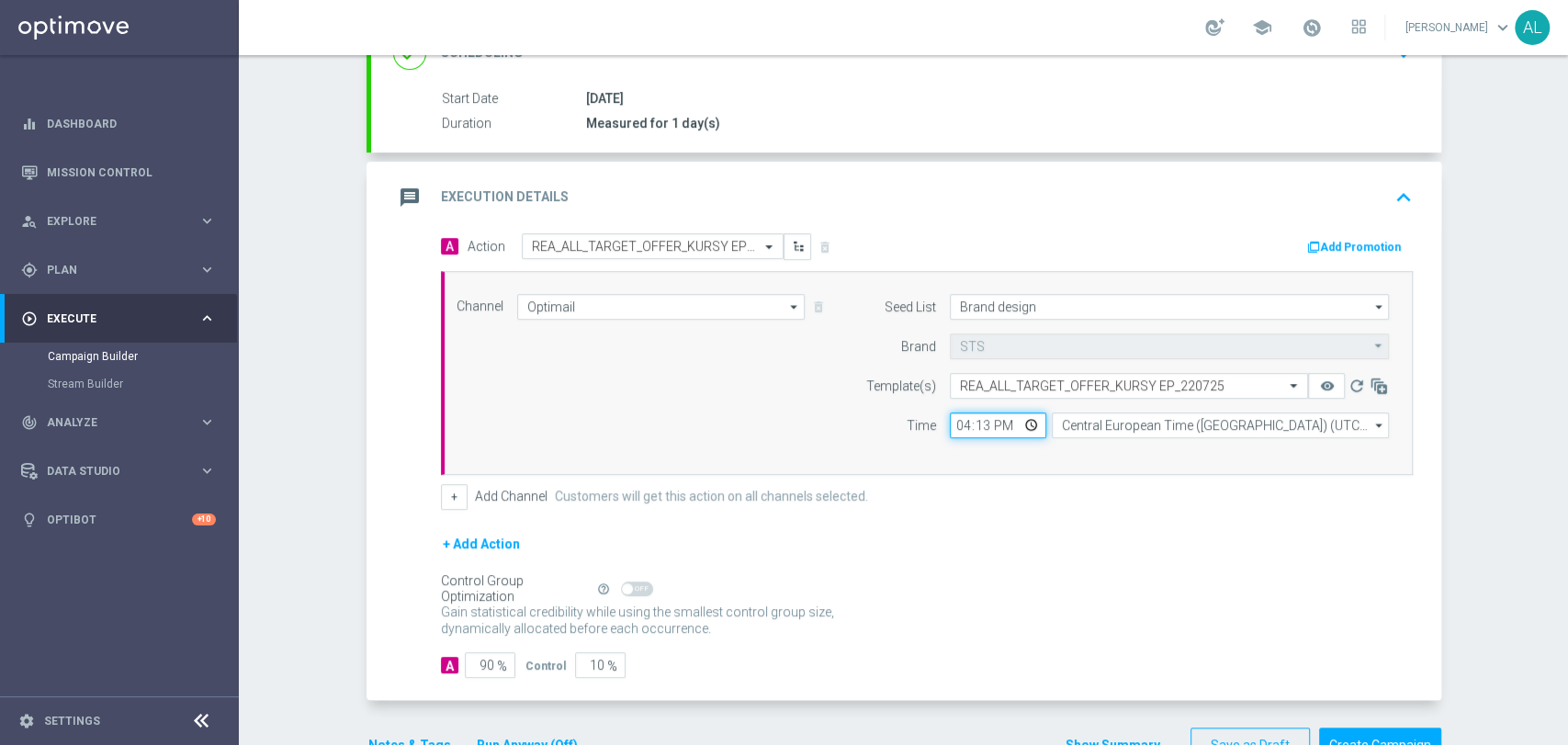 scroll, scrollTop: 335, scrollLeft: 0, axis: vertical 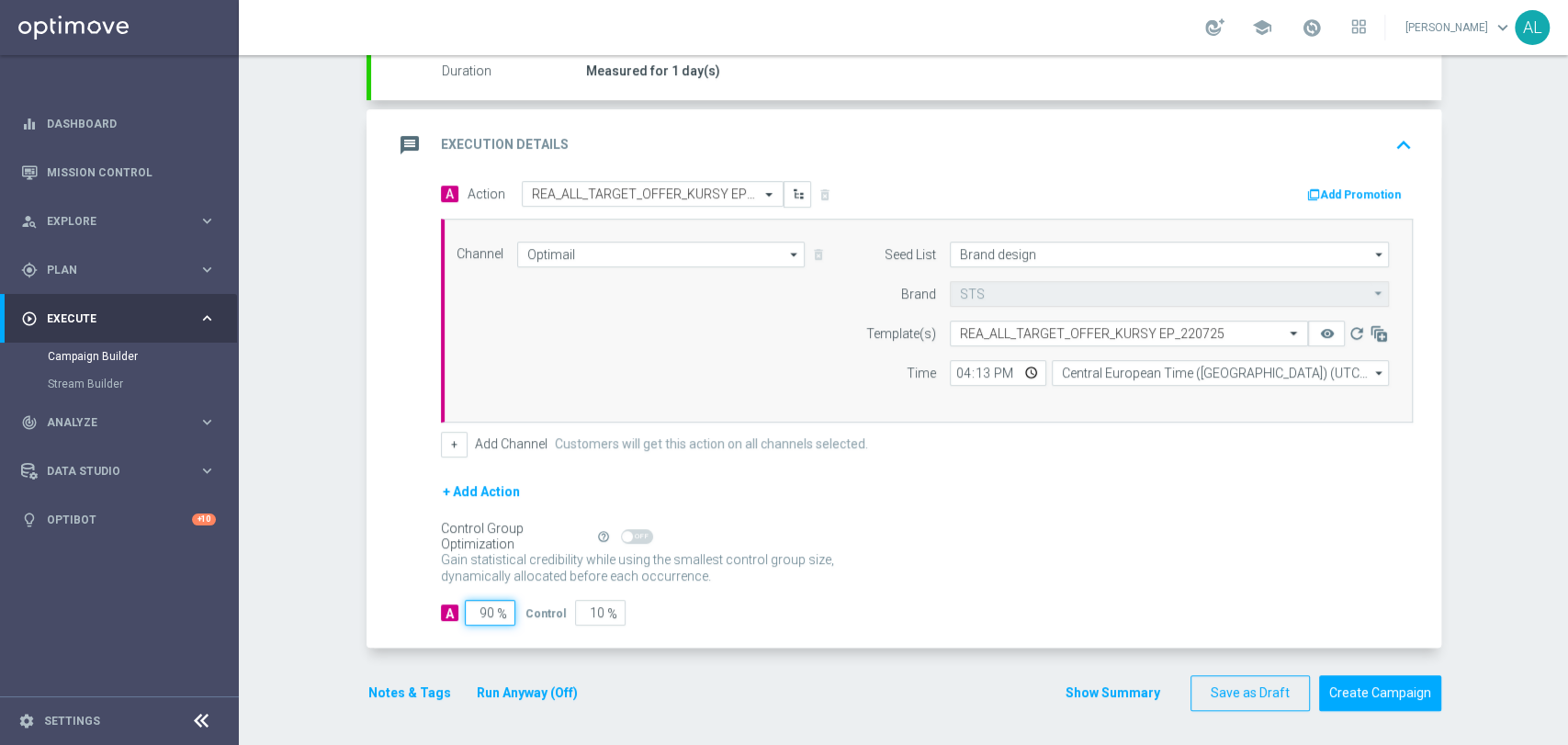 click on "90" 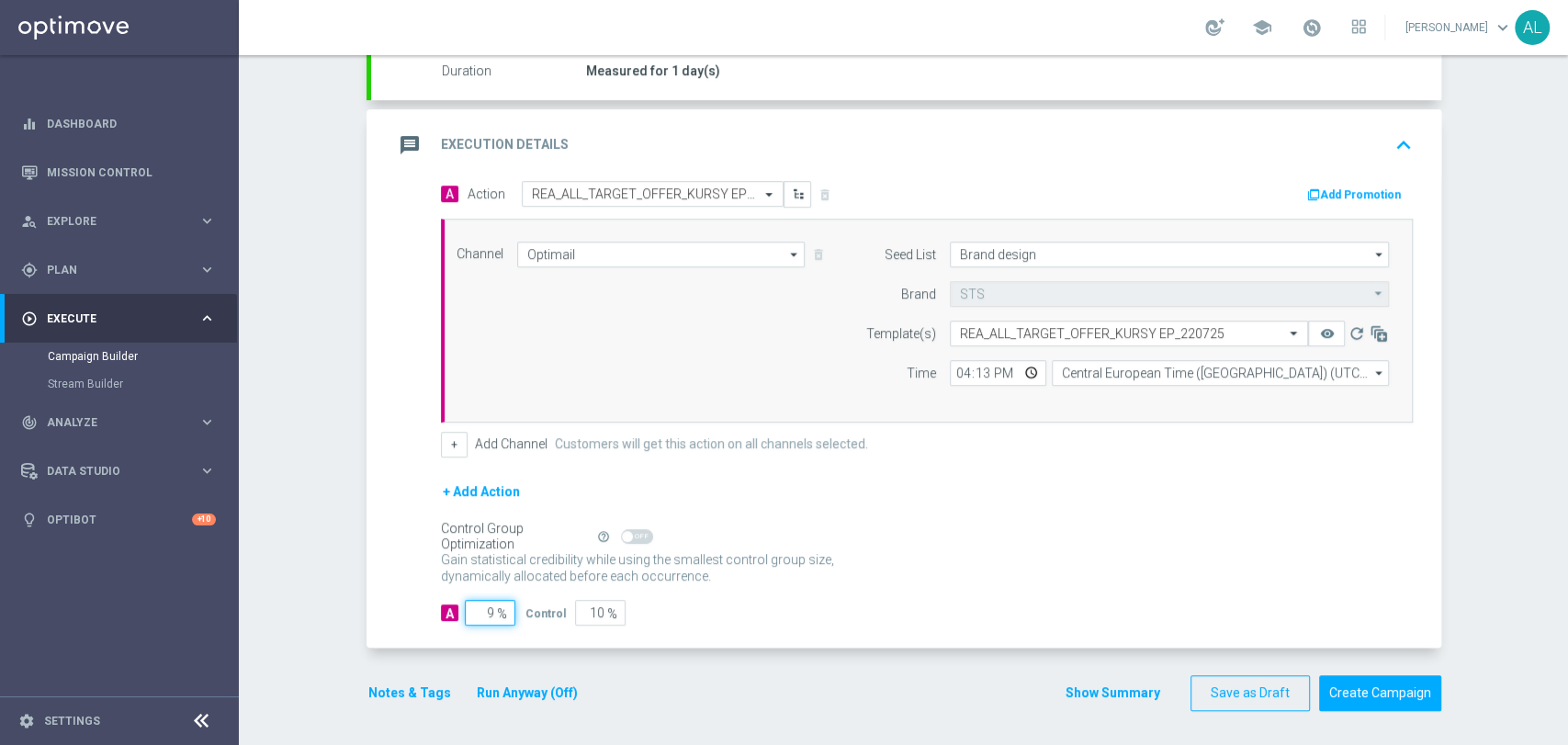 type on "95" 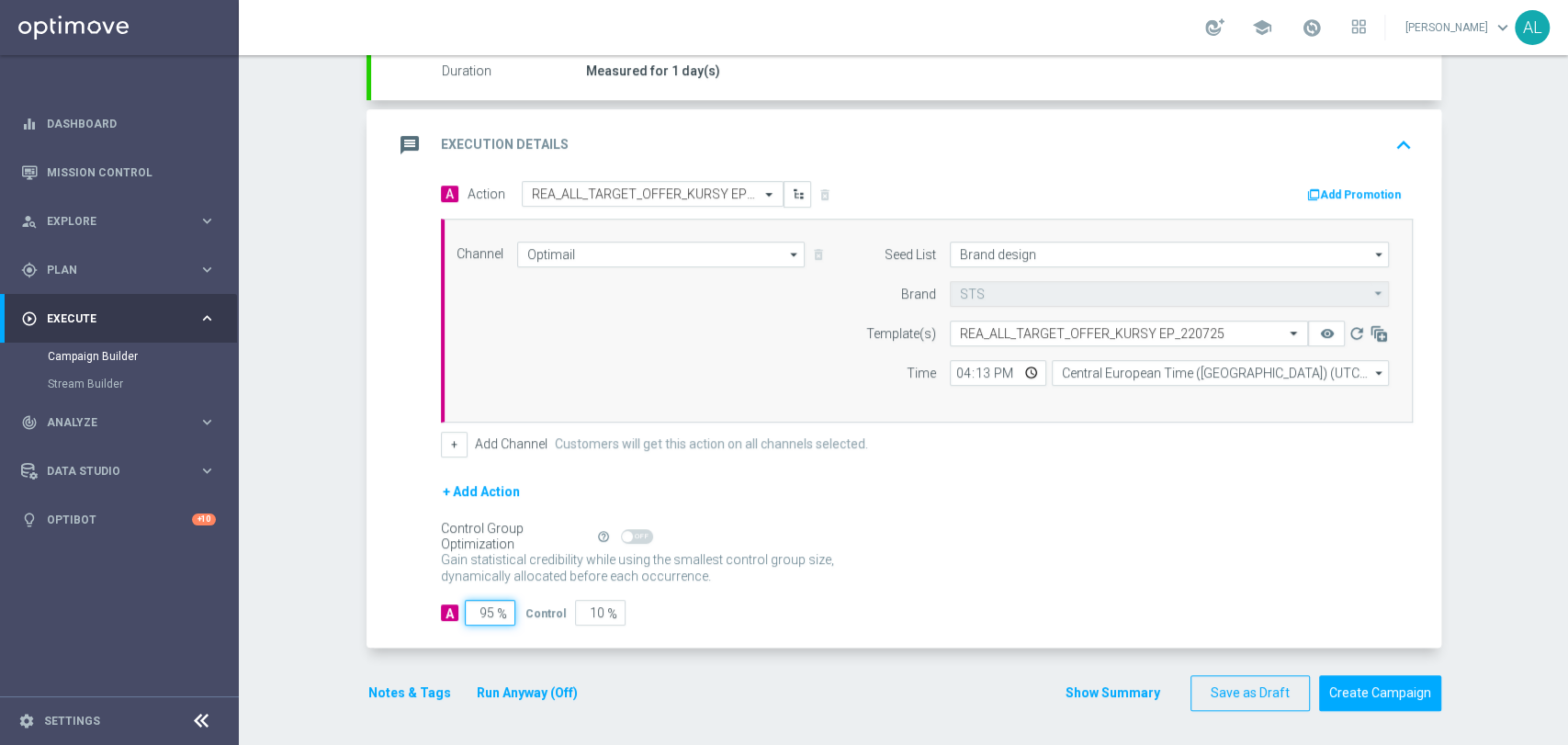 type on "5" 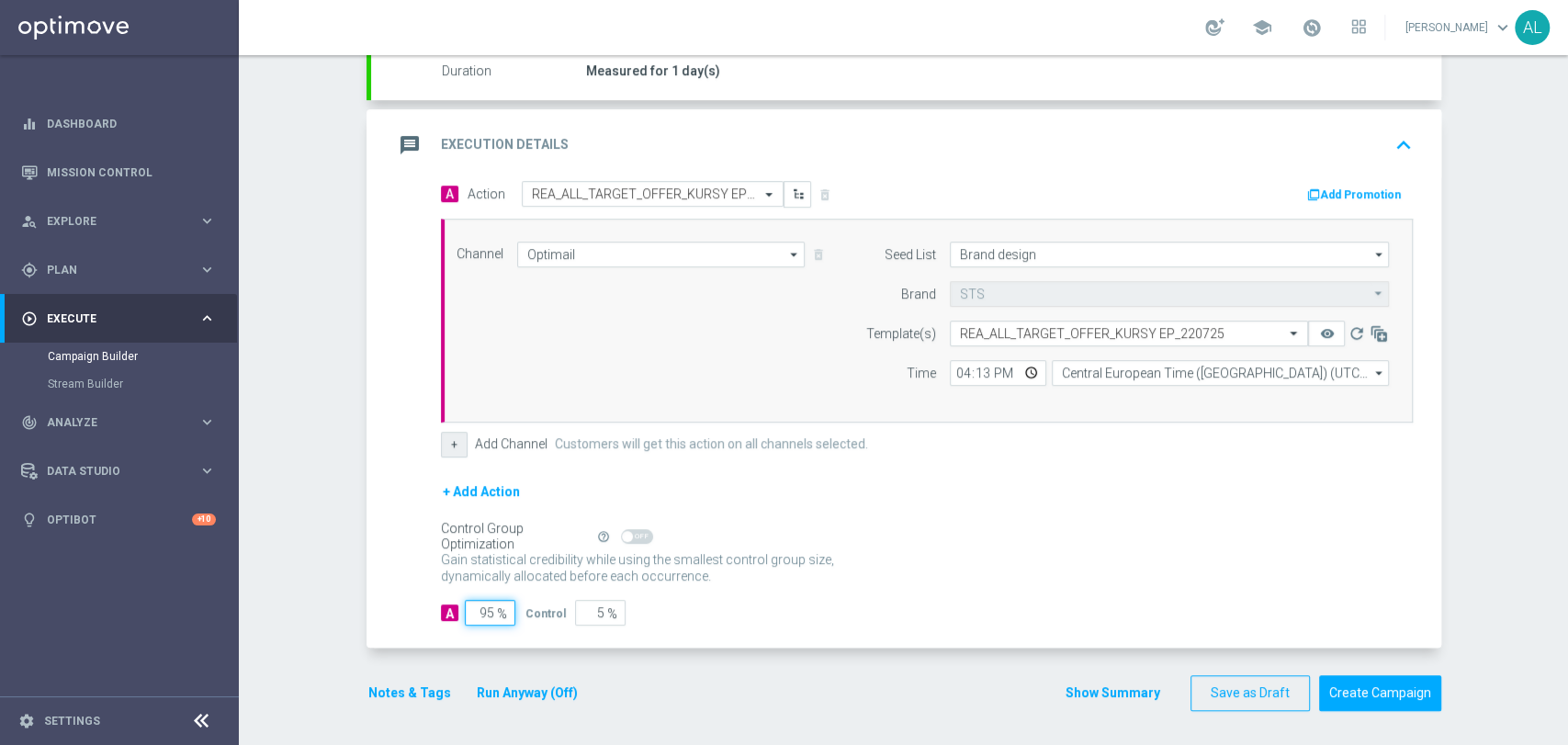 type on "95" 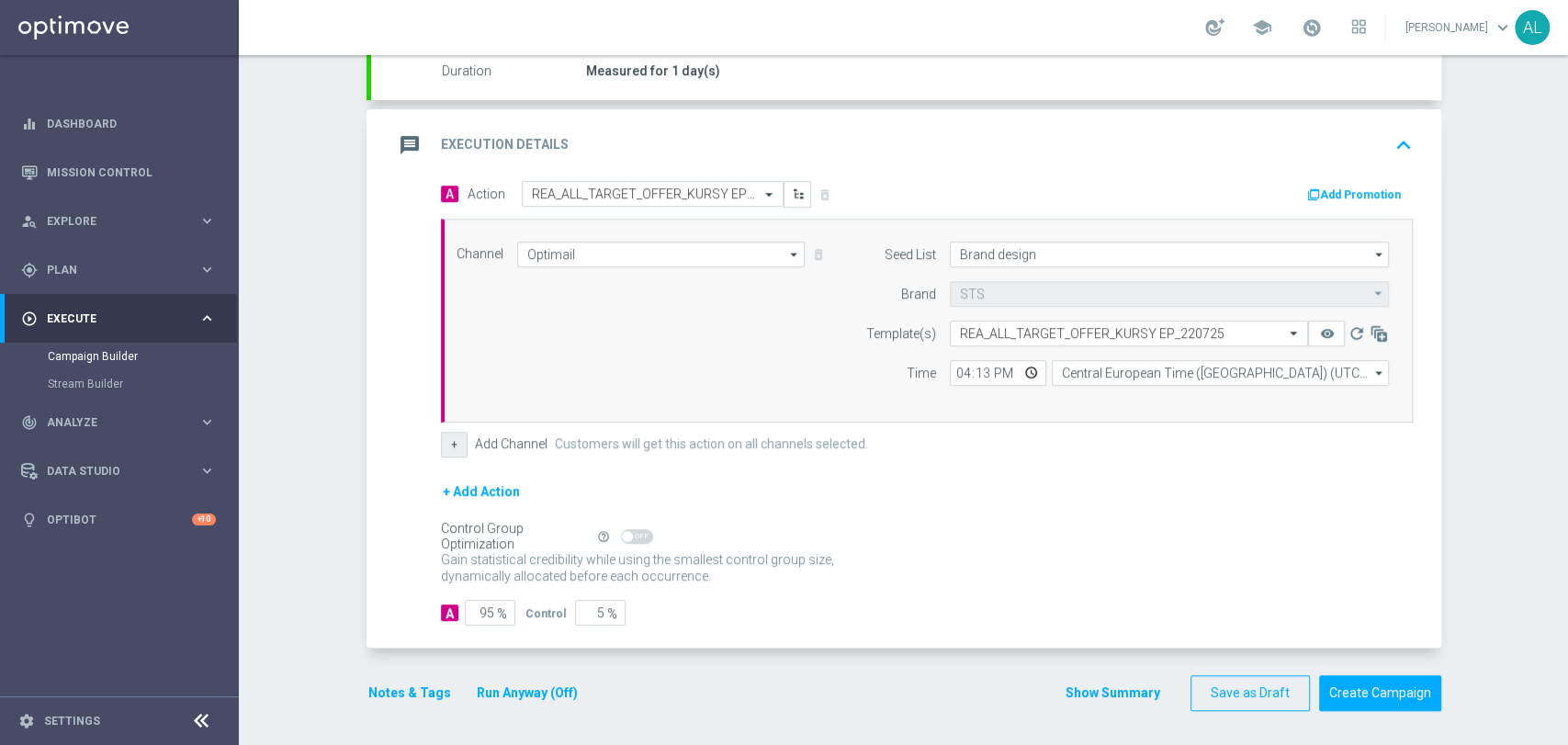 click on "+" 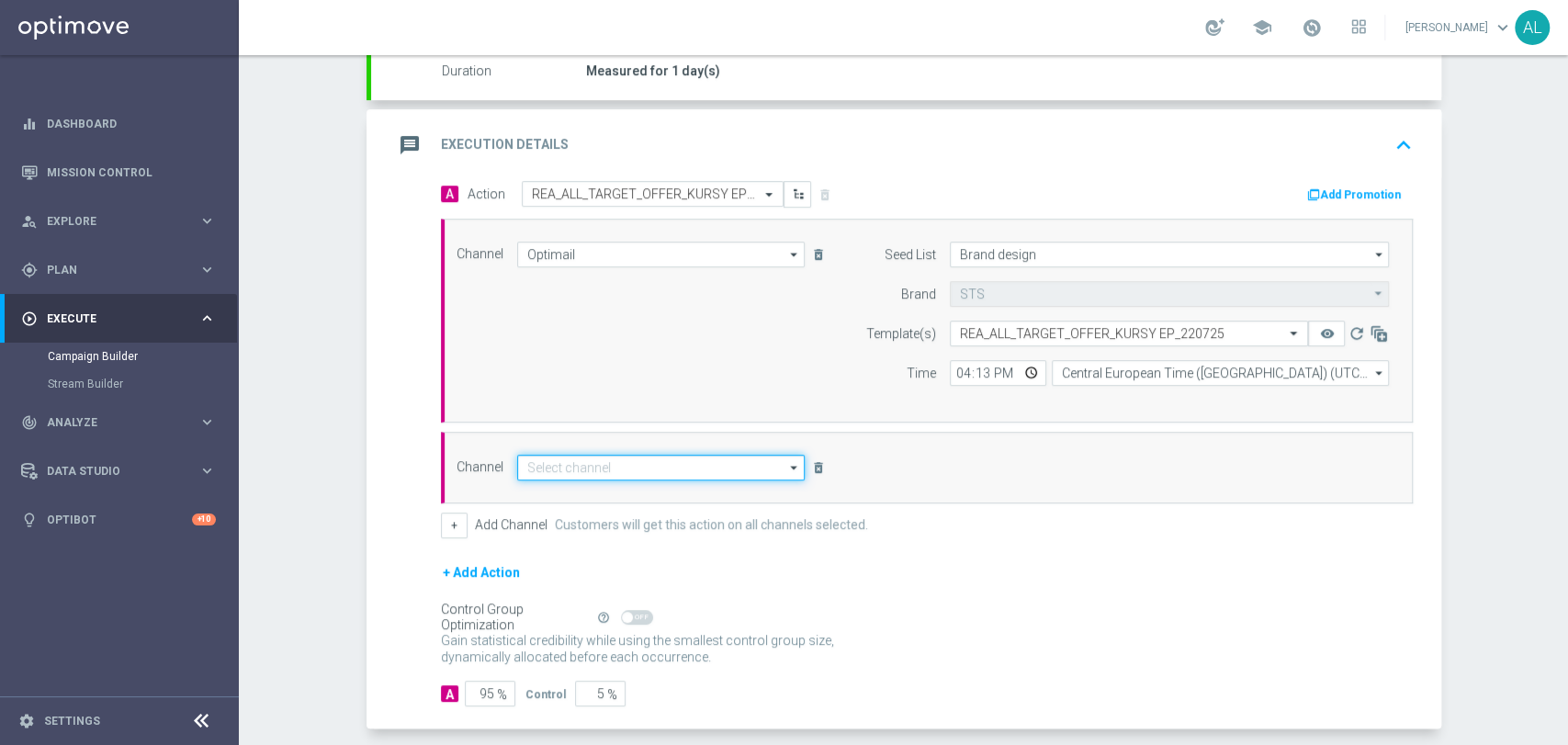 click 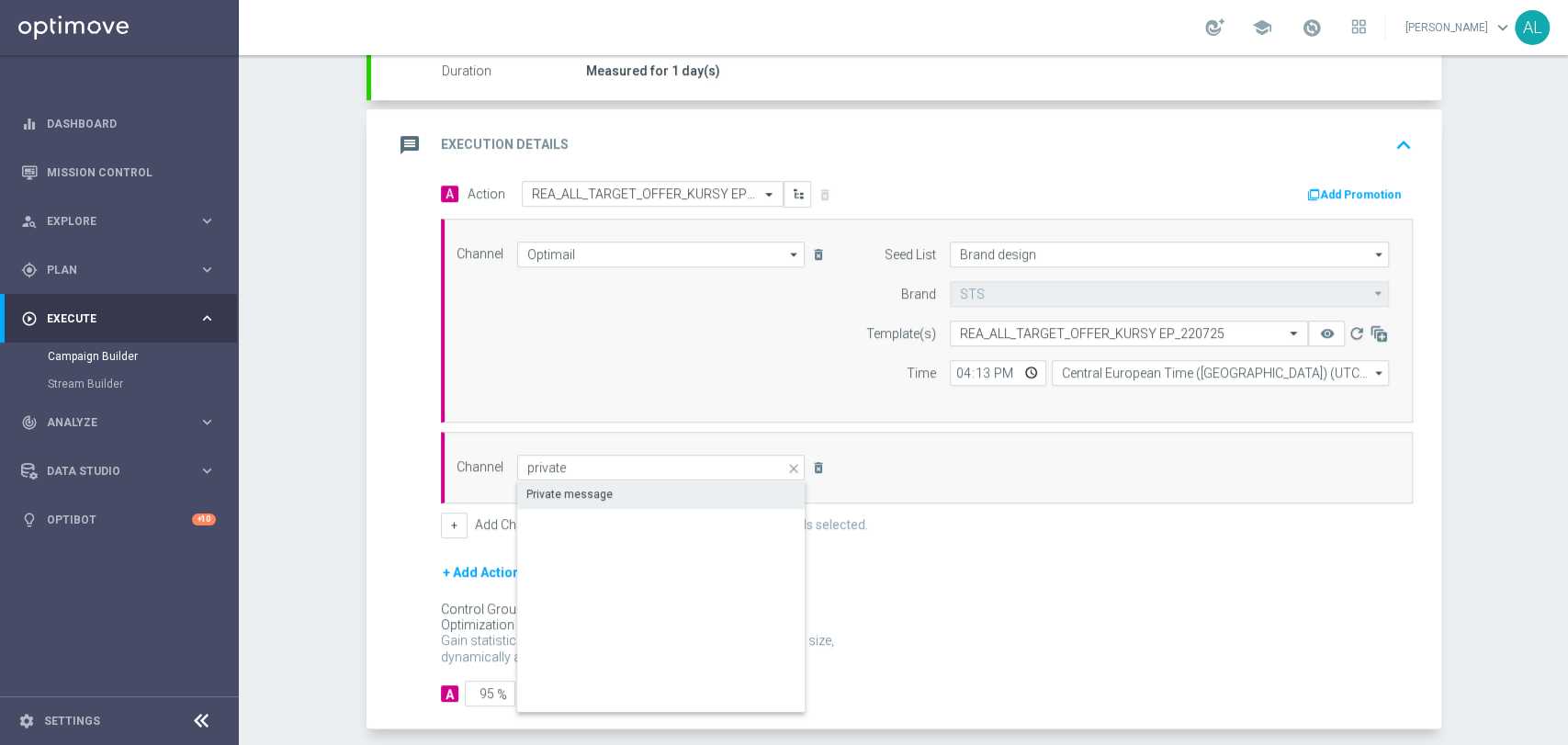 click on "Private message" 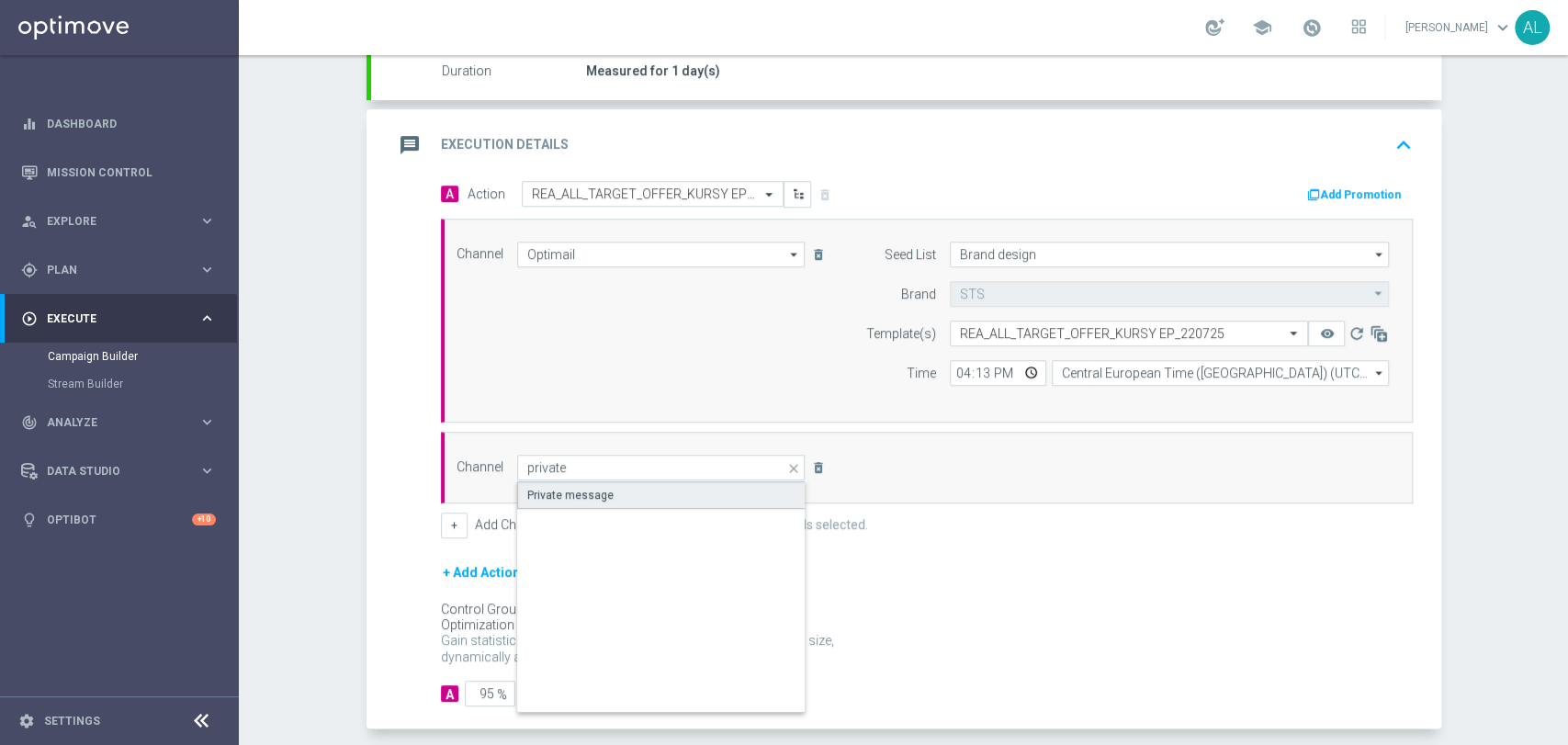 type on "Private message" 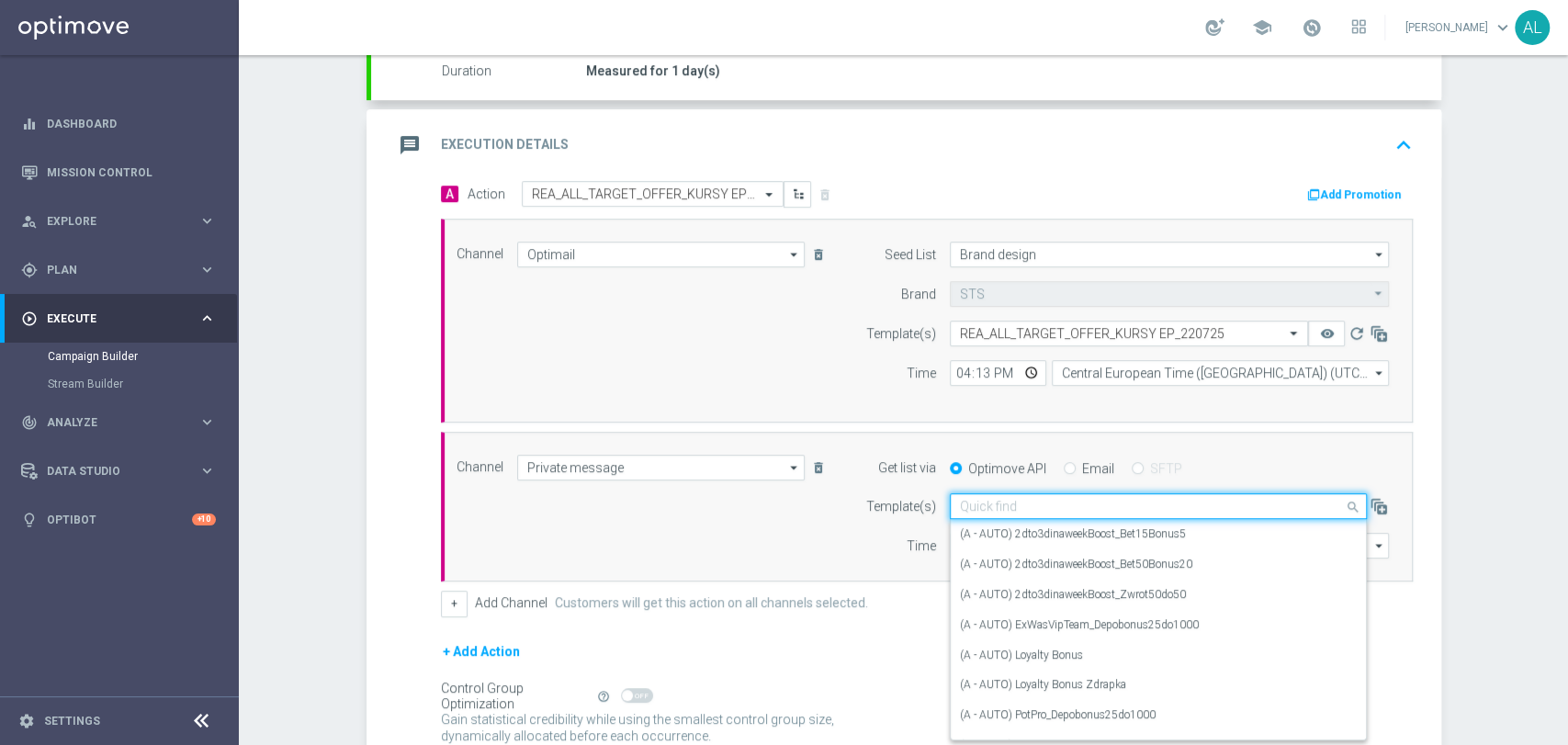click 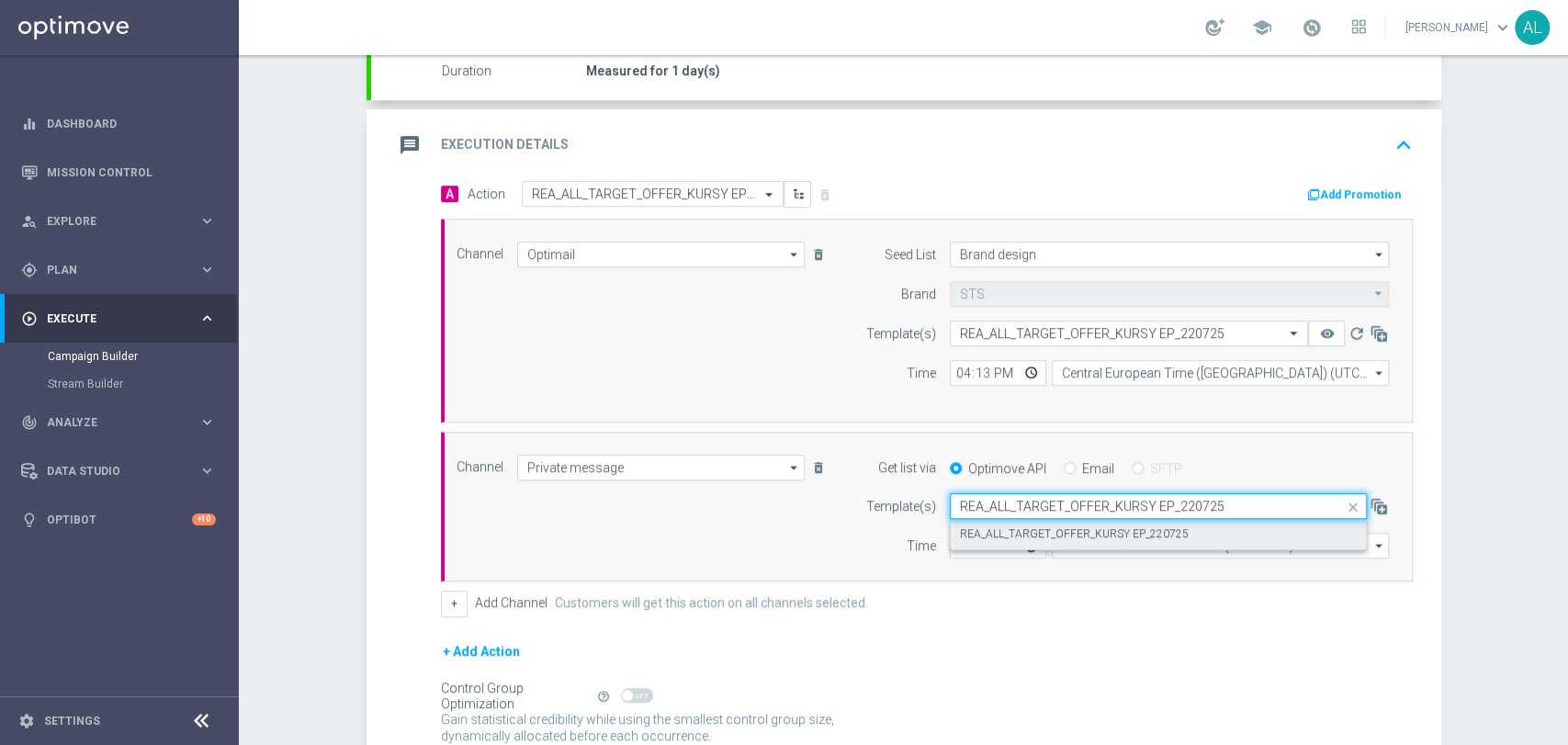 click on "REA_ALL_TARGET_OFFER_KURSY EP_220725" at bounding box center [1158, 535] 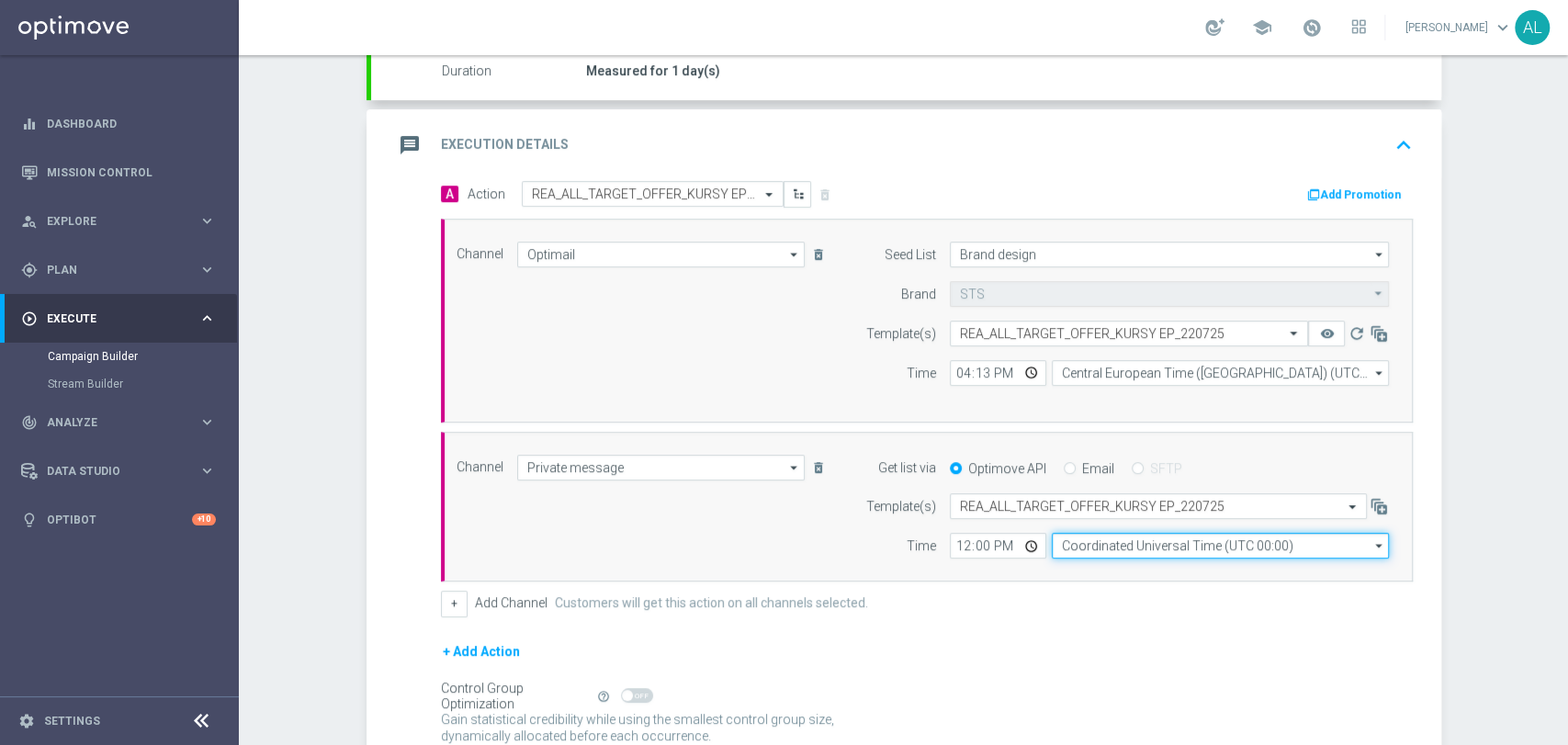 click on "Coordinated Universal Time (UTC 00:00)" 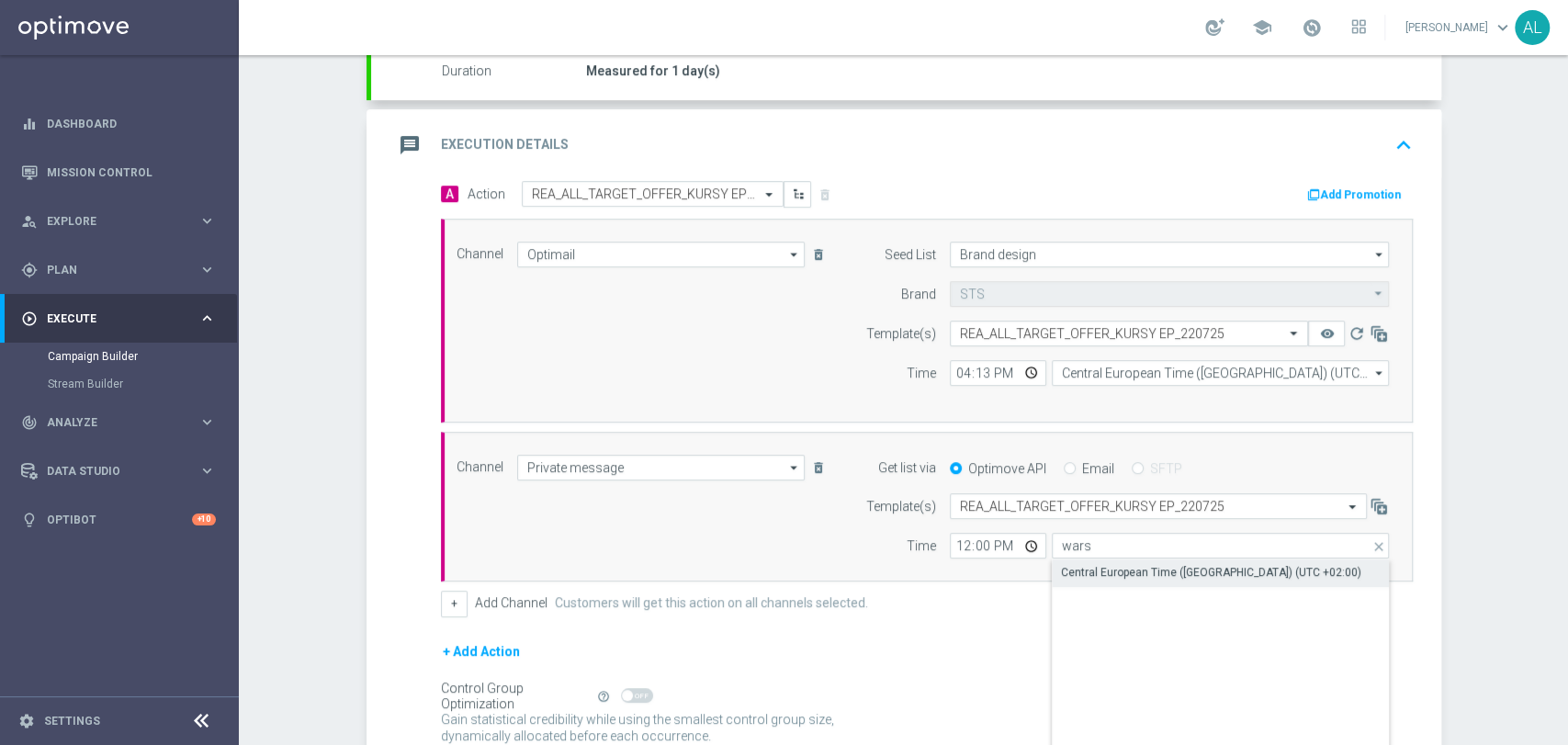 click on "Central European Time ([GEOGRAPHIC_DATA]) (UTC +02:00)" 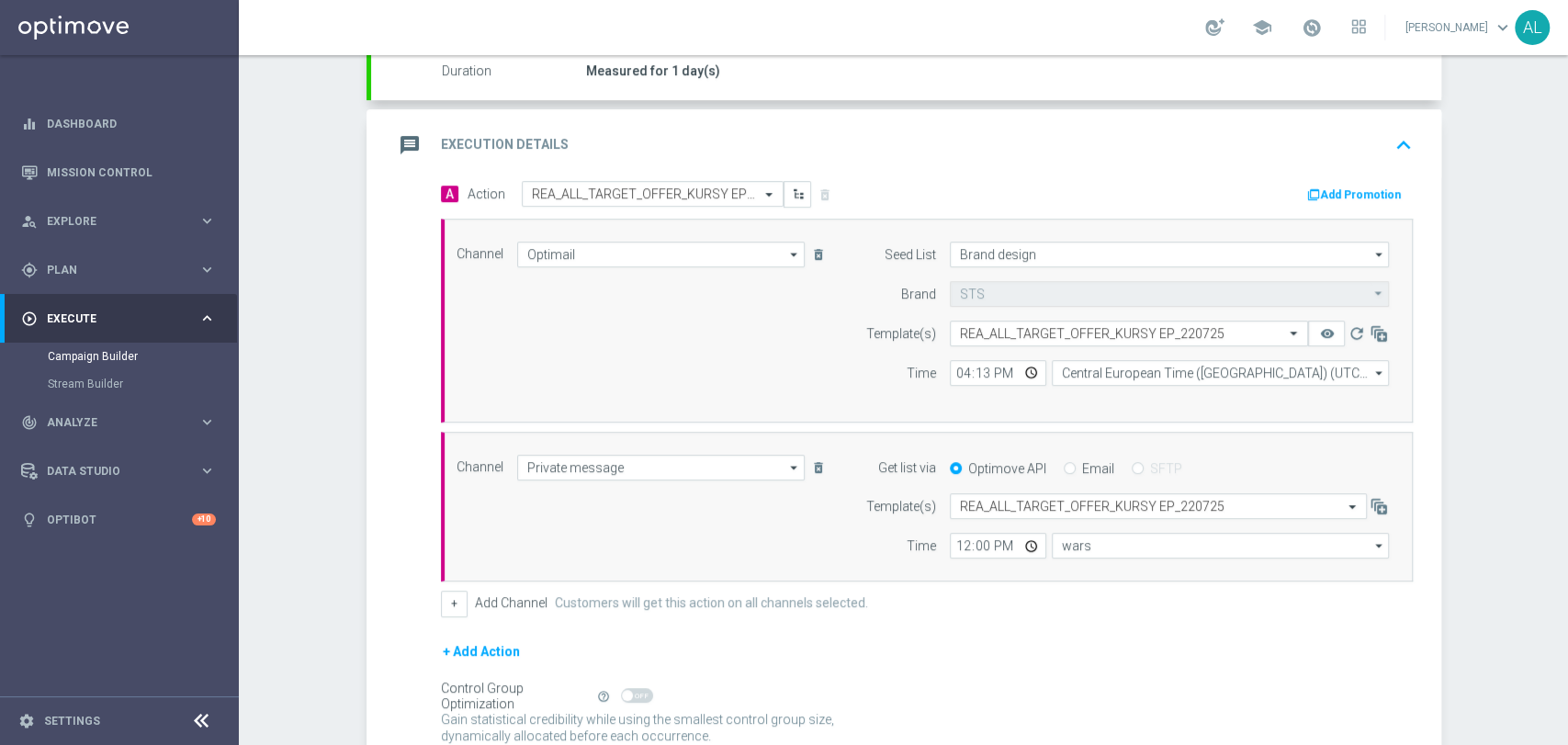 type on "Central European Time ([GEOGRAPHIC_DATA]) (UTC +02:00)" 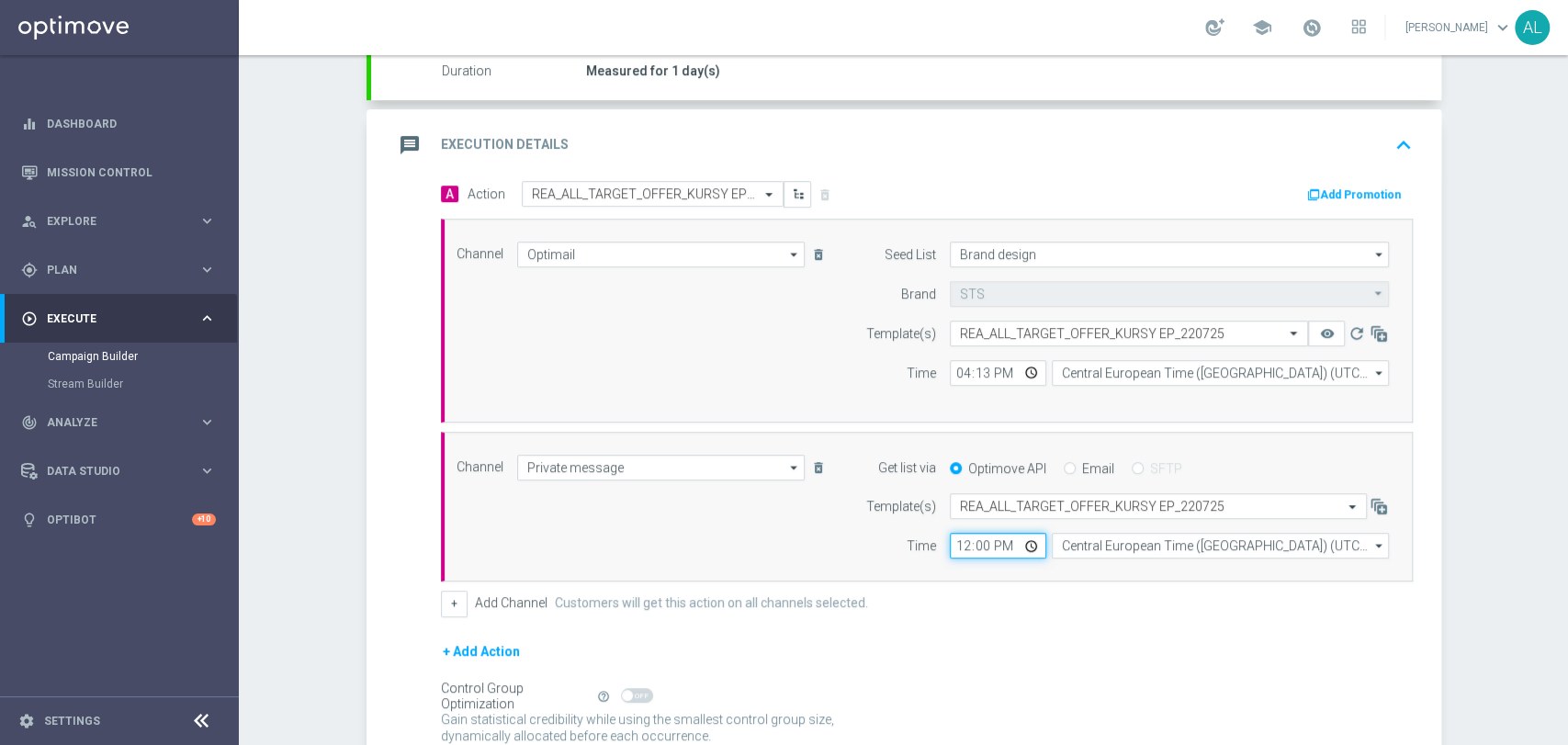 click on "12:00" 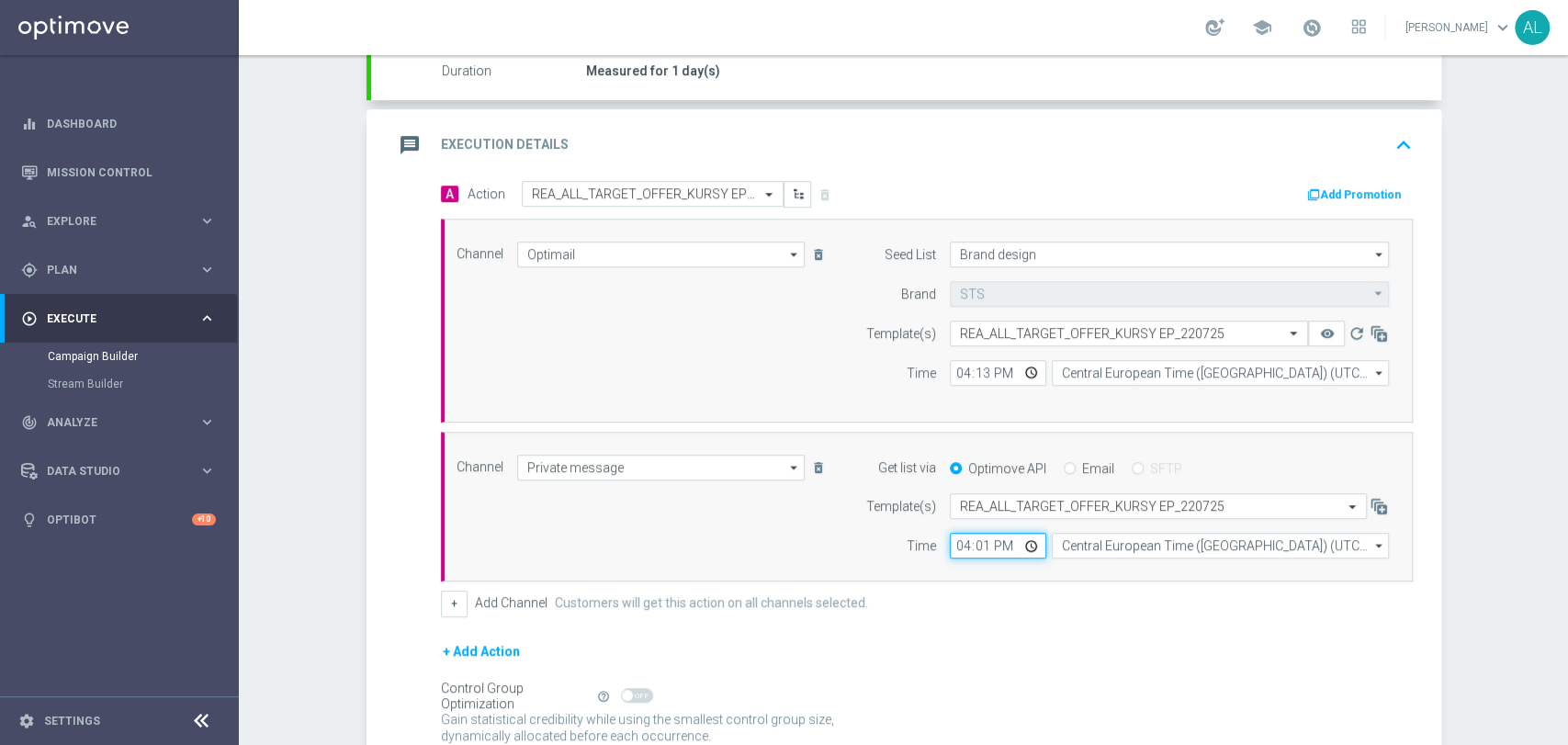 type on "16:13" 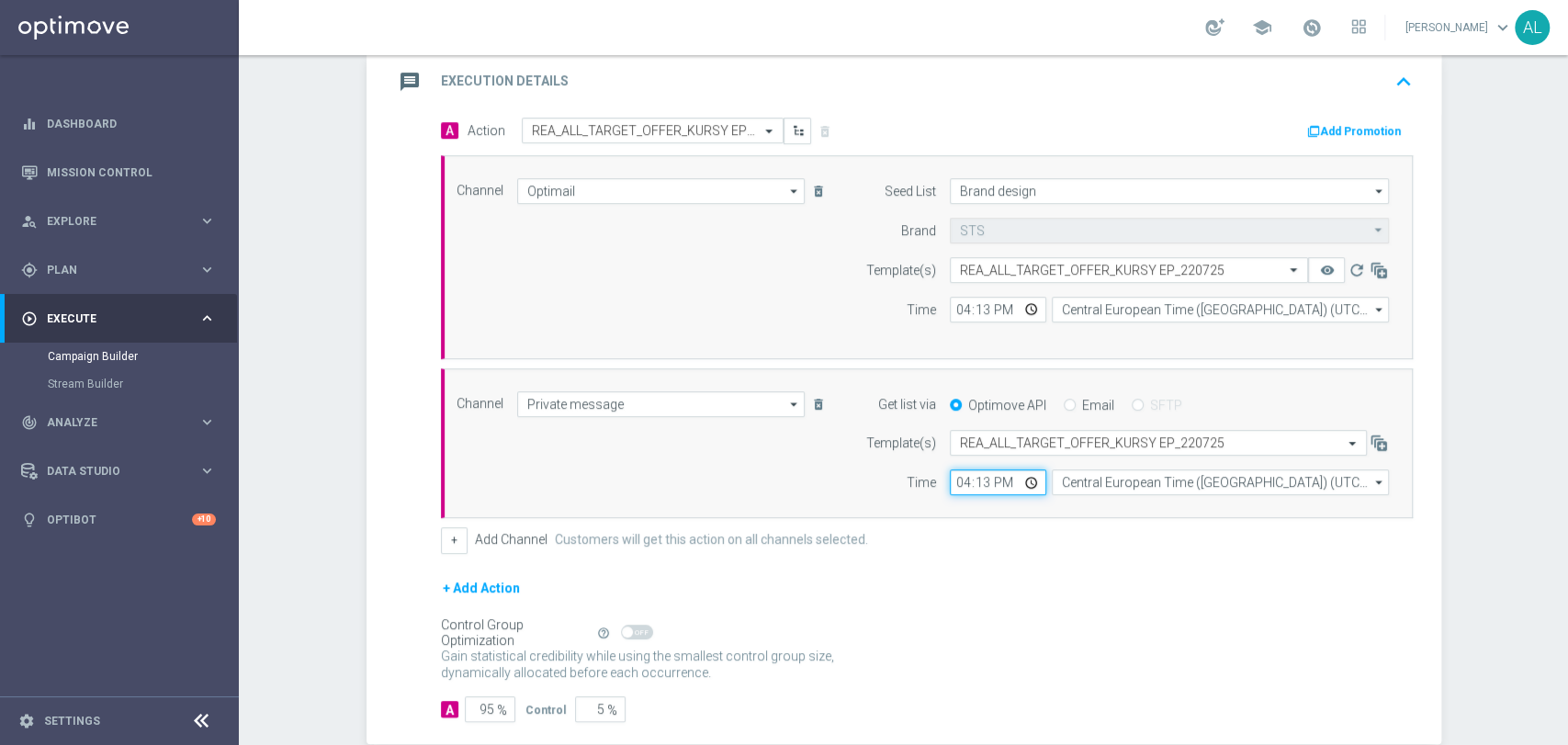 scroll, scrollTop: 494, scrollLeft: 0, axis: vertical 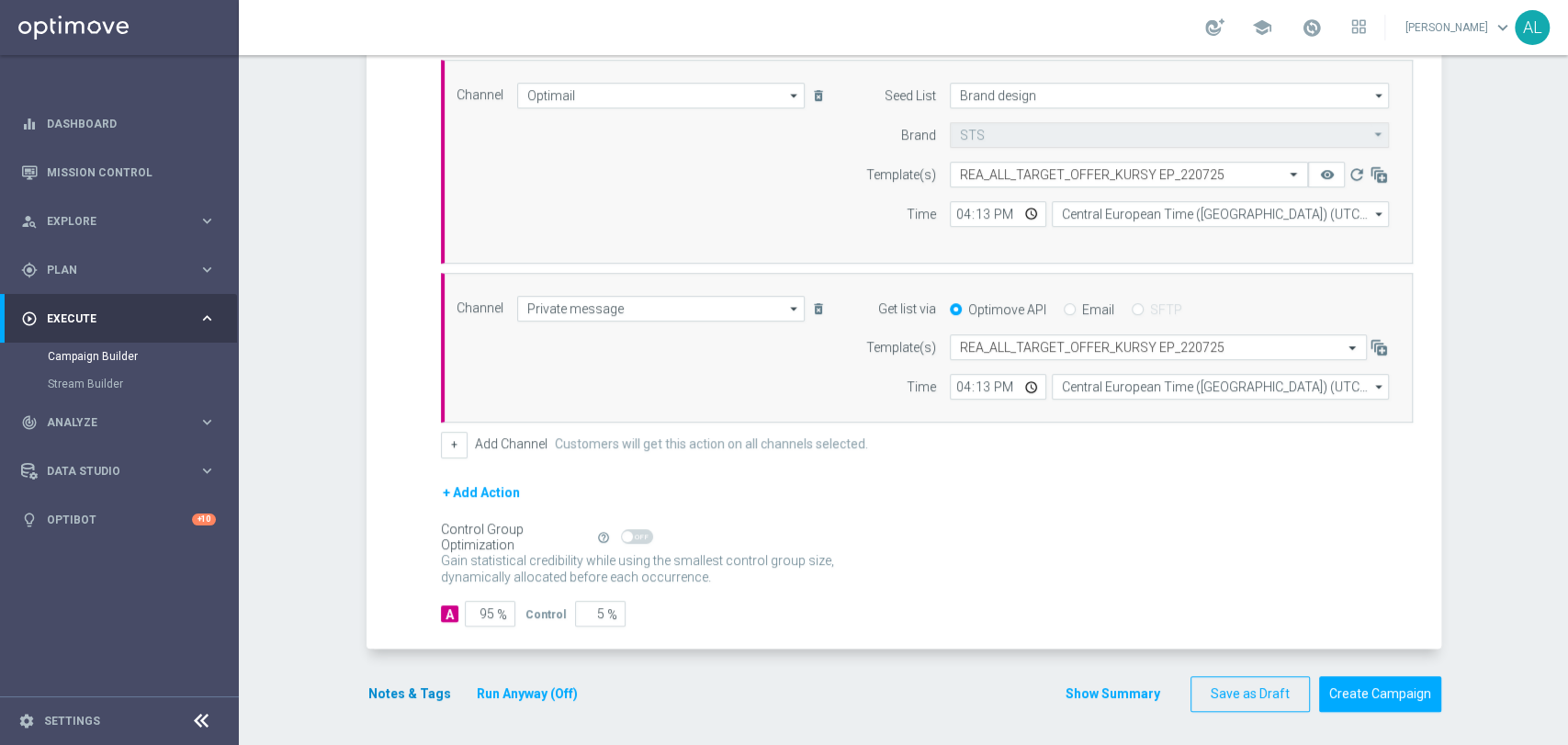 click on "done
Target Group
keyboard_arrow_down
Target Group
launch
REA_ALL_TARGET_OFFER_KURSY EP_220725
| 27,472 Customers
Exclusion
By Channel (Include only Facebook Custom Audience, Criteo)
Target Group
REA_ALL_TARGET_OFFER_KURSY EP_220725
REA_ALL_TARGET_OFFER_KURSY EP_220725
arrow_drop_down" 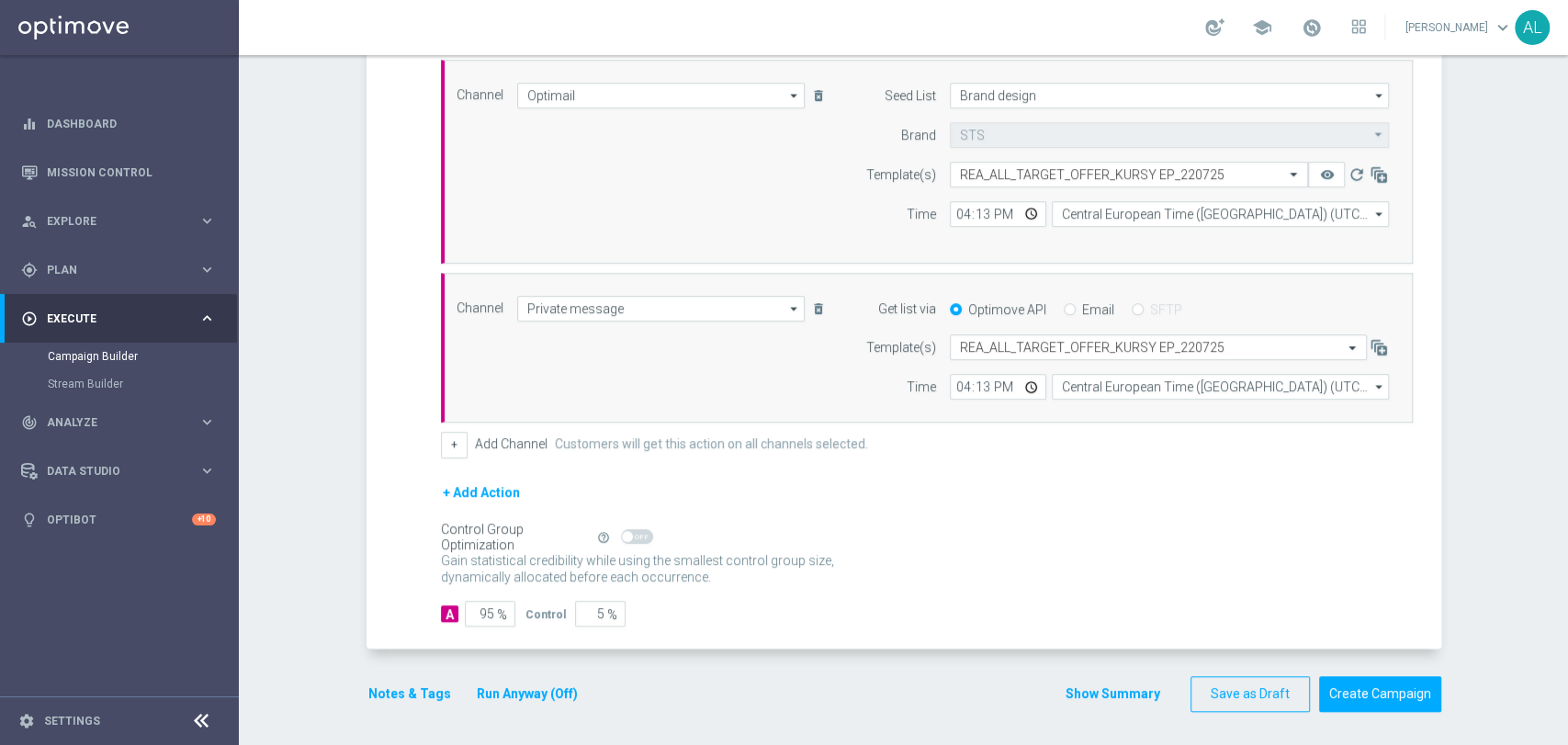 click on "Notes & Tags" 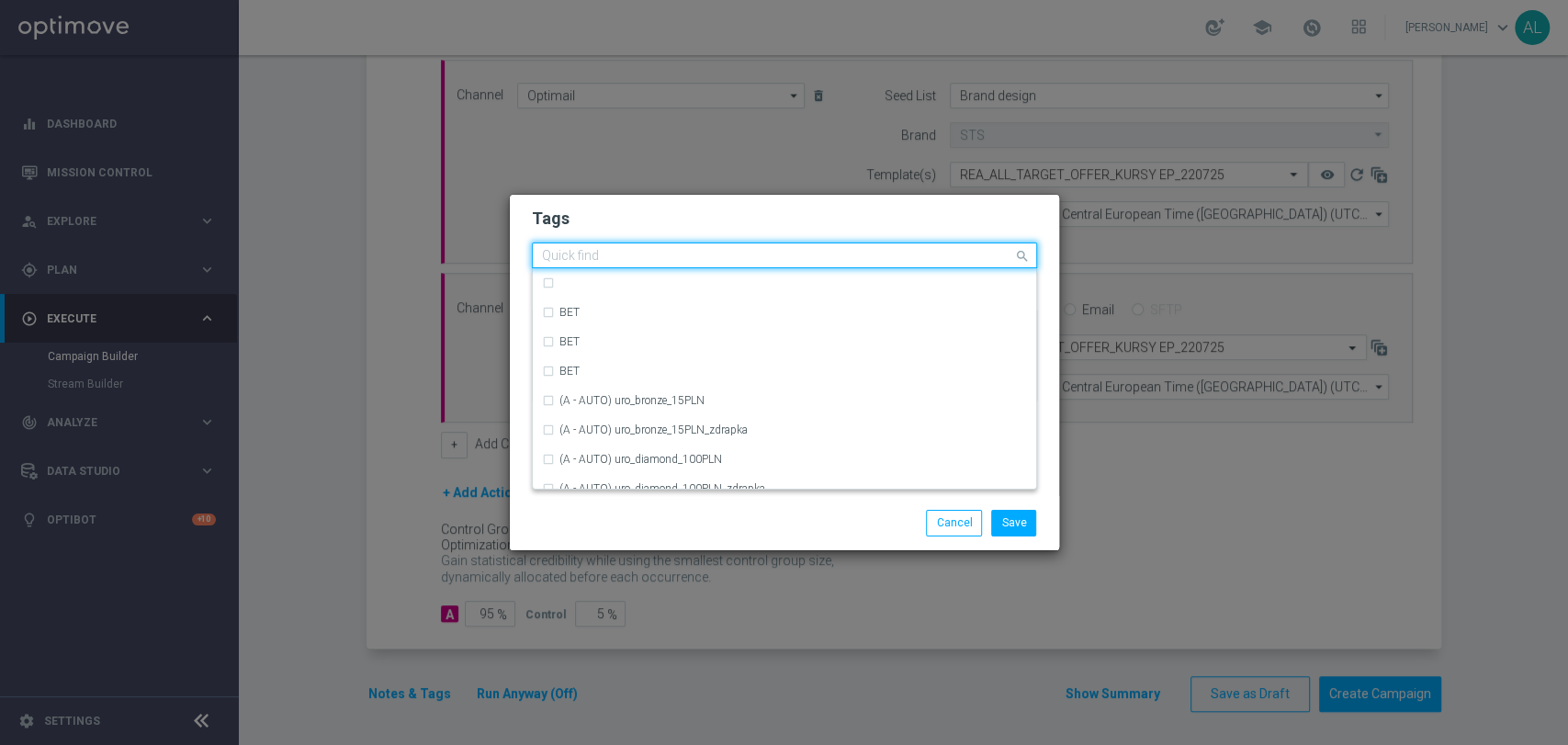 click 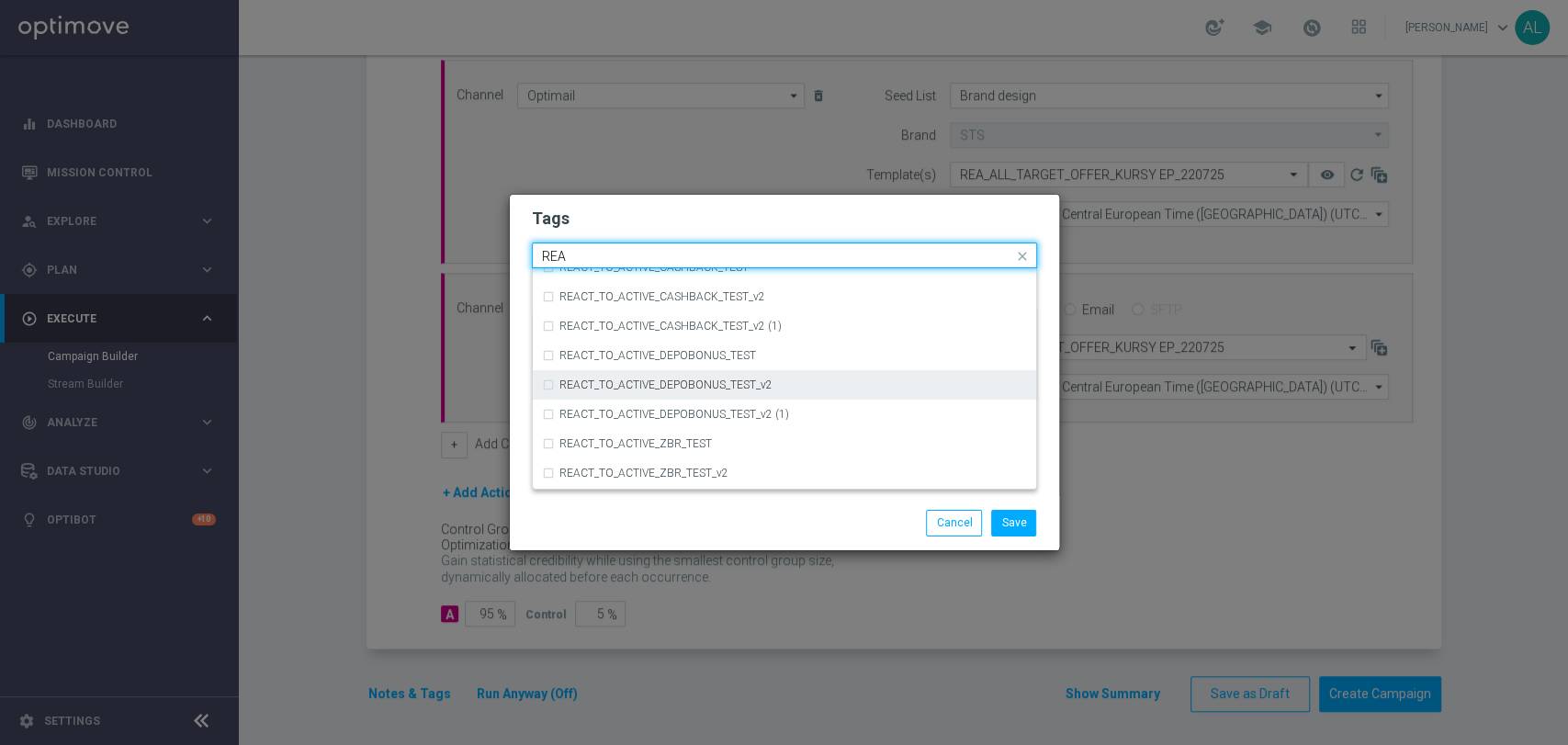 scroll, scrollTop: 1017, scrollLeft: 0, axis: vertical 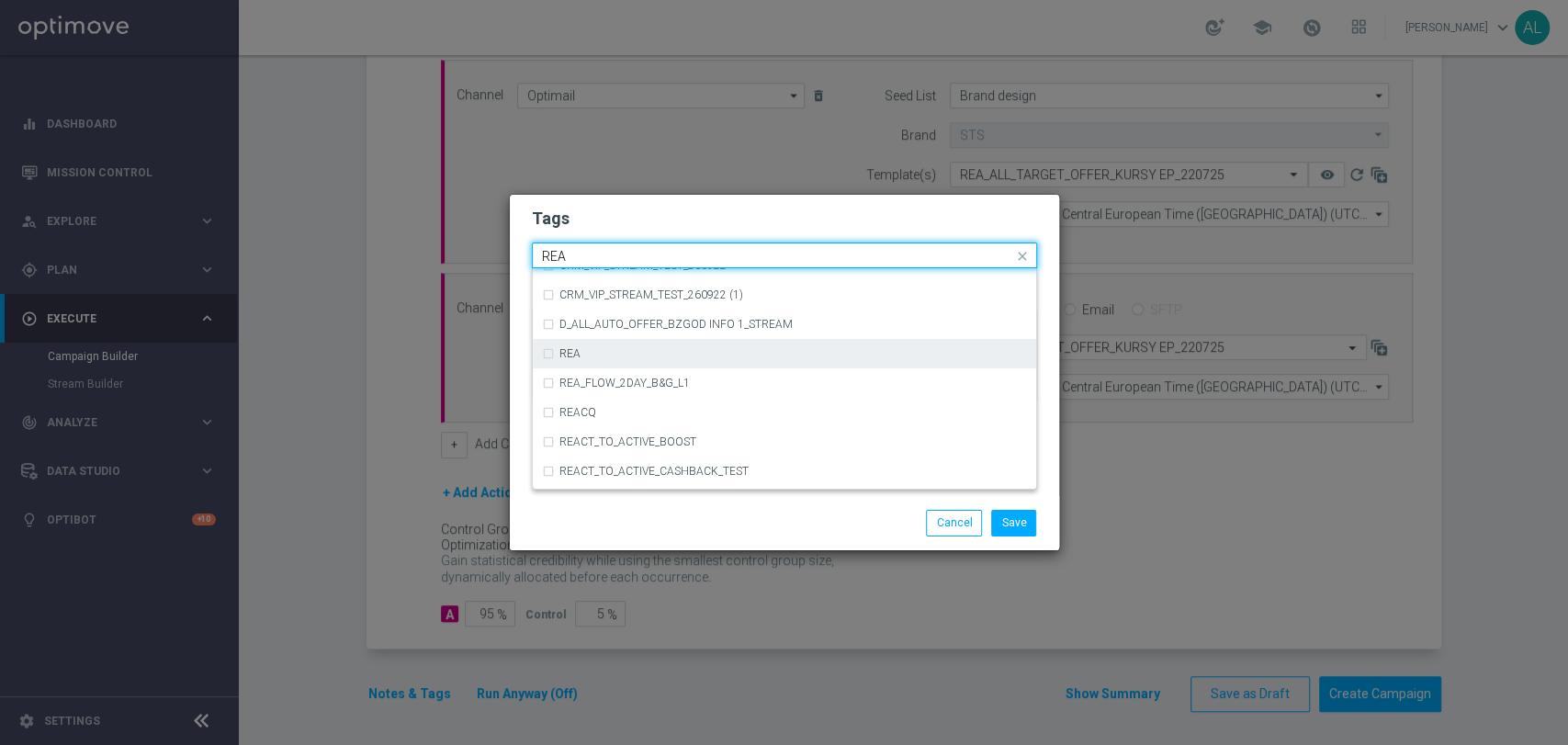 click on "REA" at bounding box center (784, 354) 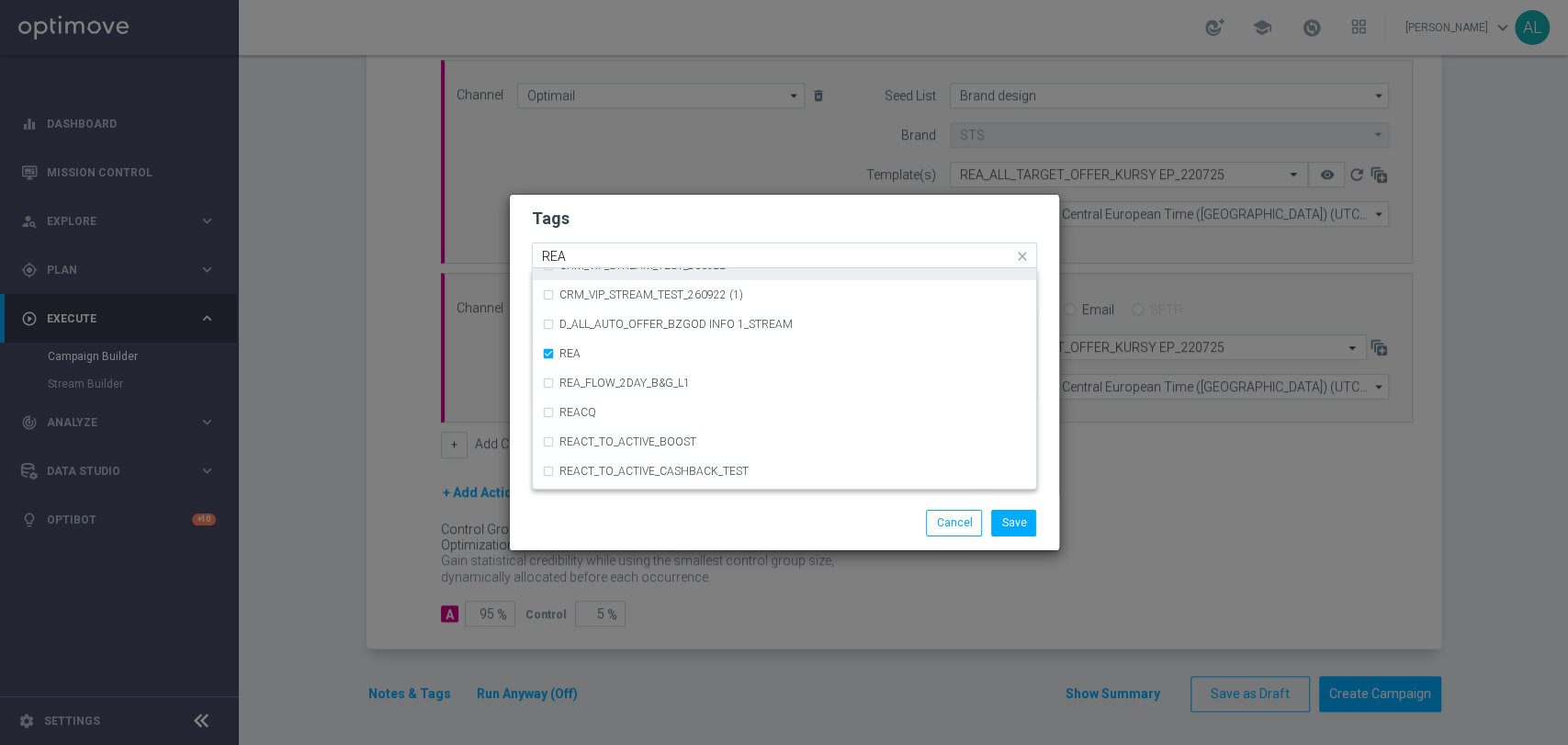 click on "REA" 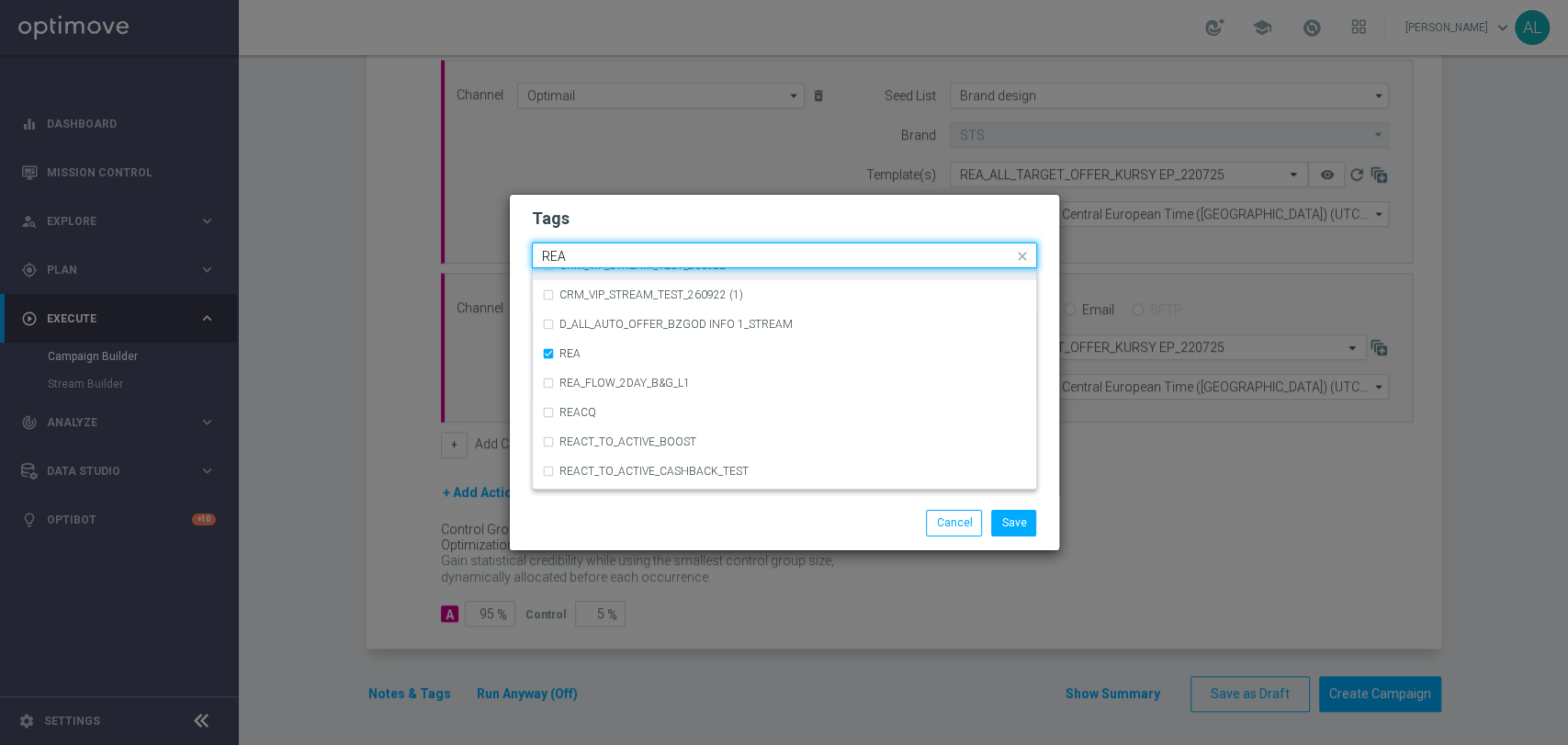 click on "REA" 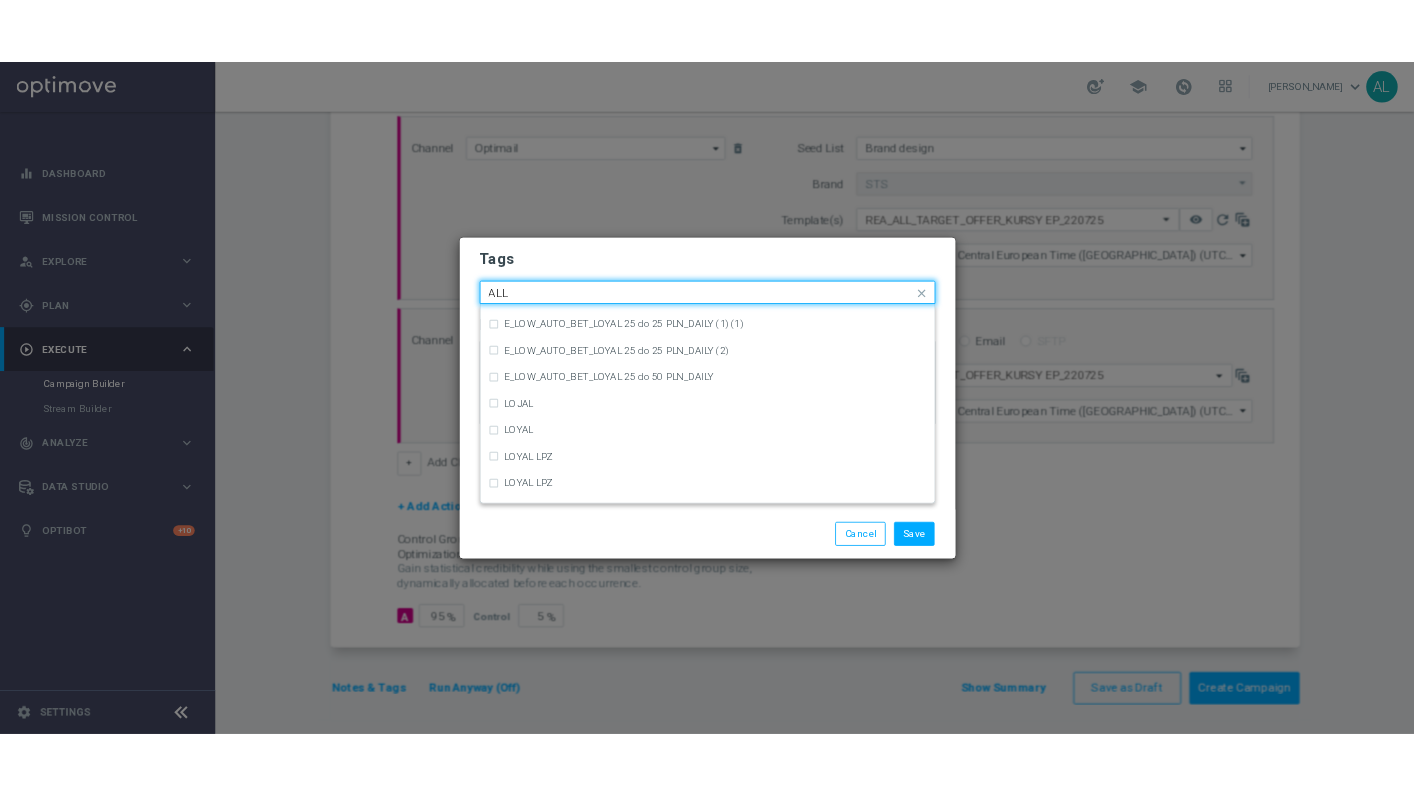 scroll, scrollTop: 0, scrollLeft: 0, axis: both 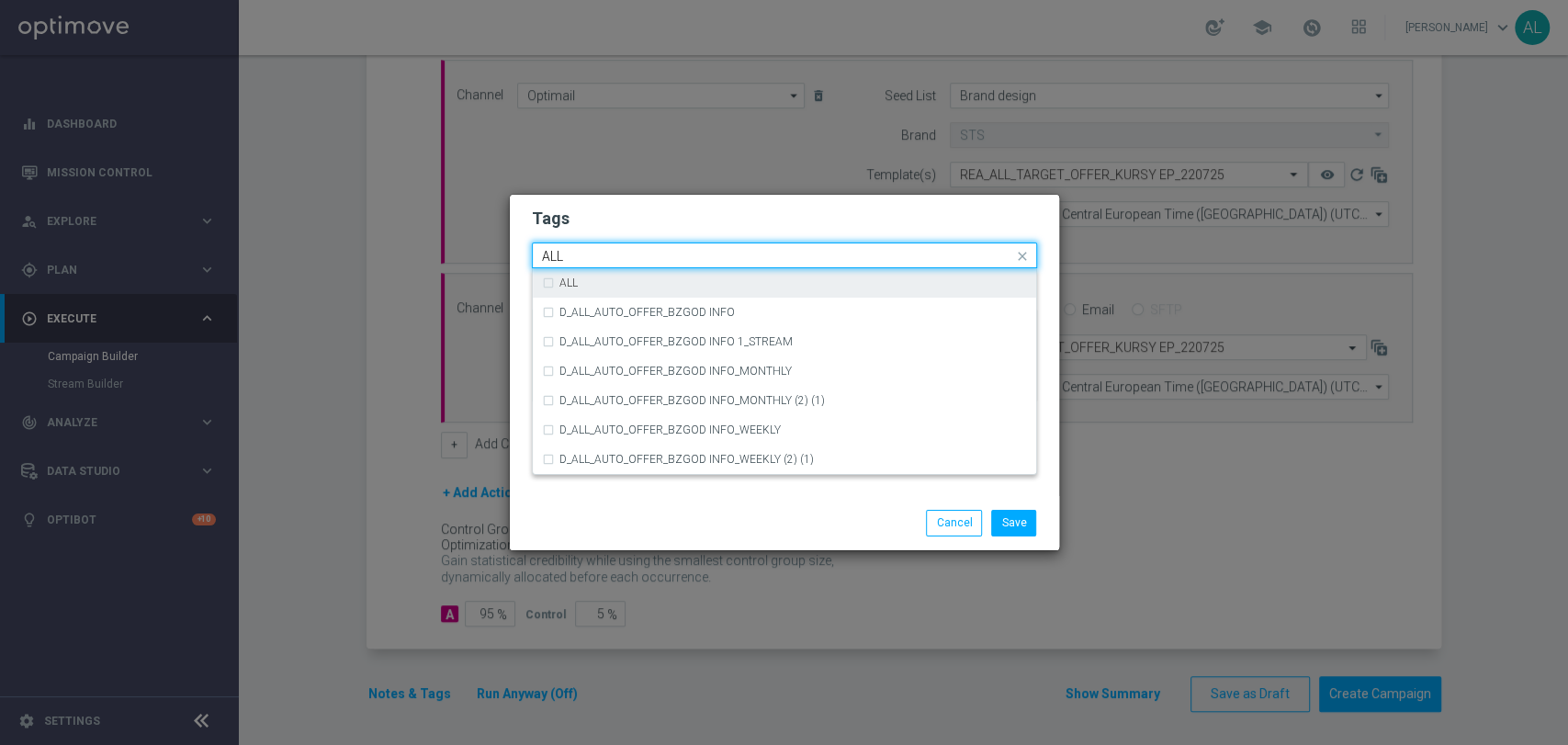 click on "ALL" at bounding box center (784, 283) 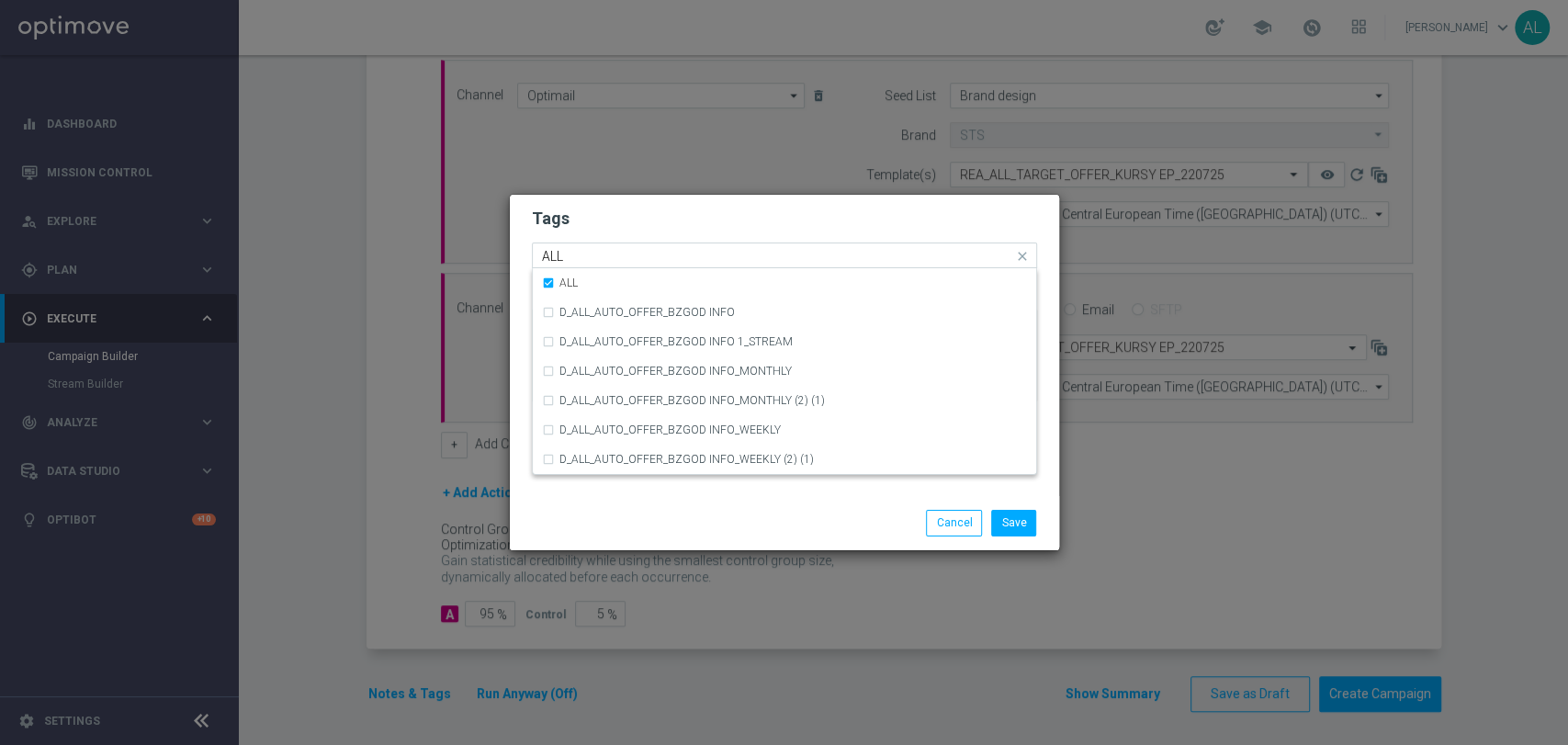 click on "ALL" 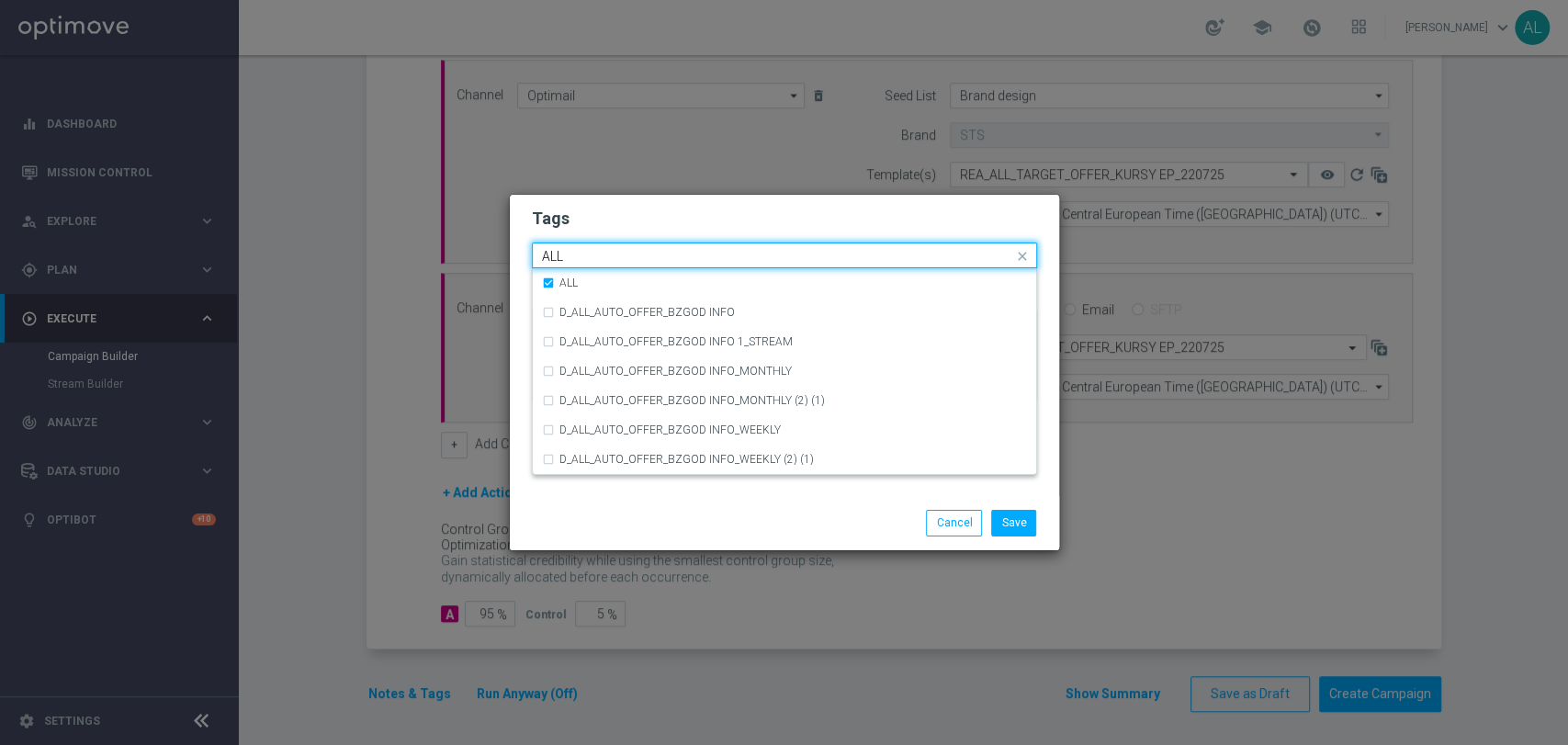 click on "ALL" 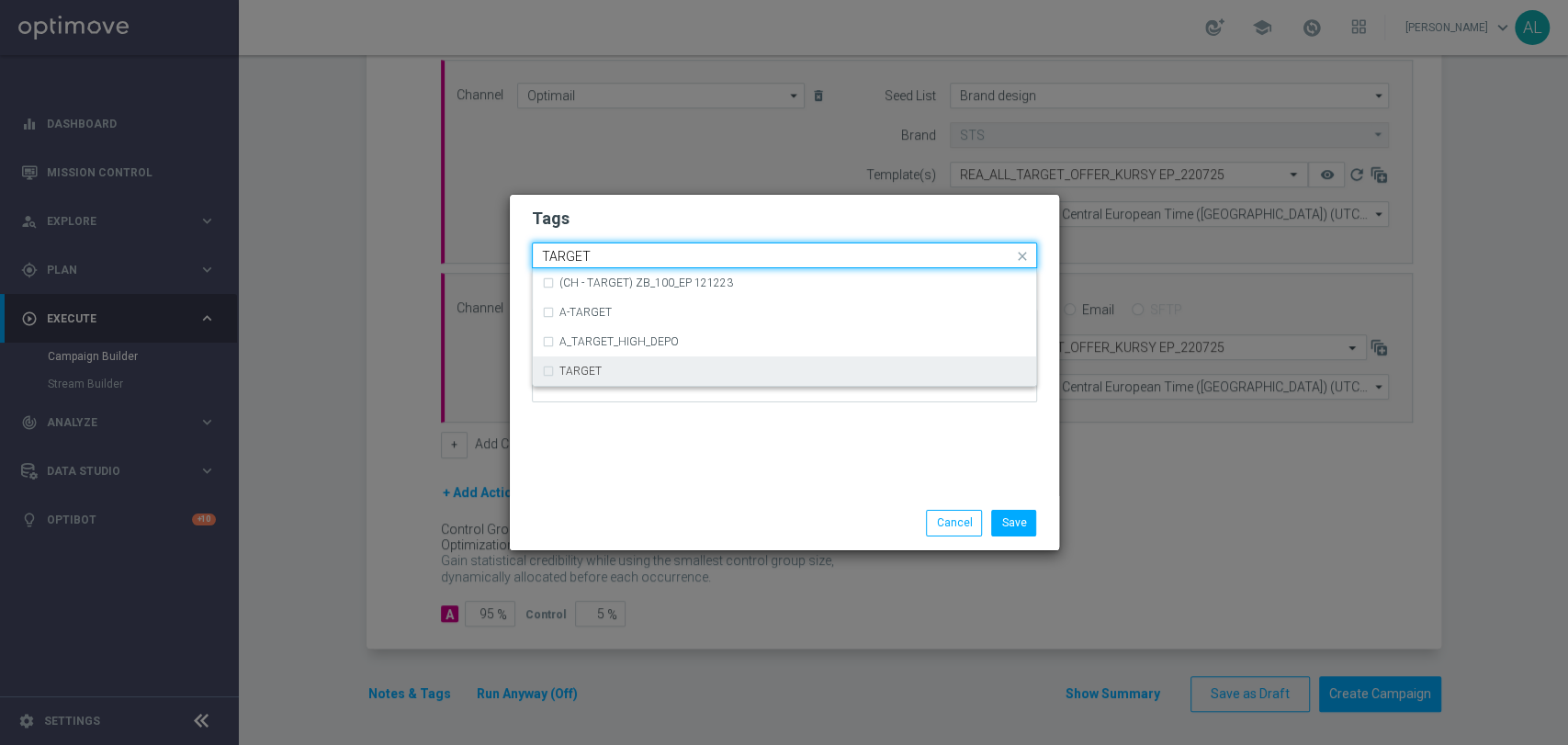 click on "TARGET" at bounding box center (571, 371) 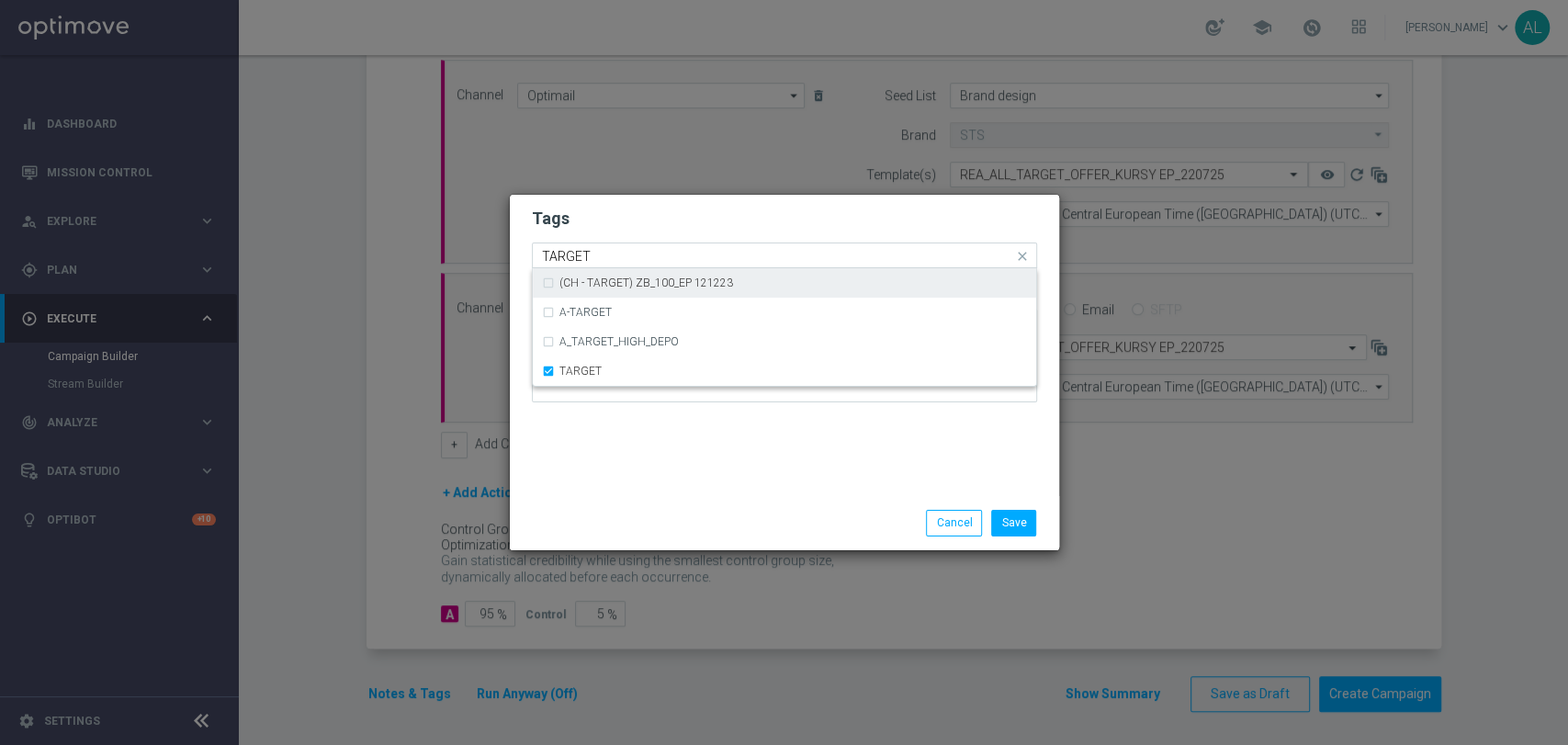 click on "TARGET" 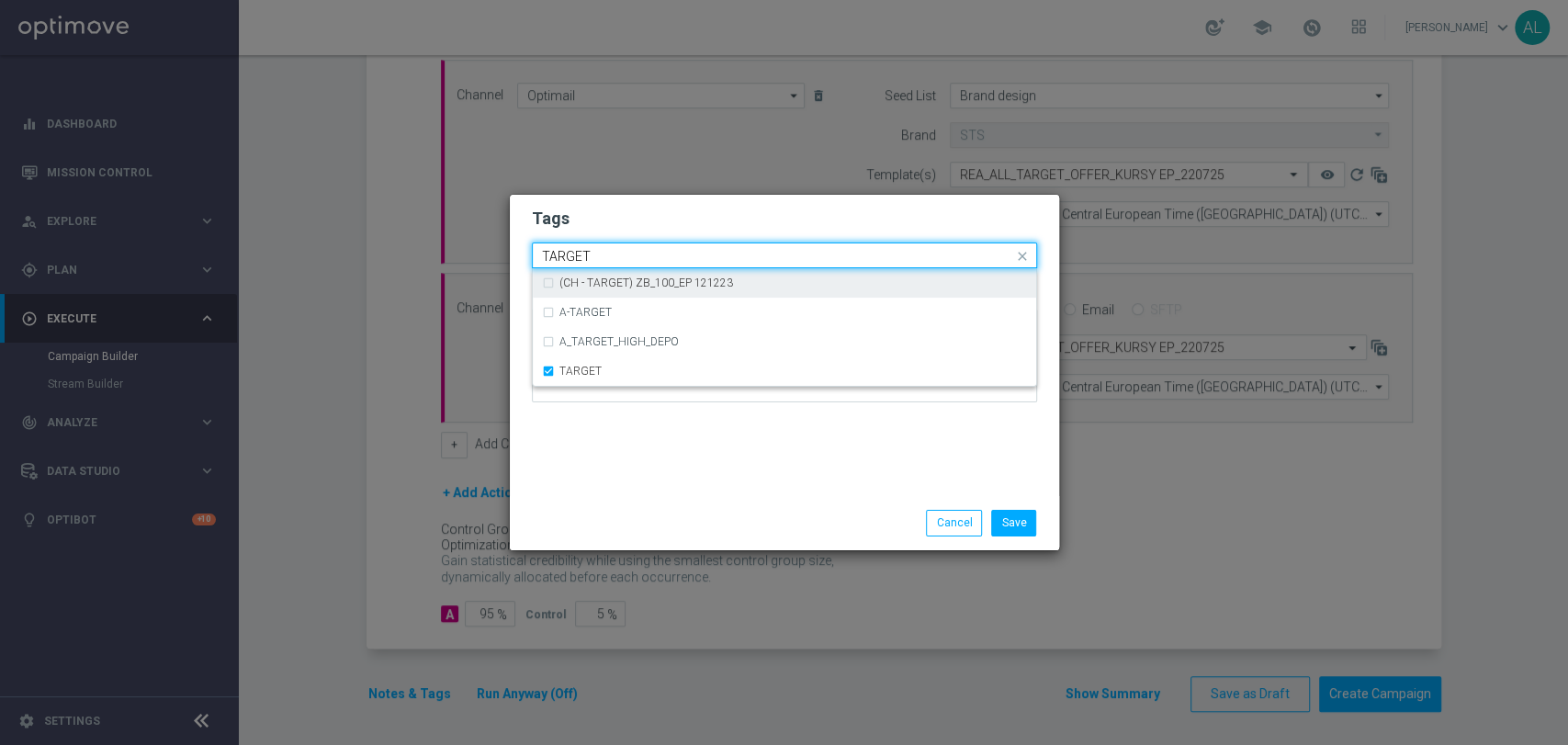 click on "TARGET" 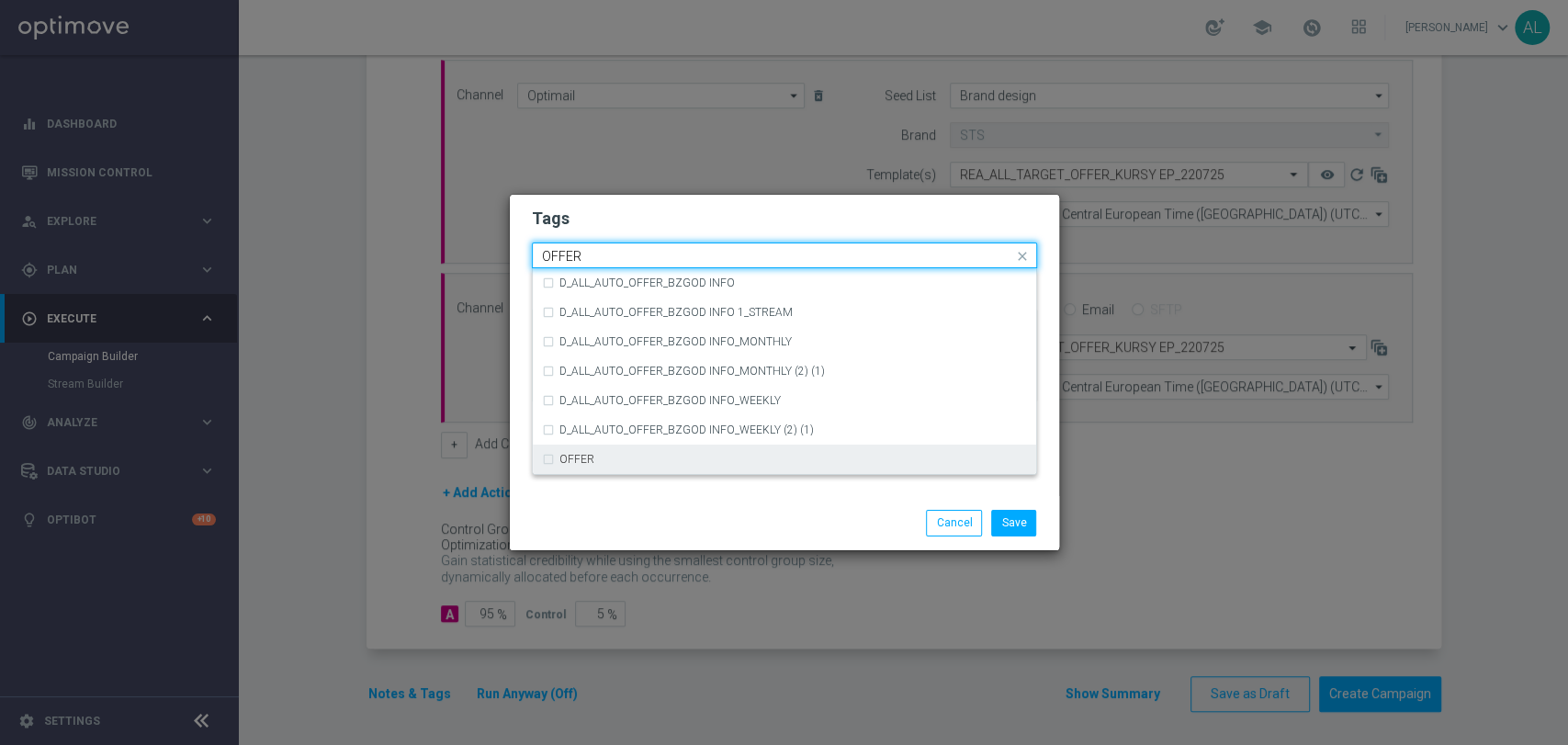 click on "OFFER" at bounding box center [784, 459] 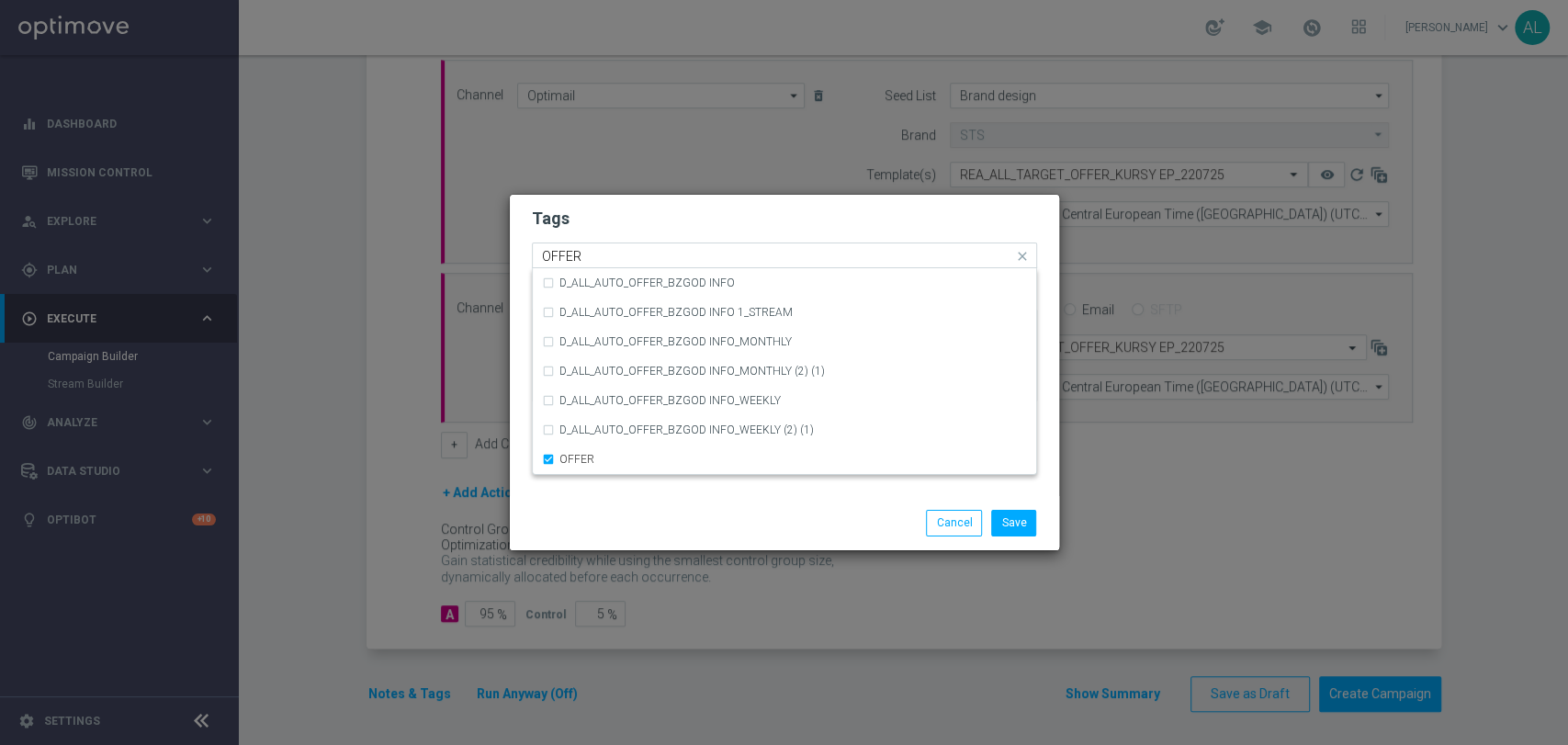 type 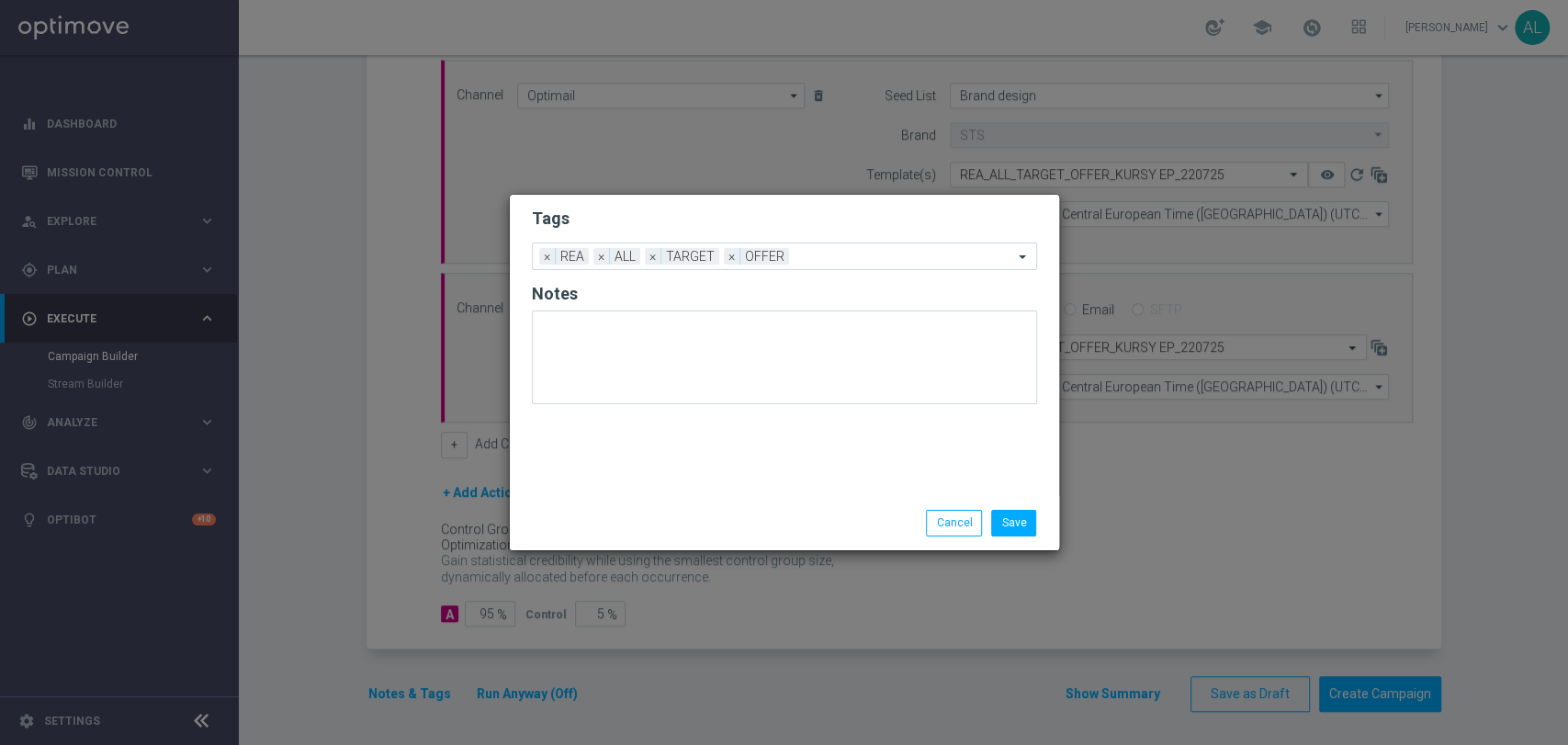 click on "Save
Cancel" 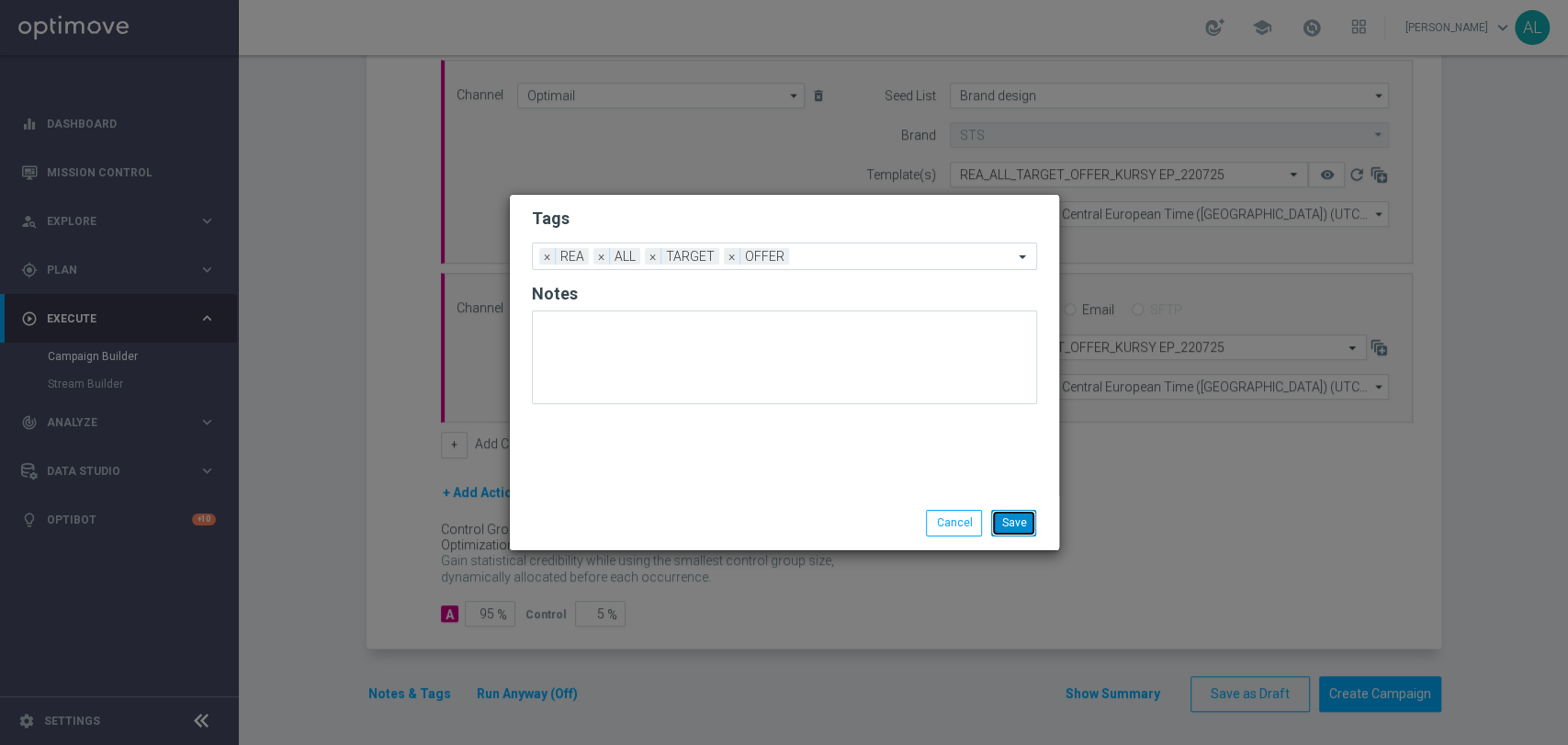click on "Save" 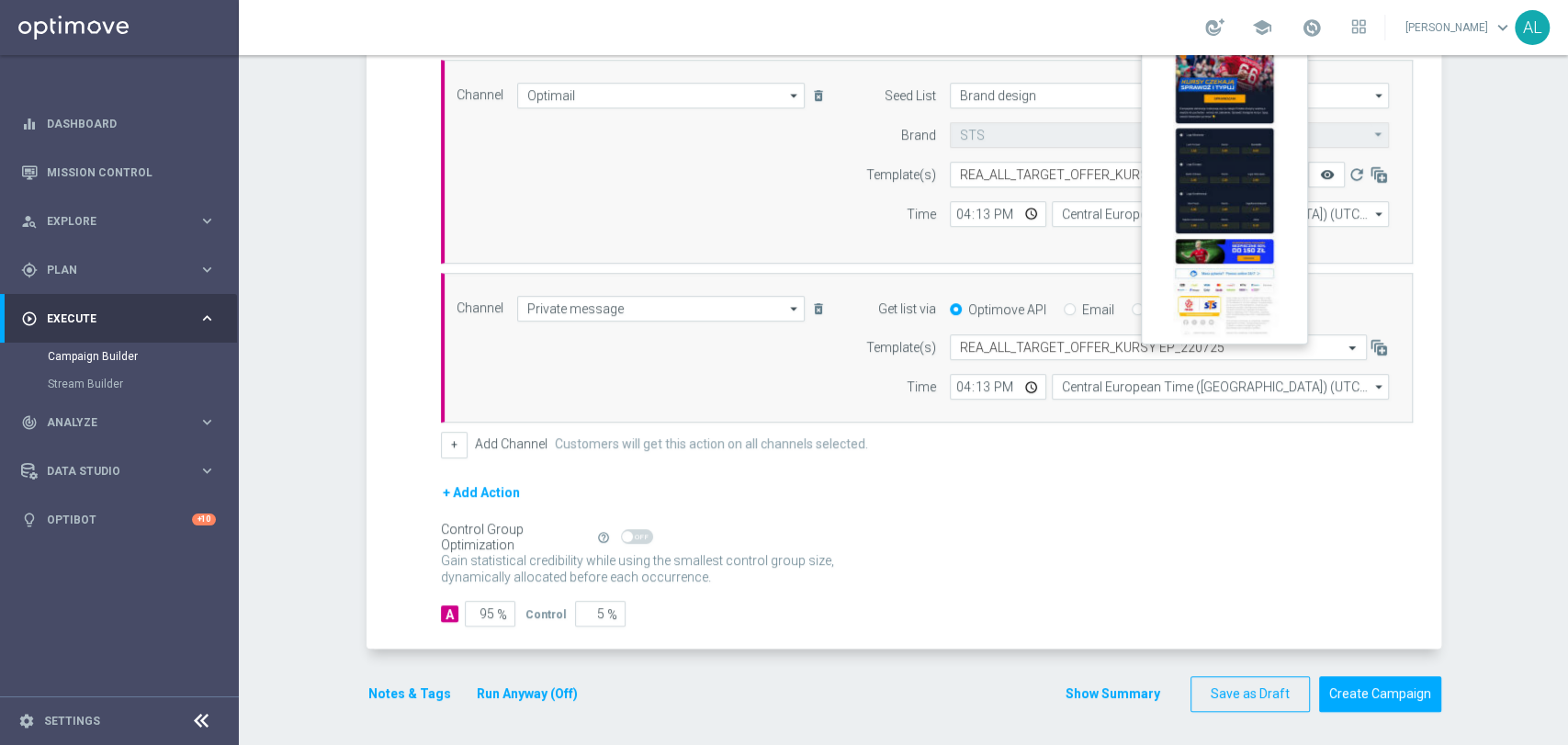 click on "remove_red_eye" 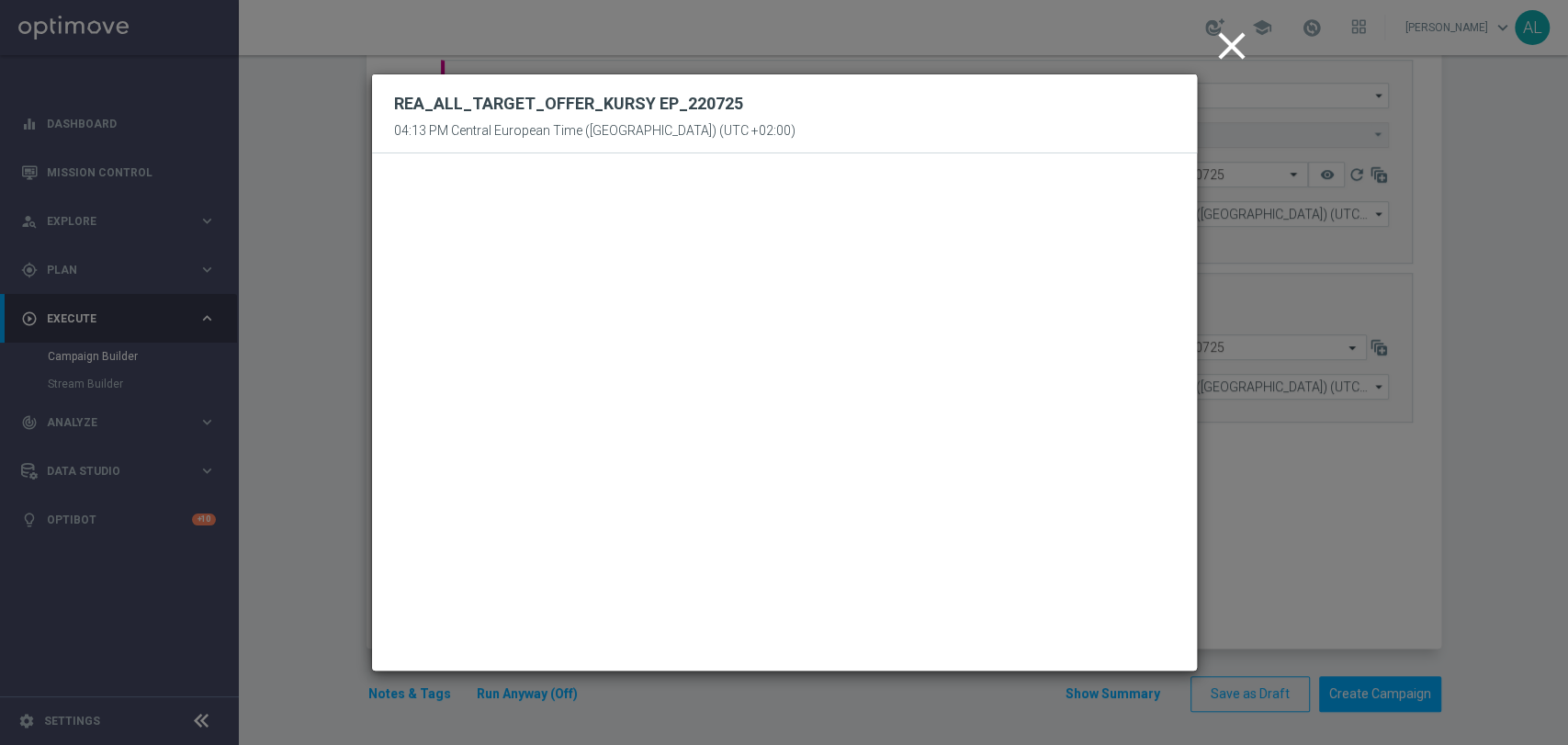 click on "close" 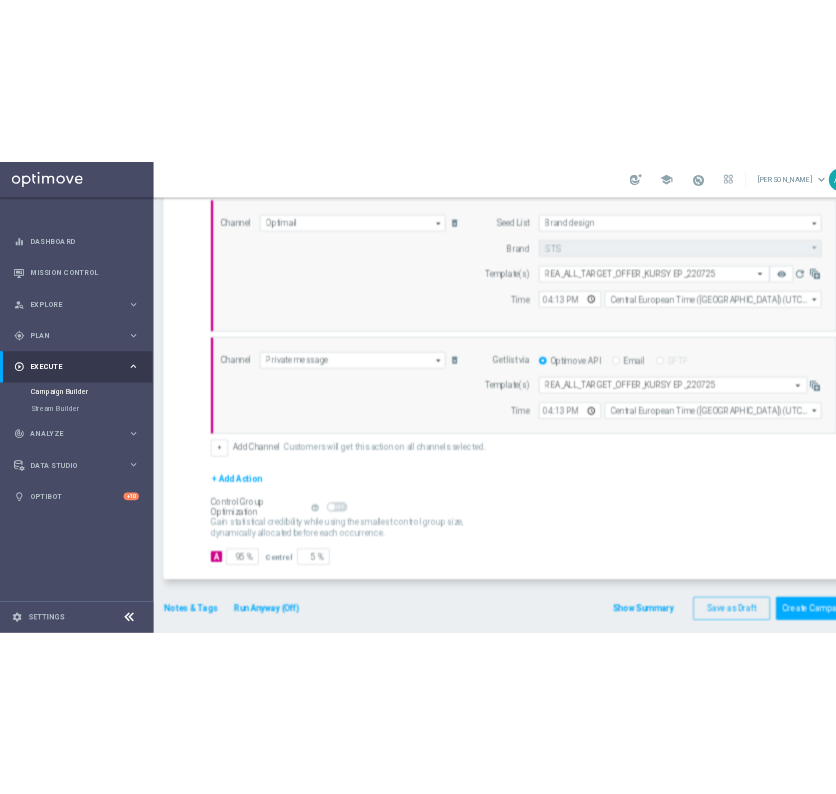 scroll, scrollTop: 536, scrollLeft: 0, axis: vertical 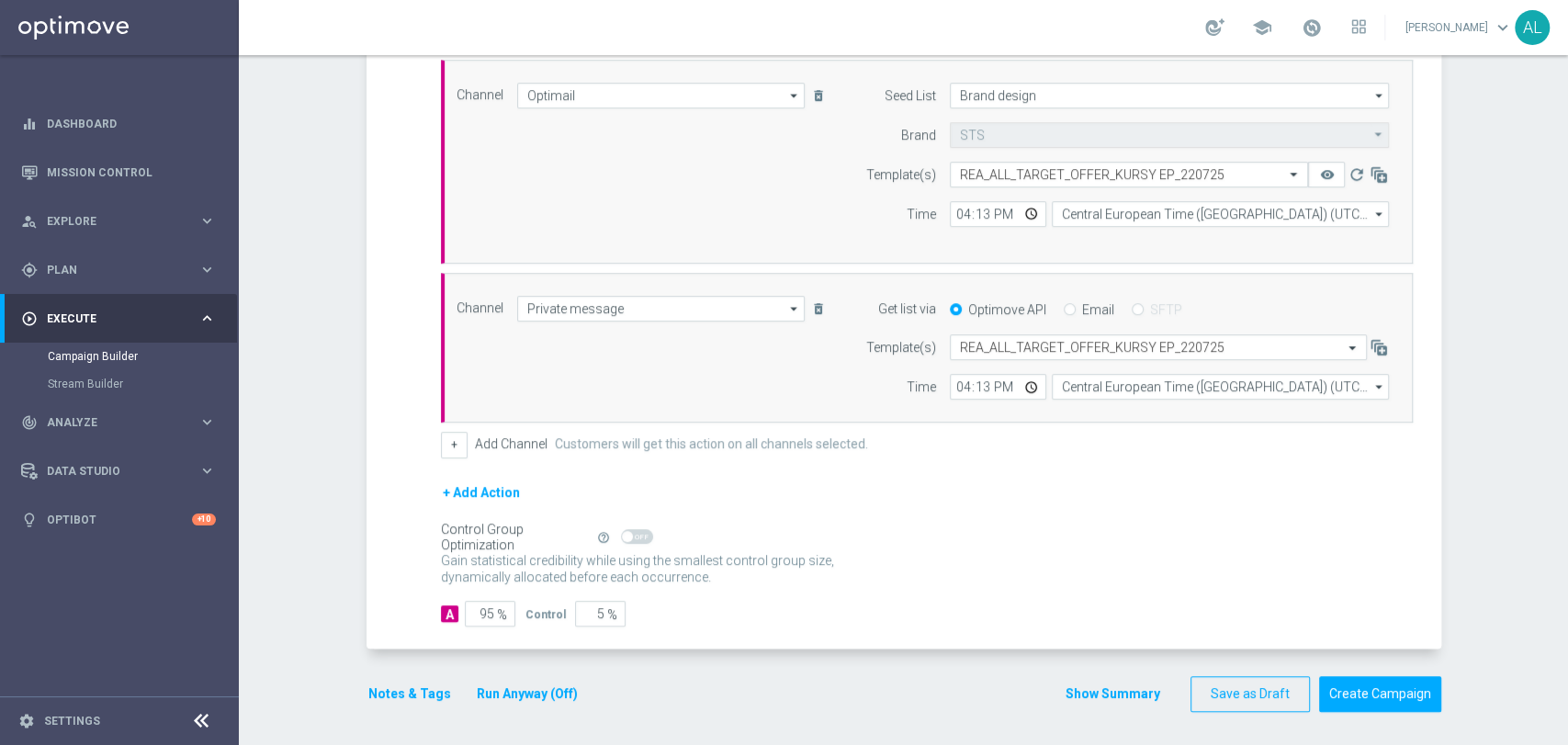 click on "Notes & Tags" 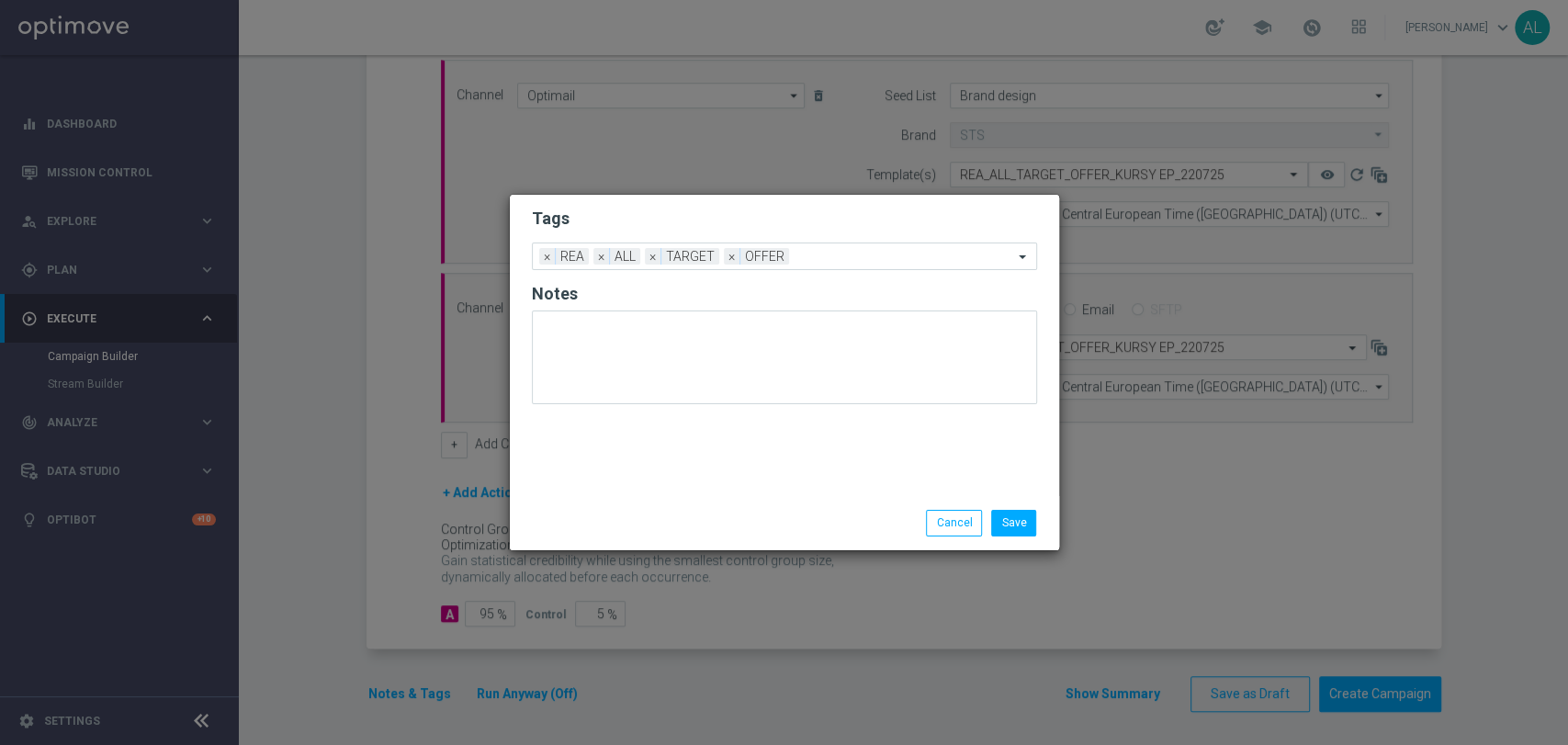 click on "Save
Cancel" 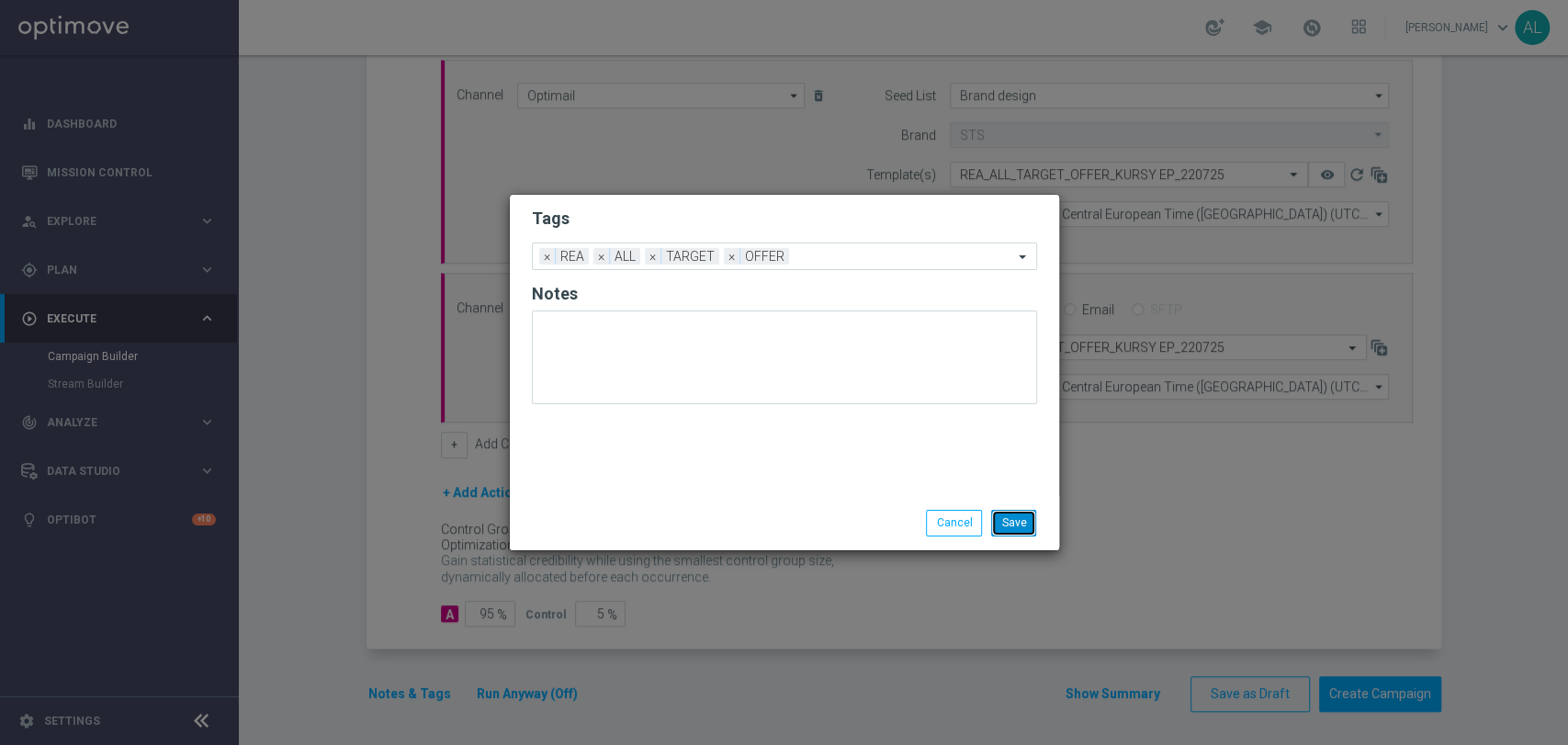click on "Save" 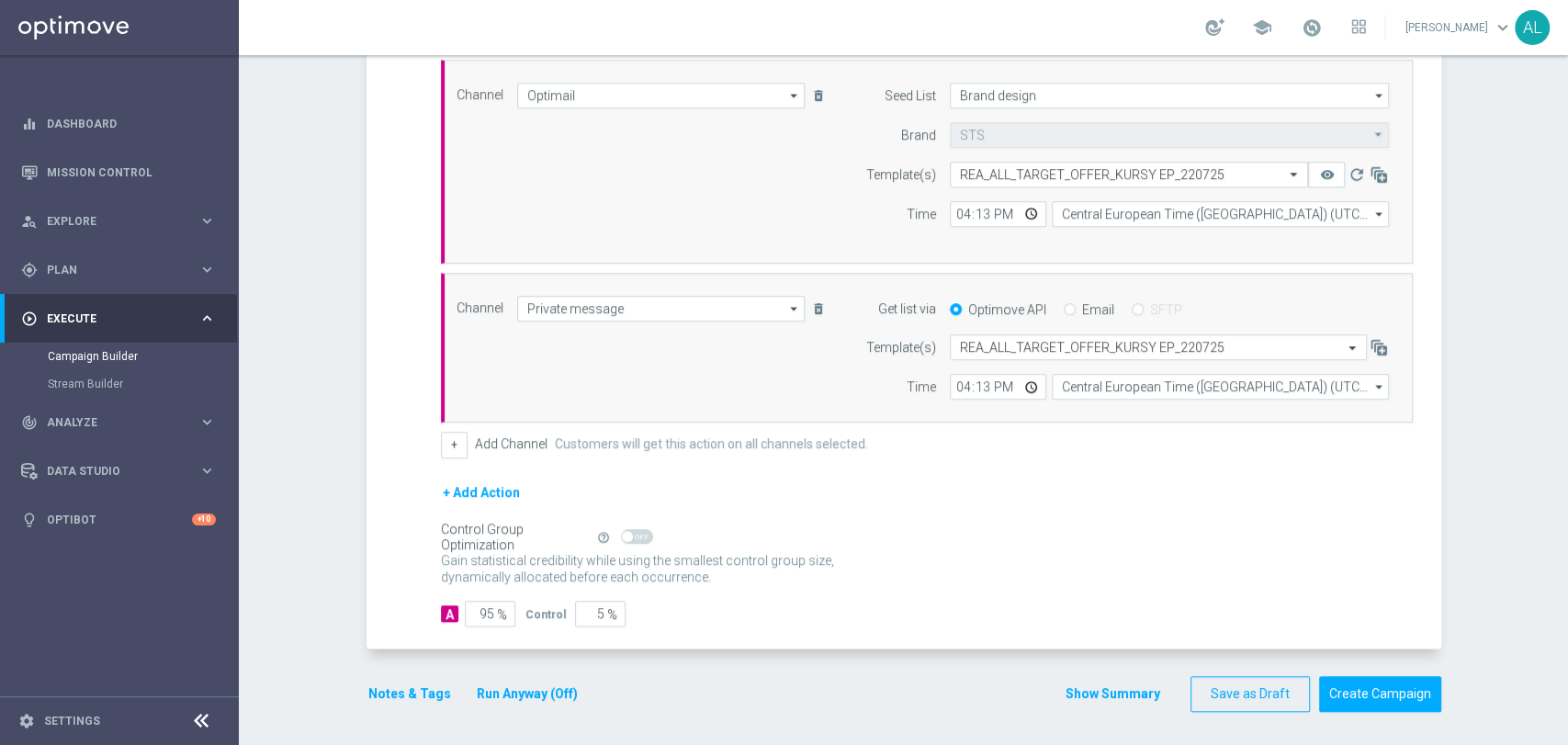 scroll, scrollTop: 0, scrollLeft: 0, axis: both 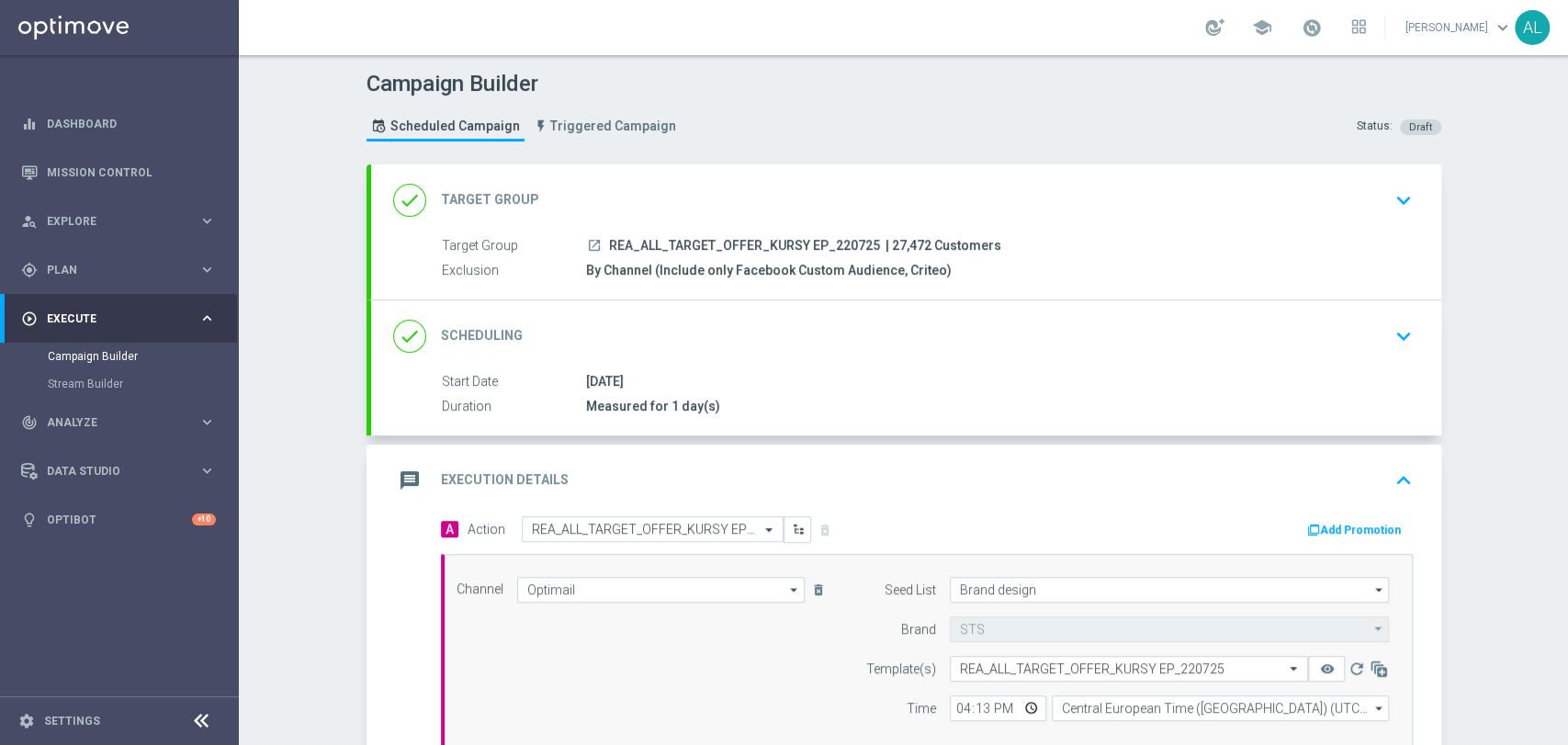 click on "keyboard_arrow_down" 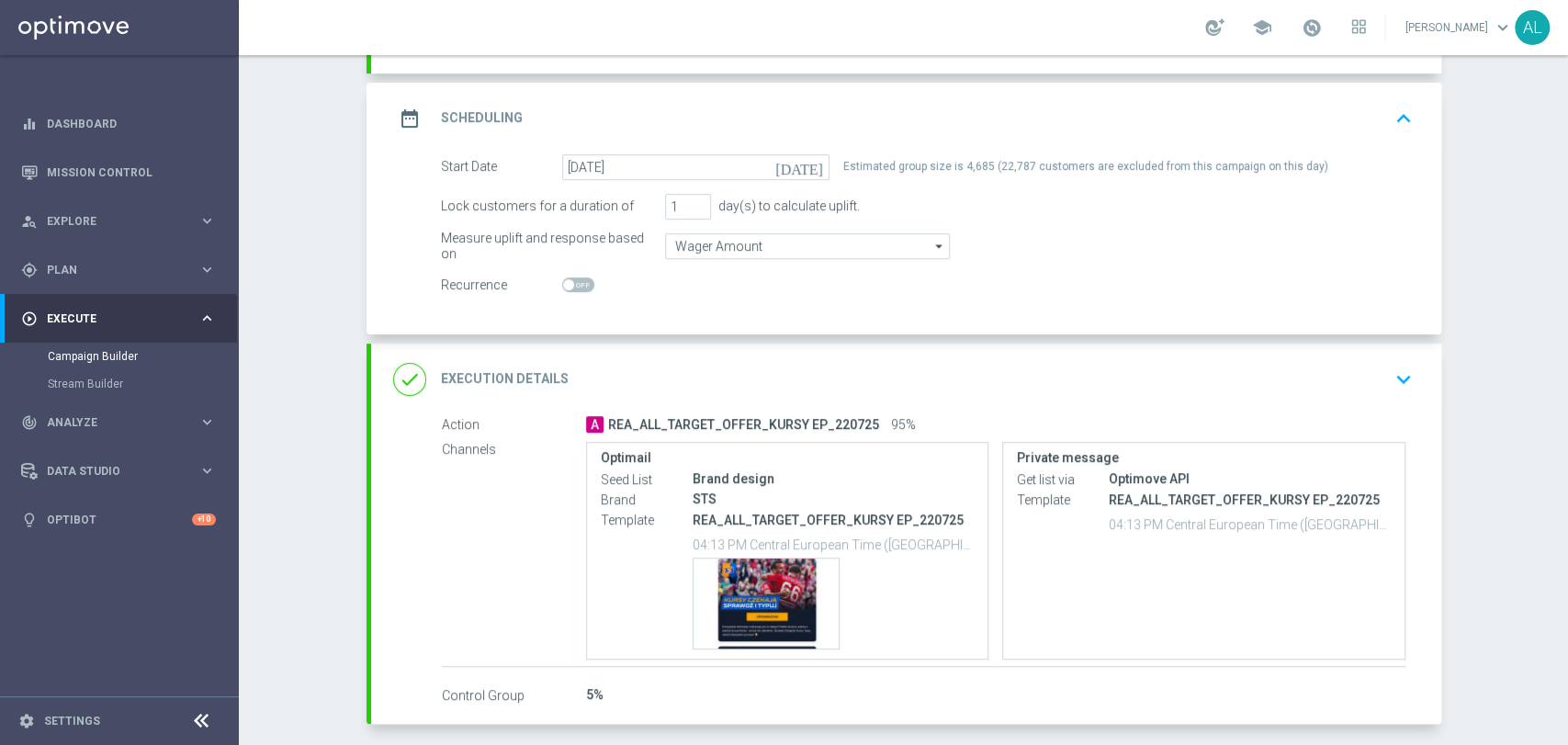 scroll, scrollTop: 303, scrollLeft: 0, axis: vertical 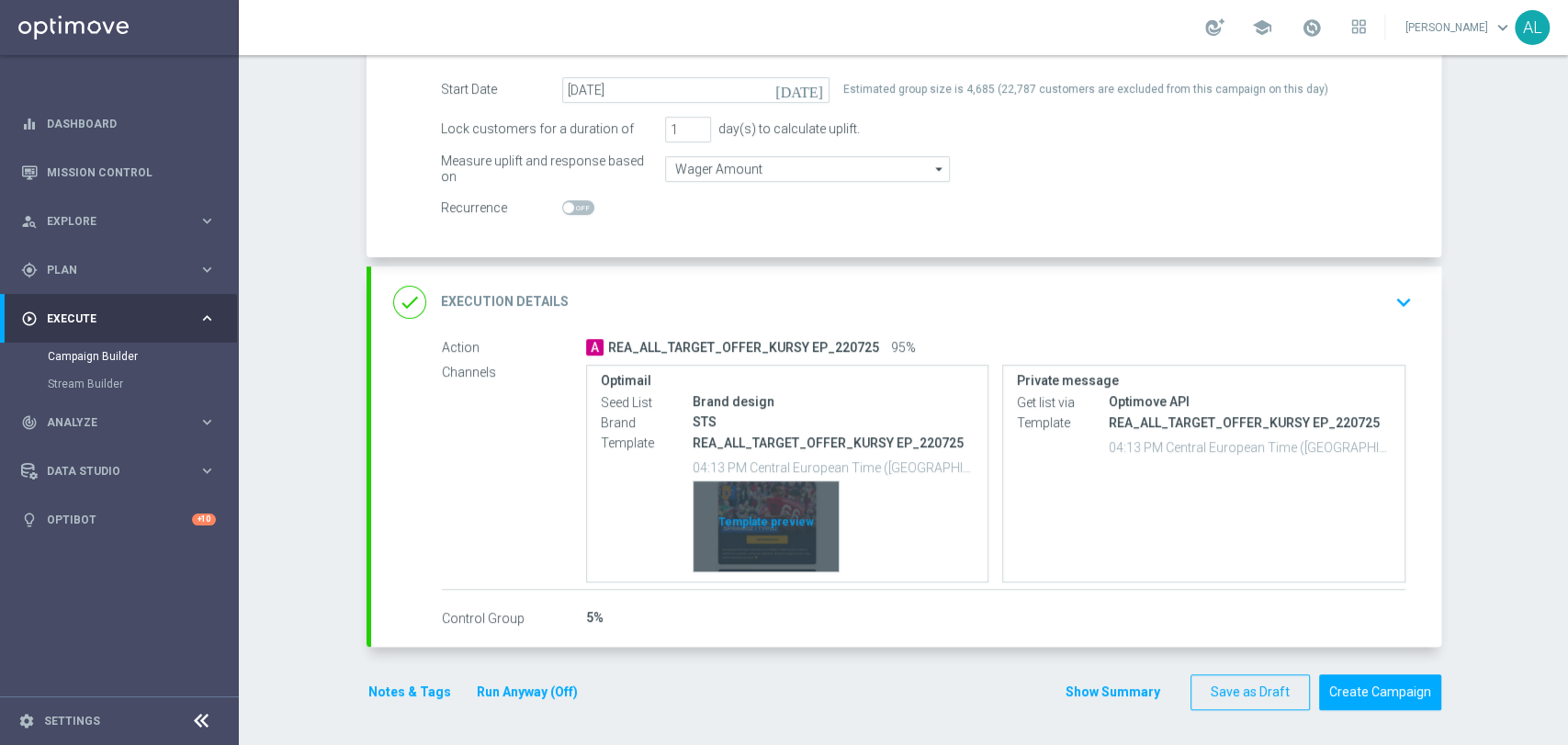 click on "Template preview" 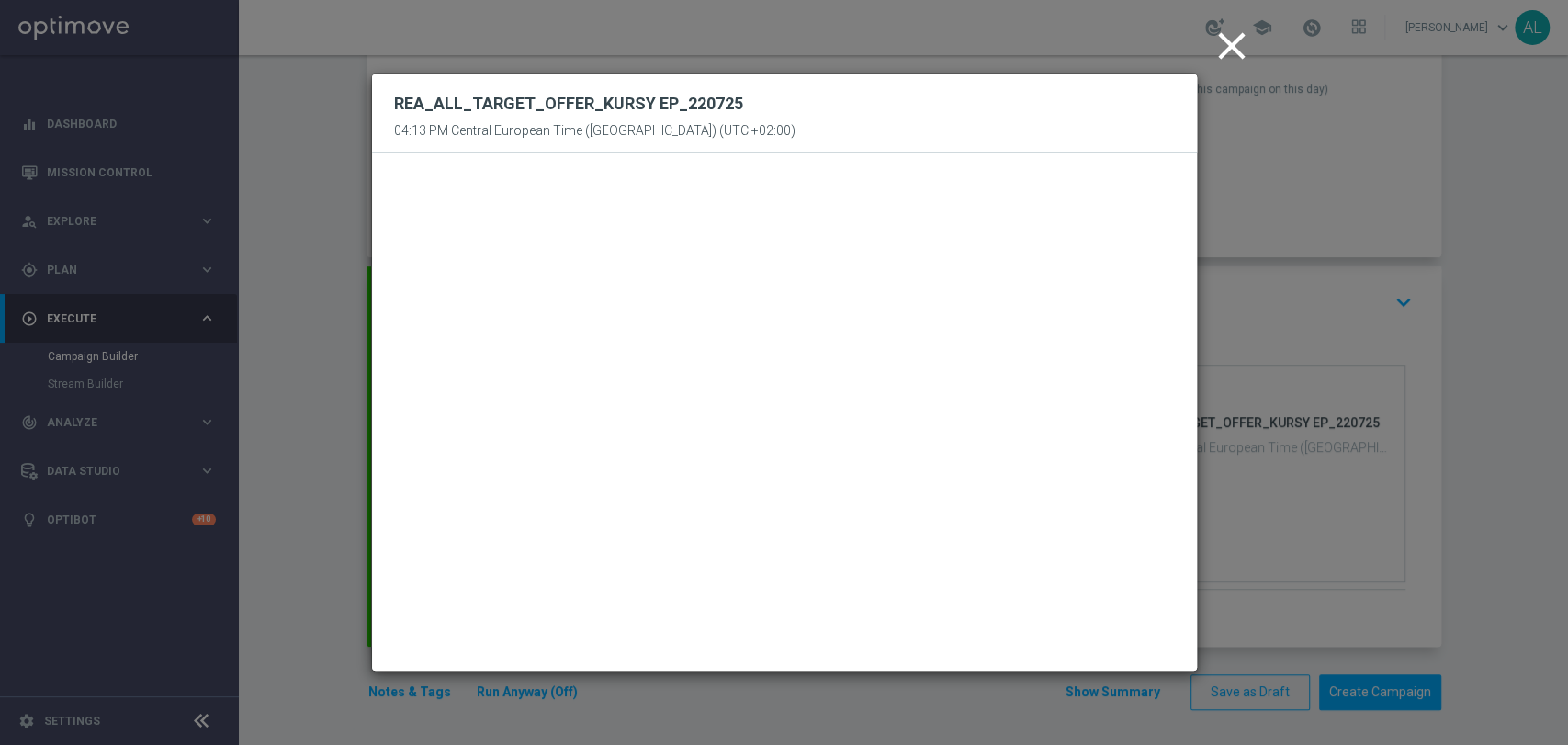 click on "close" 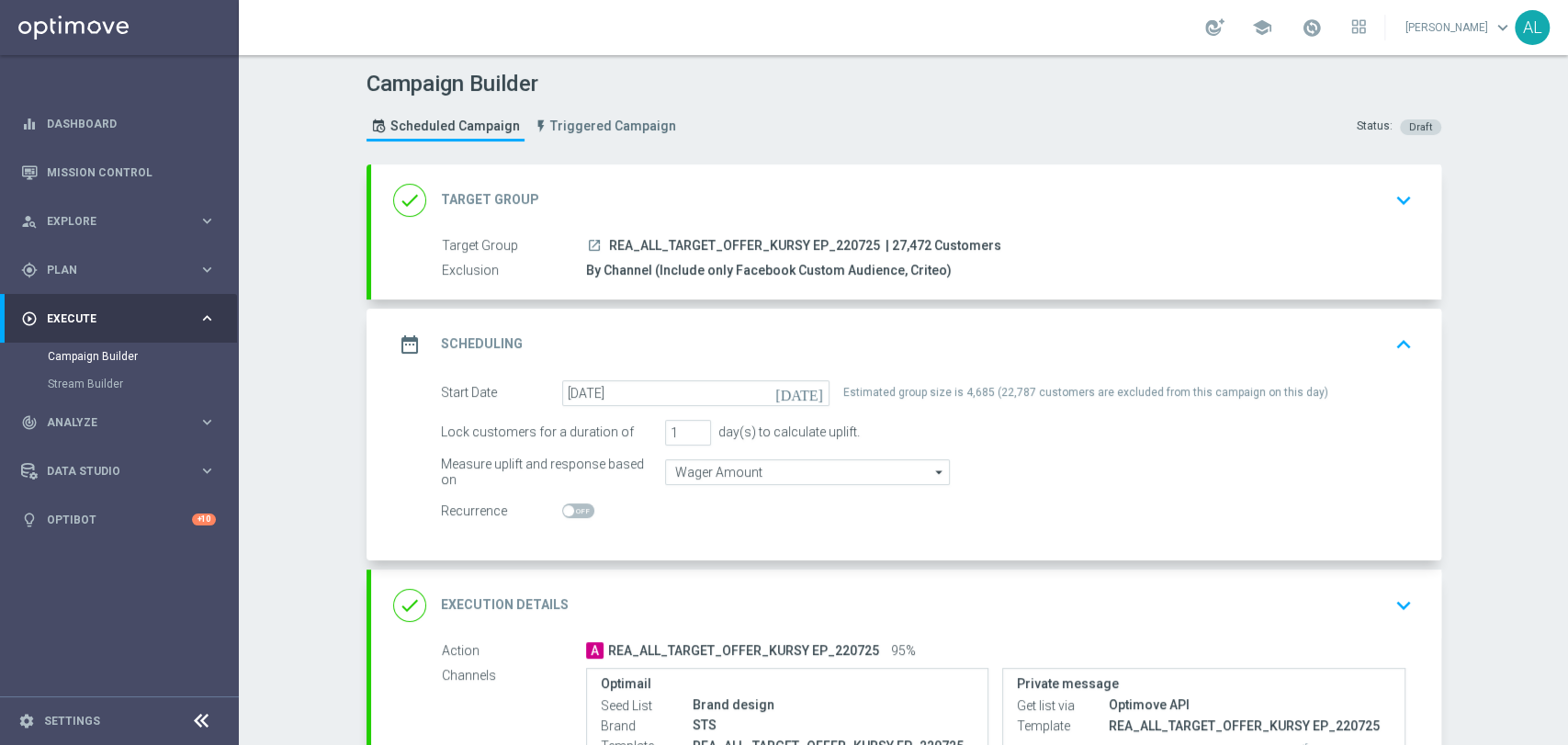 scroll, scrollTop: 303, scrollLeft: 0, axis: vertical 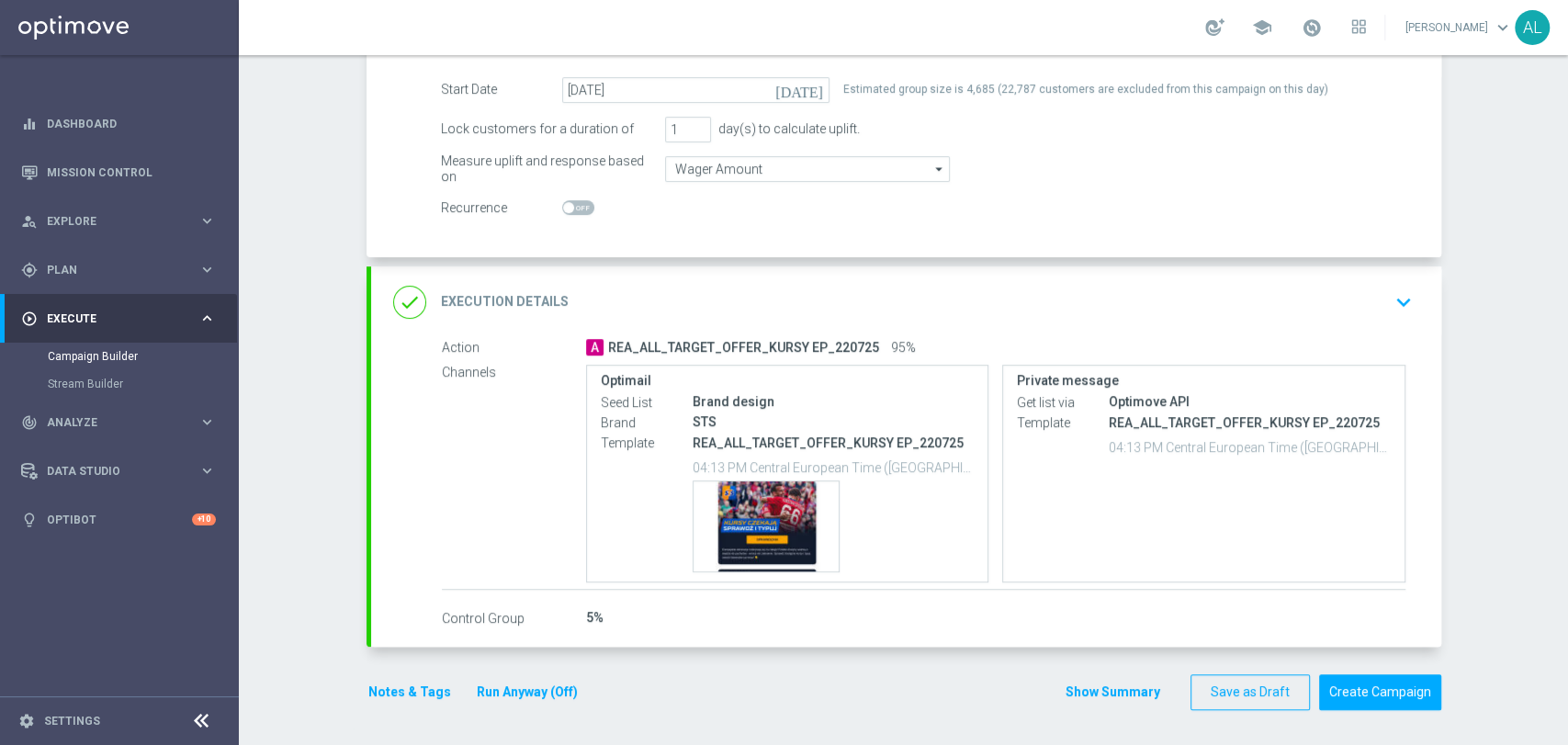 click on "done
Execution Details
keyboard_arrow_down" 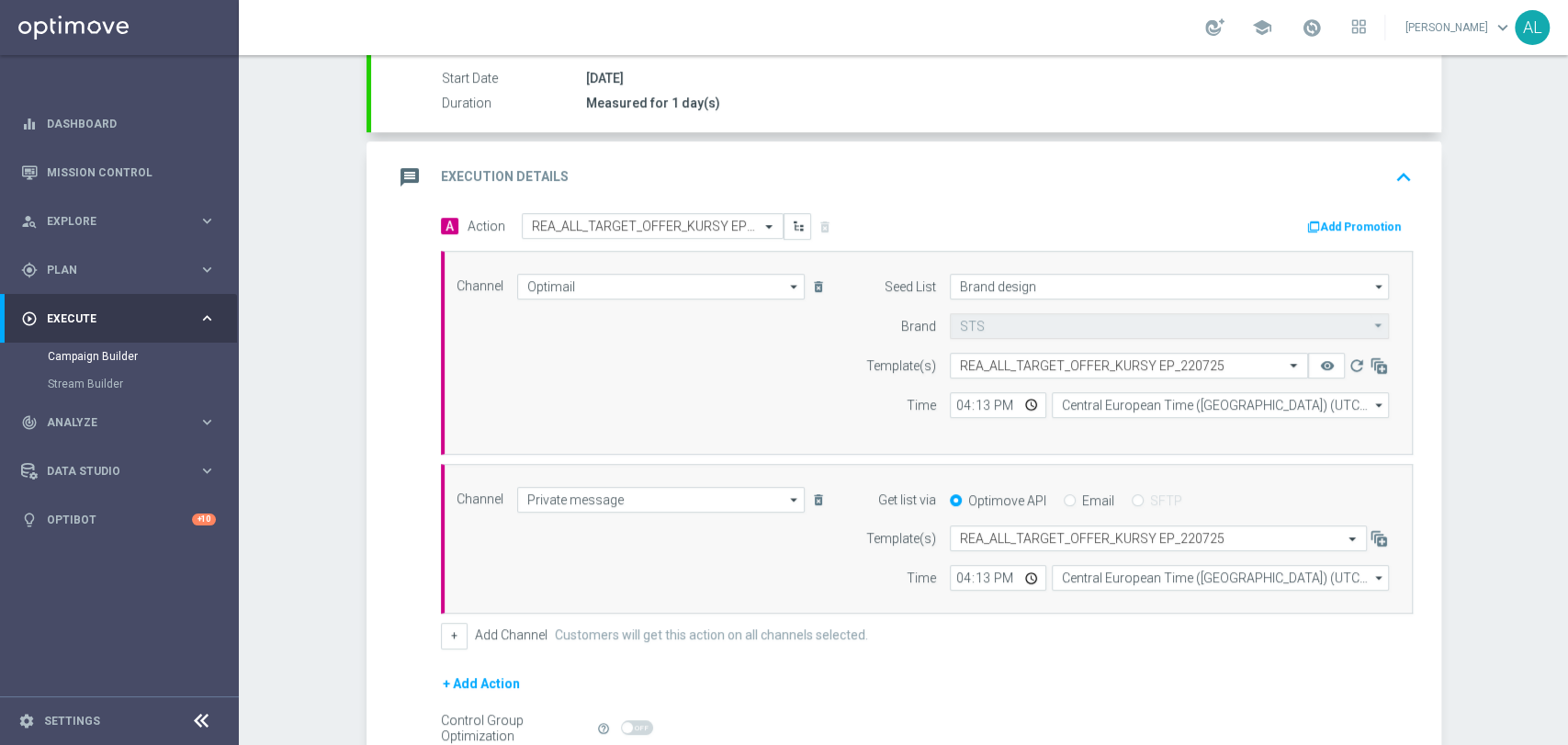 scroll, scrollTop: 287, scrollLeft: 0, axis: vertical 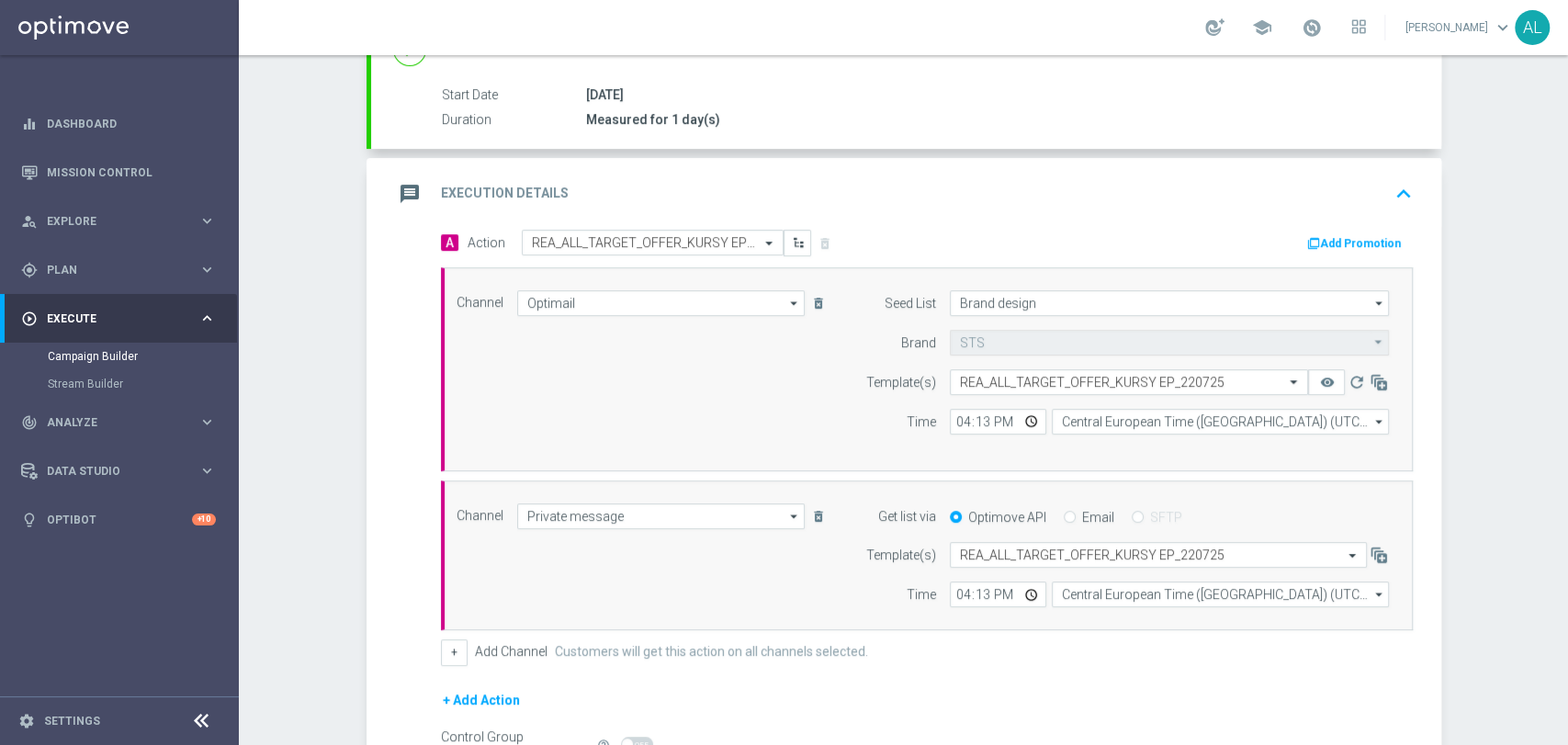 click on "16:13
Central European Time ([GEOGRAPHIC_DATA]) (UTC +02:00)
Central European Time ([GEOGRAPHIC_DATA]) (UTC +02:00)
arrow_drop_down
Show Selected
0 of NaN
Afghanistan Time (UTC +04:30)" 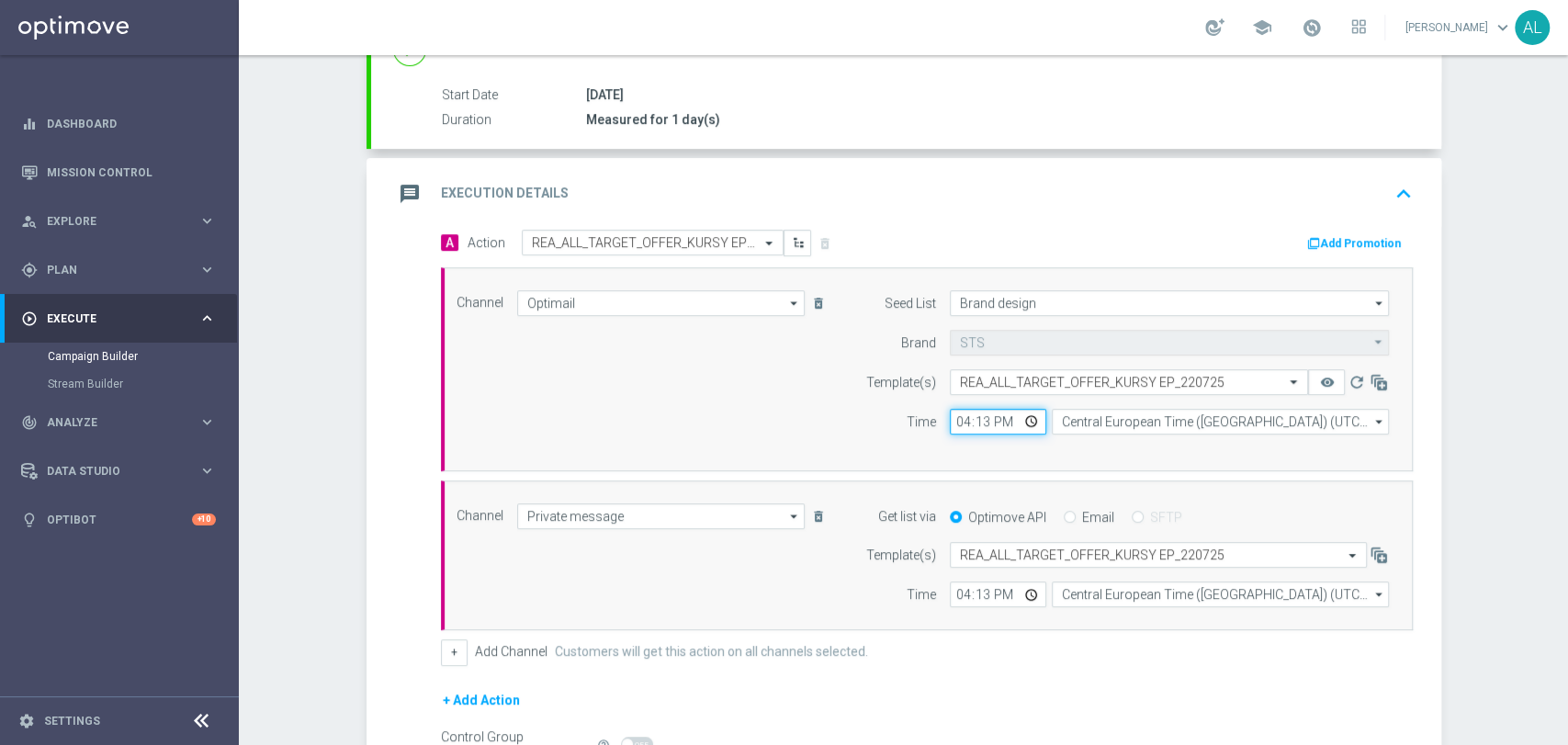 click on "16:13" 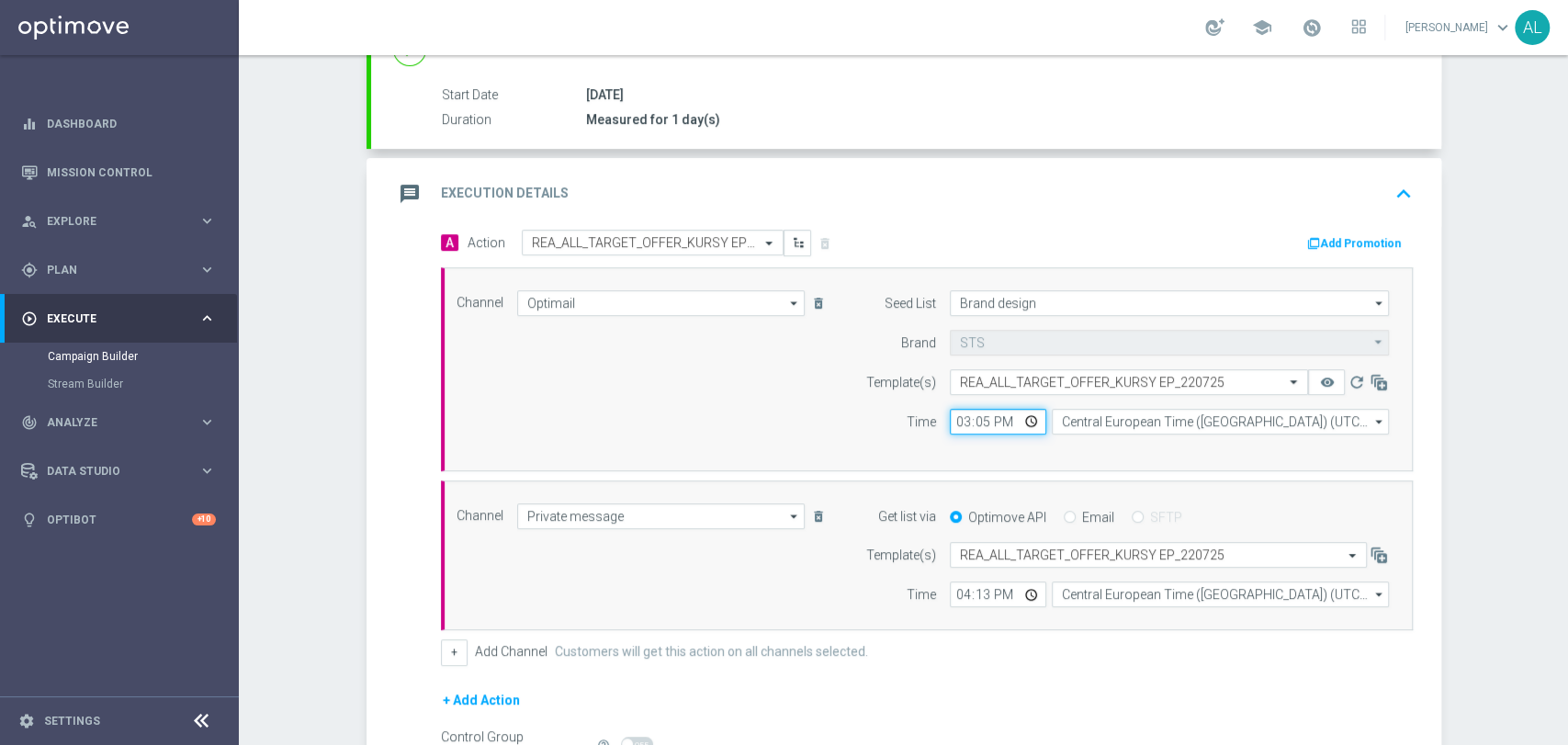 type on "15:55" 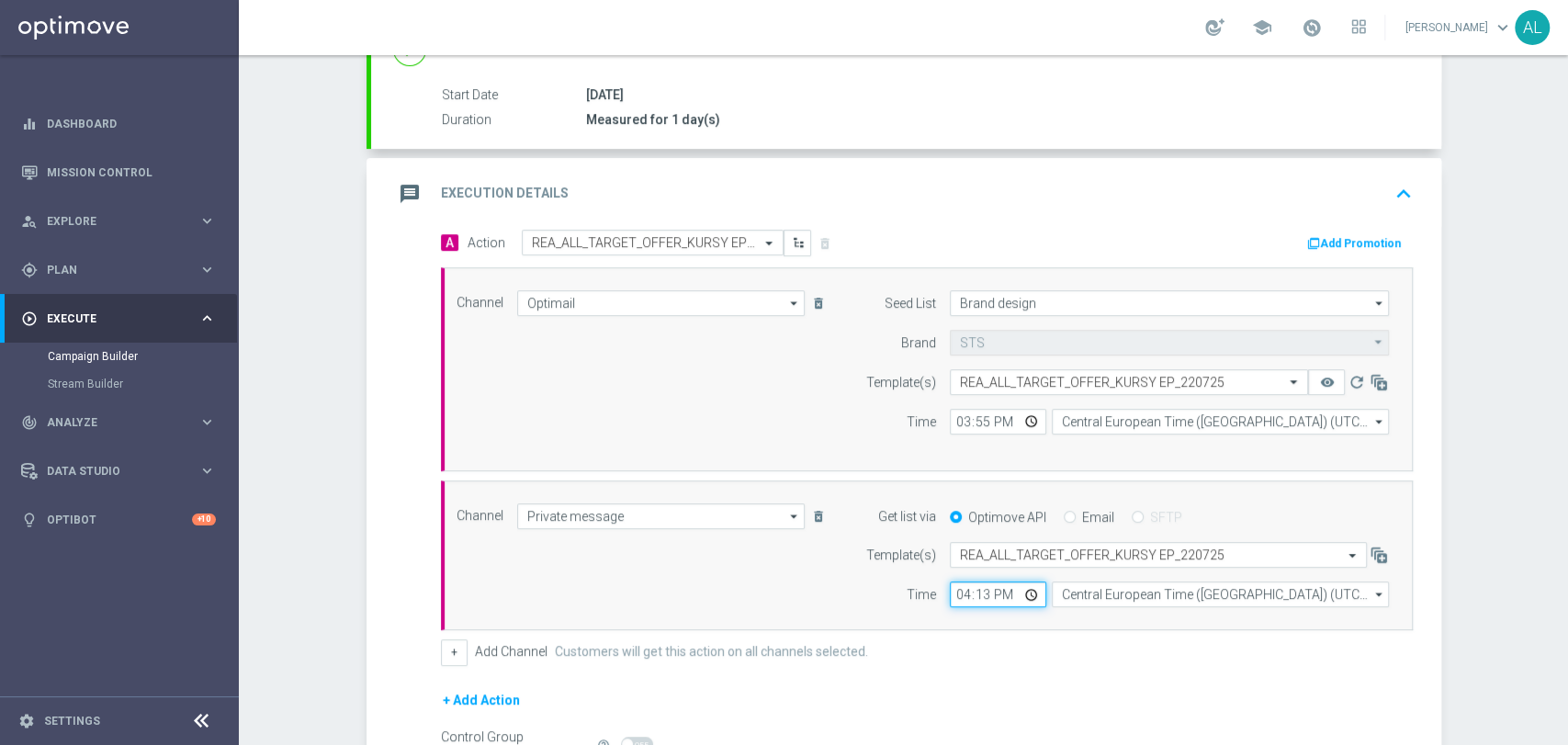 click on "16:13" 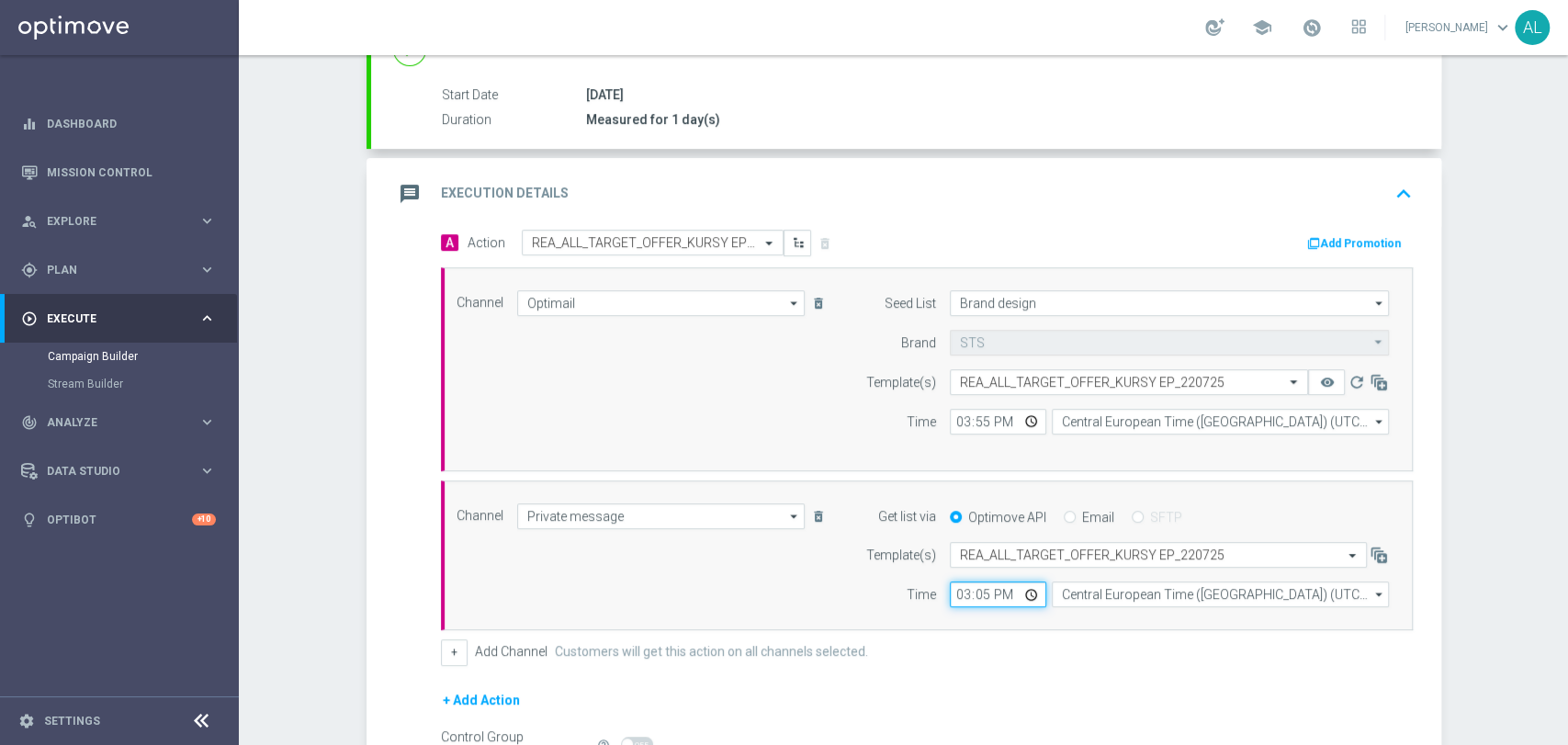 type on "15:55" 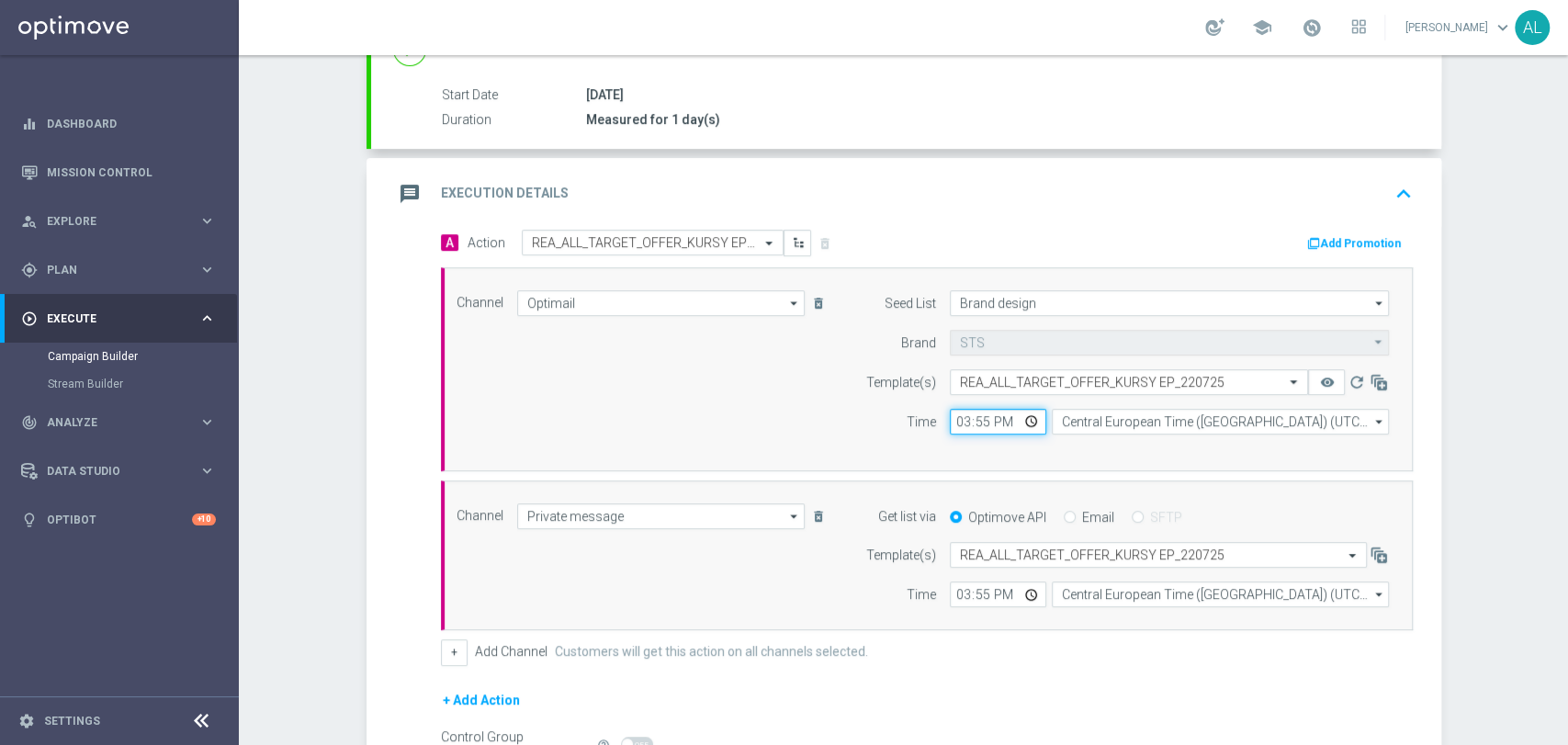 click on "15:55" 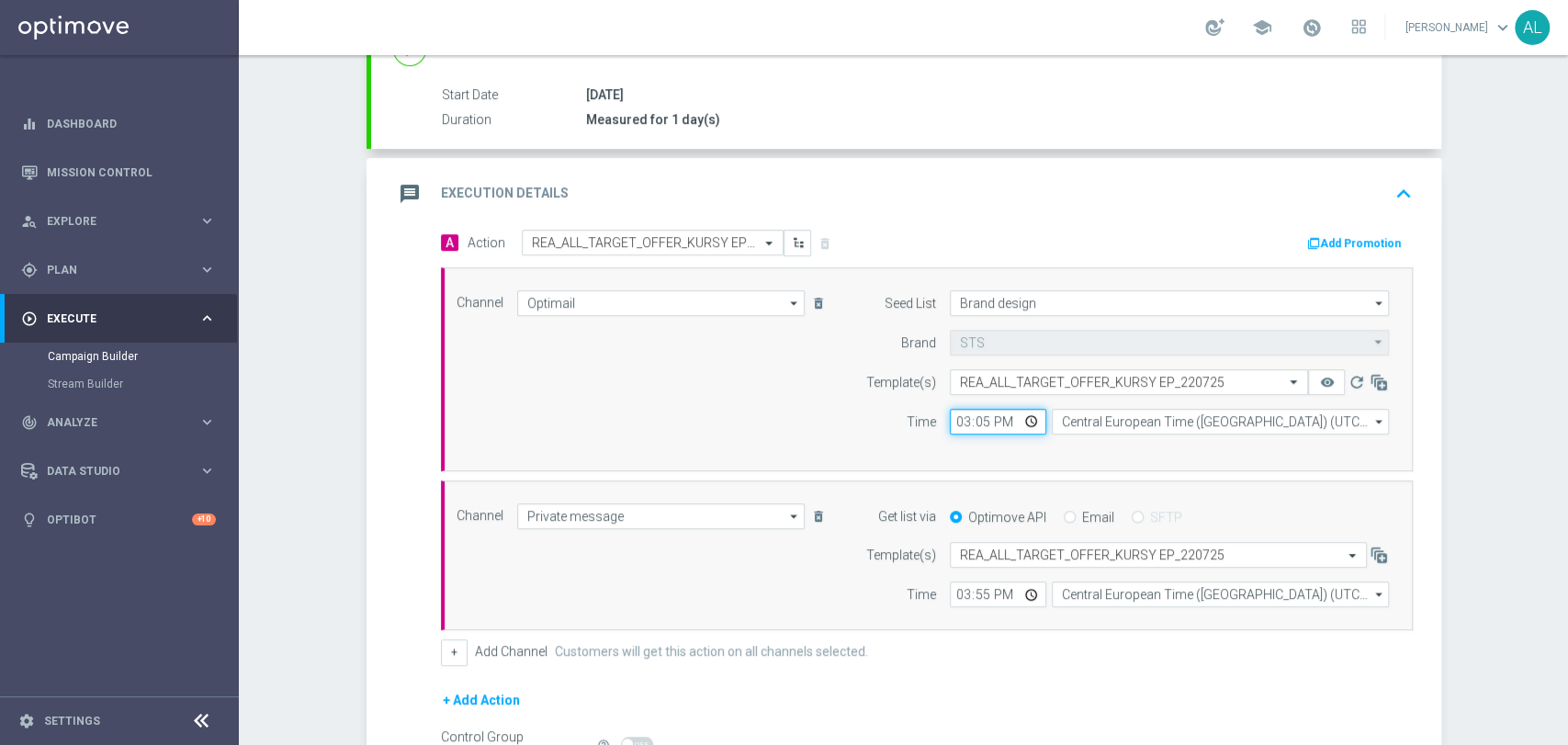 type on "15:57" 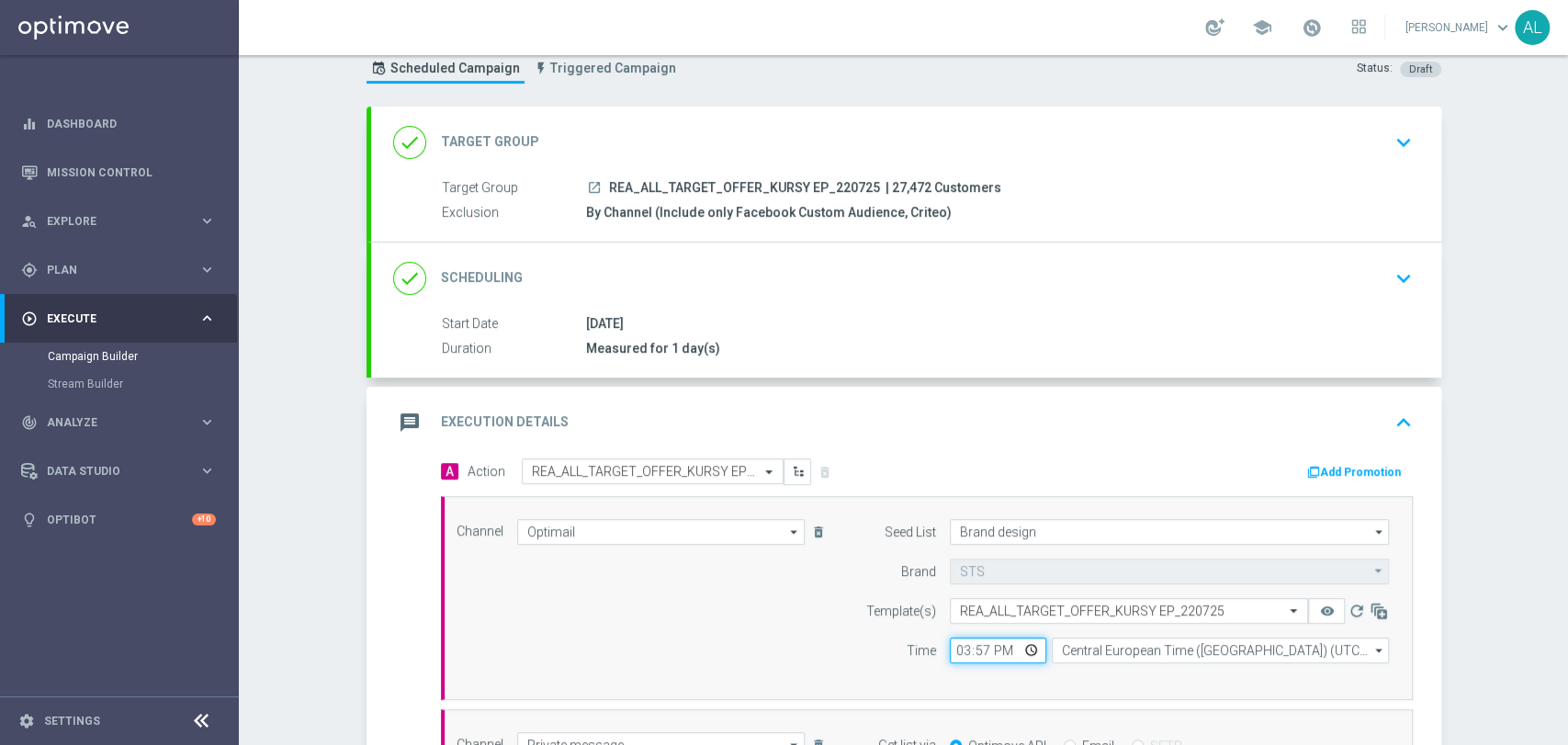 scroll, scrollTop: 0, scrollLeft: 0, axis: both 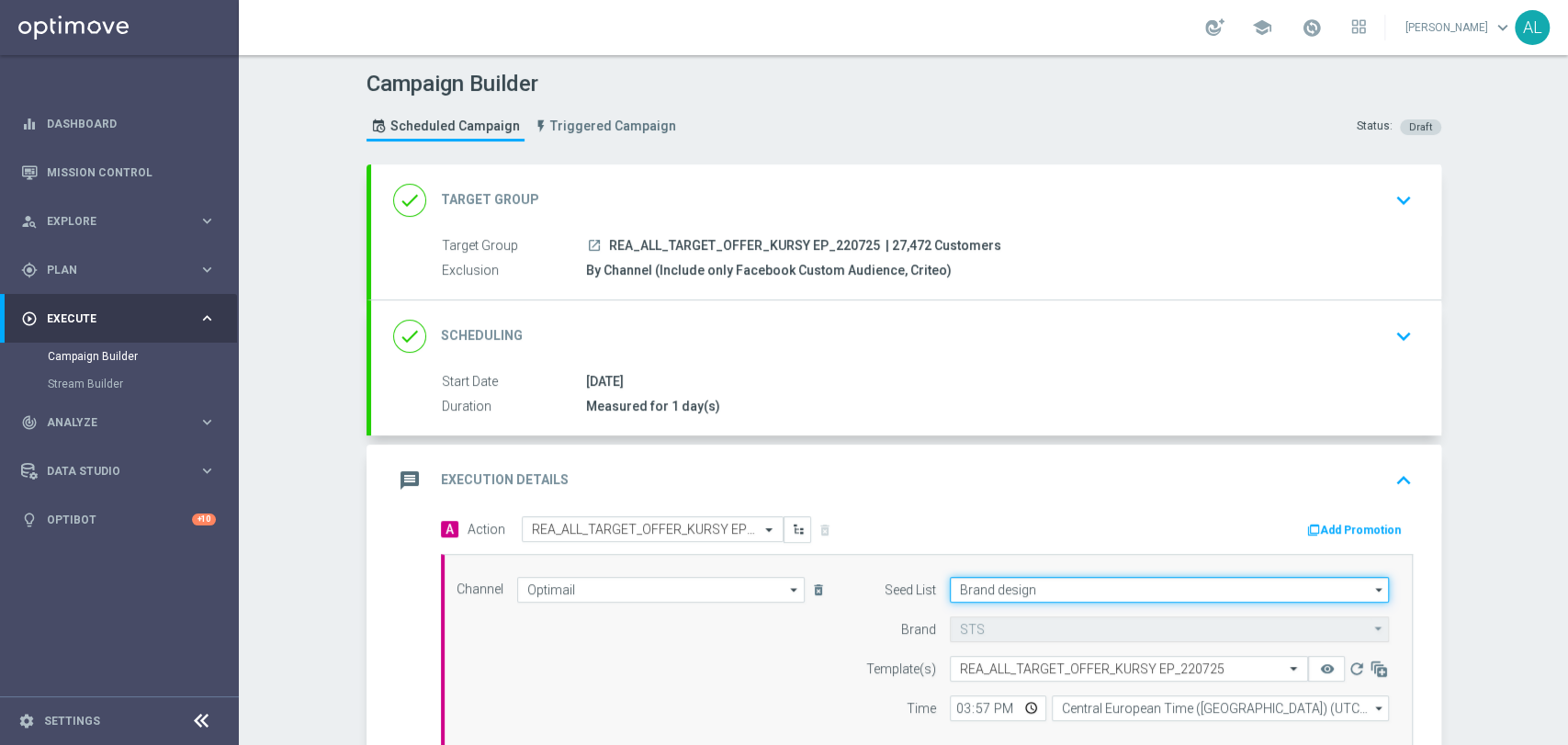 click on "Brand design" 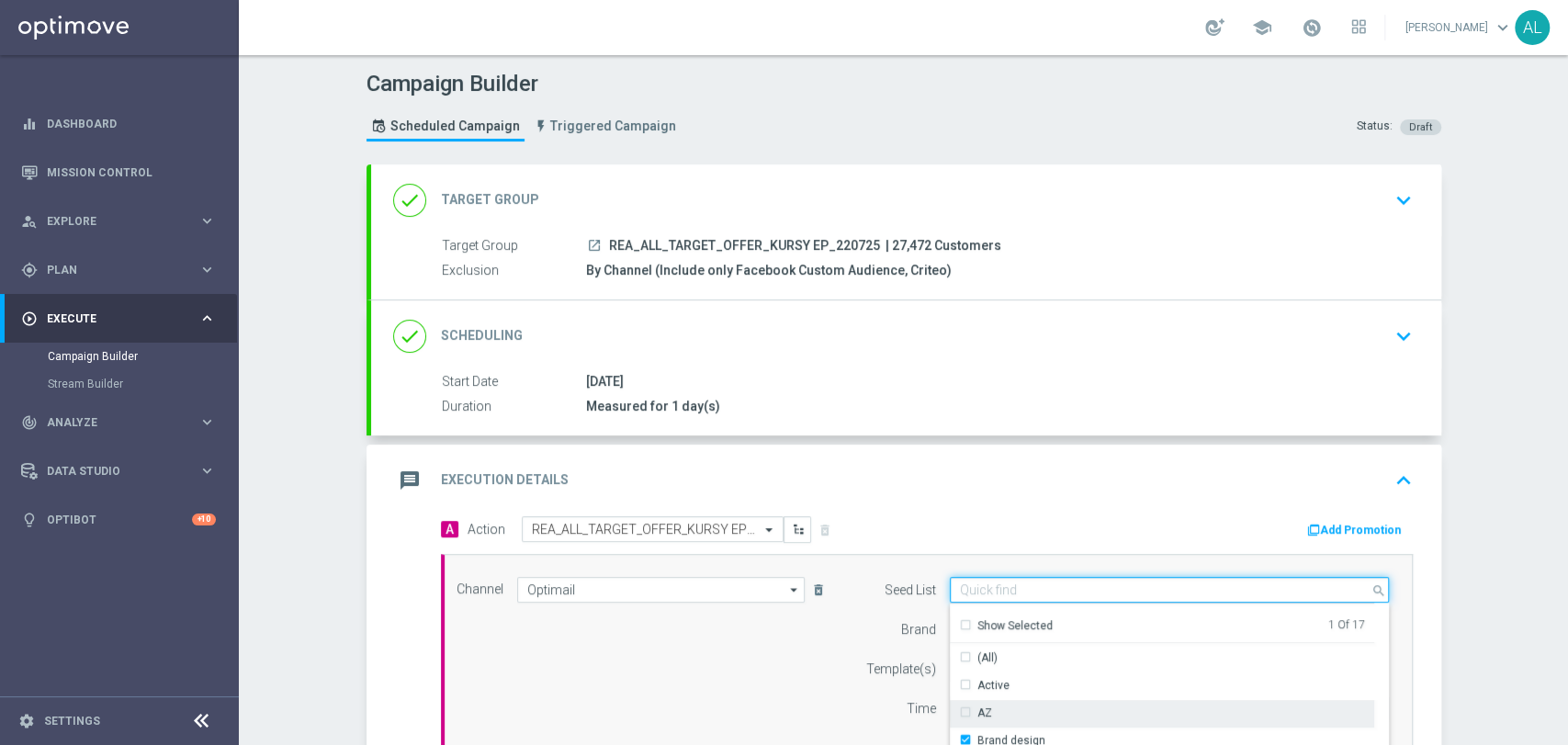 scroll, scrollTop: 408, scrollLeft: 0, axis: vertical 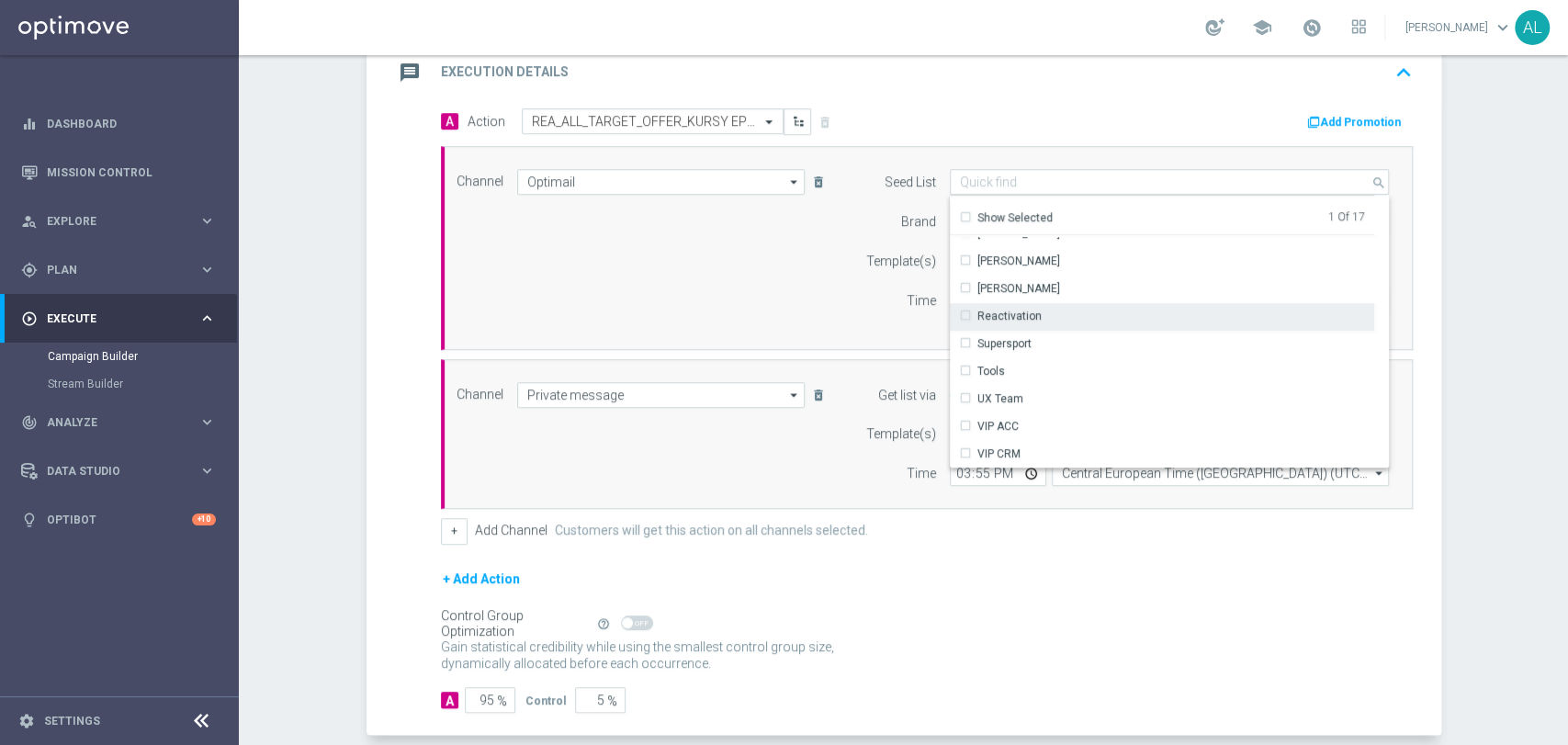click on "Reactivation" 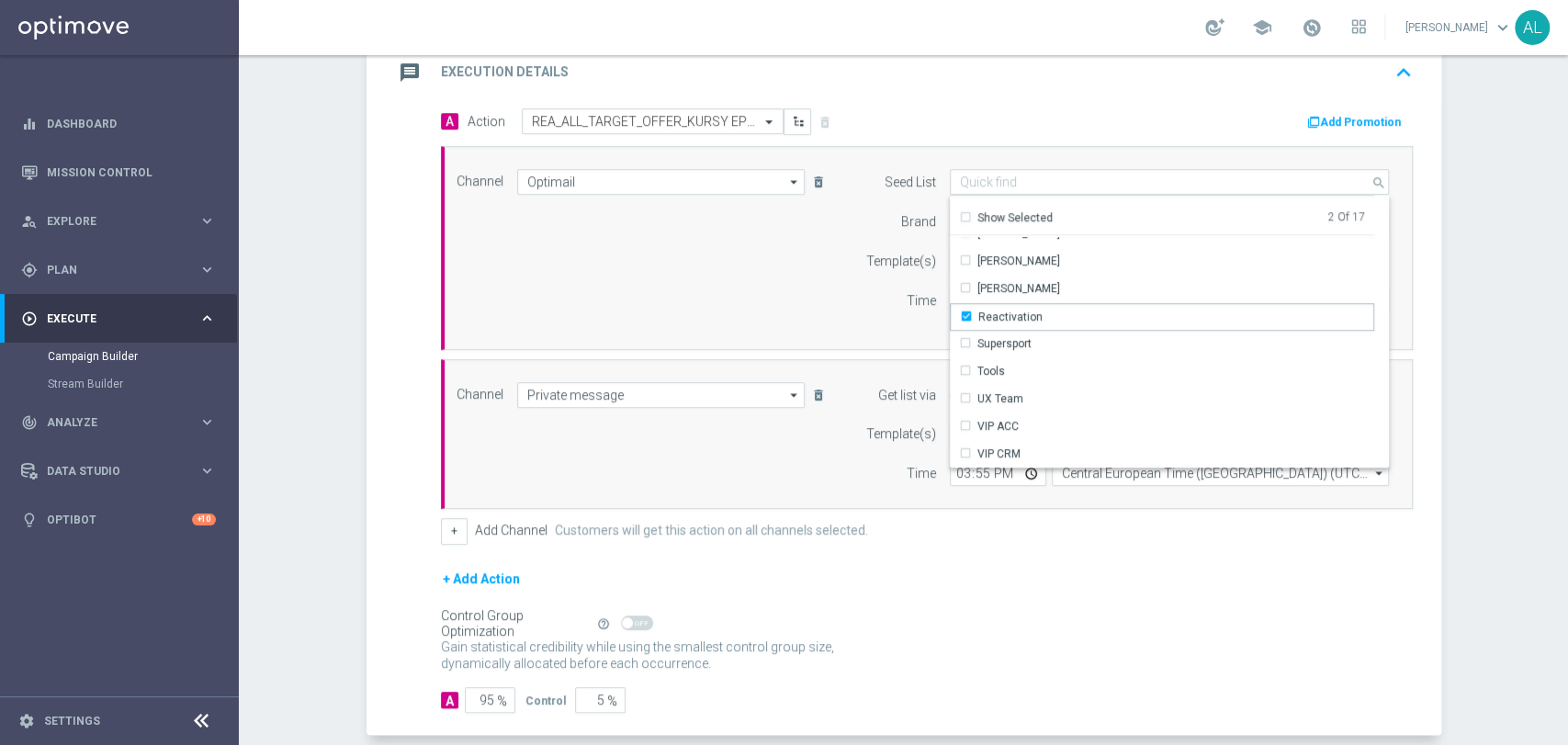 click on "+ Add Action" 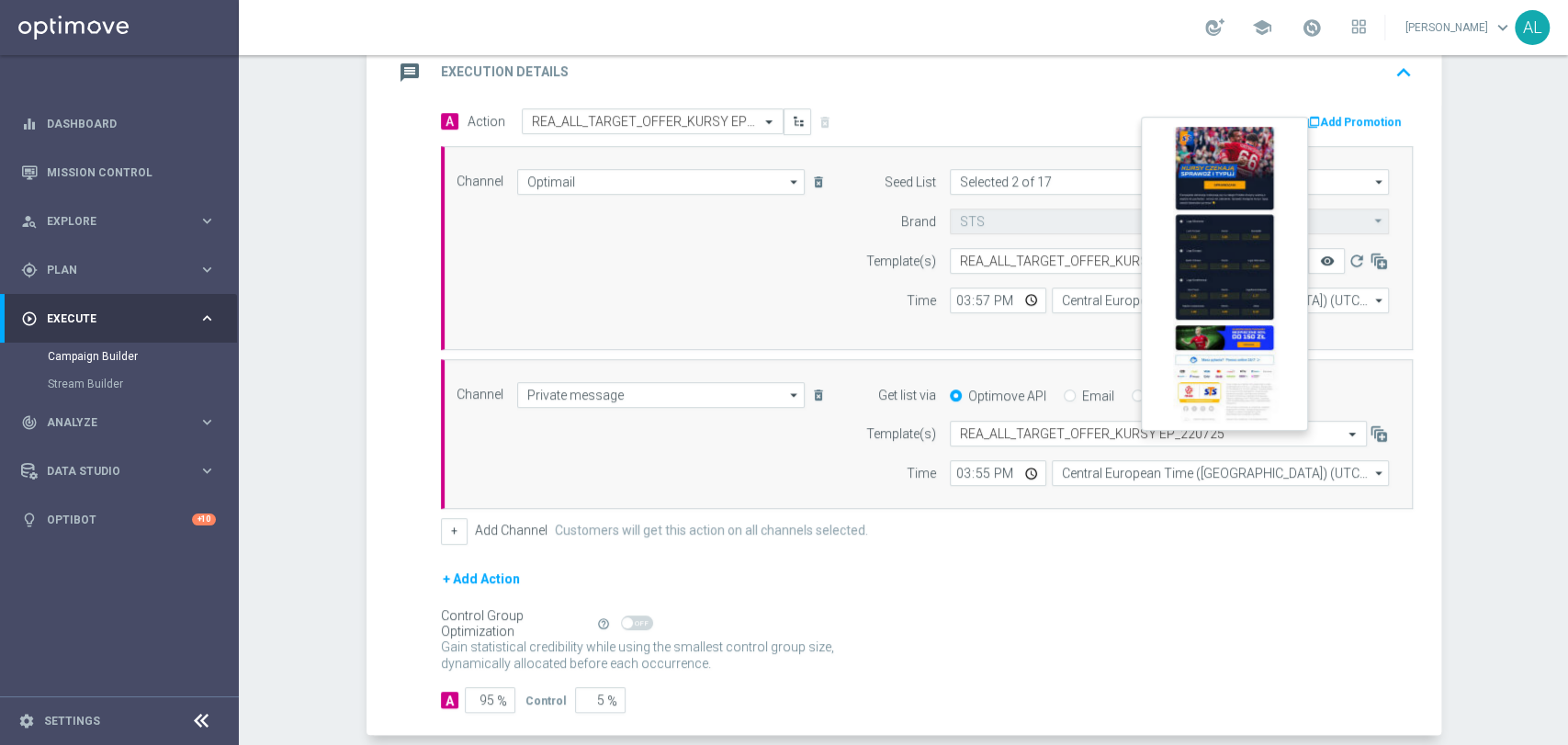 click on "remove_red_eye" 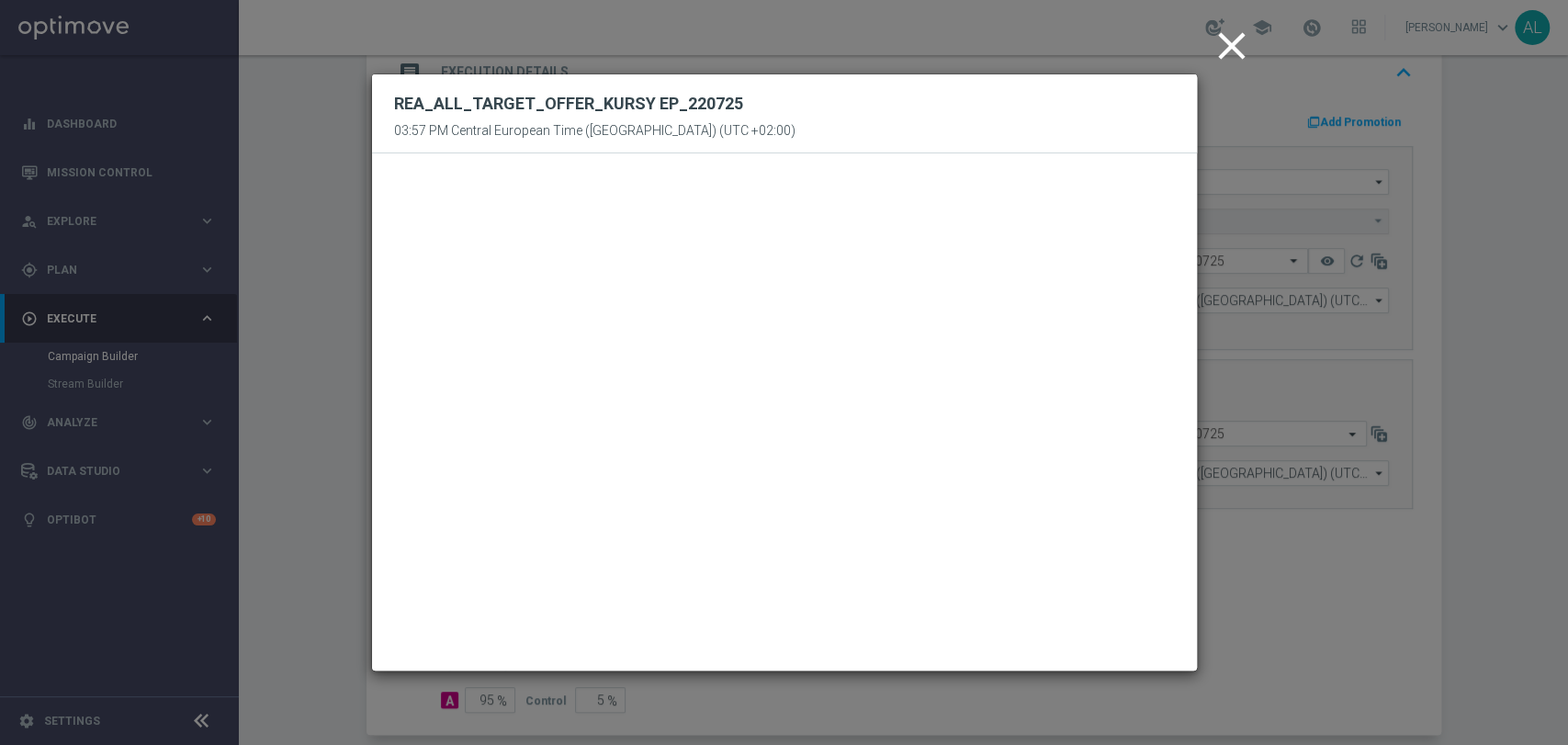 click on "close" 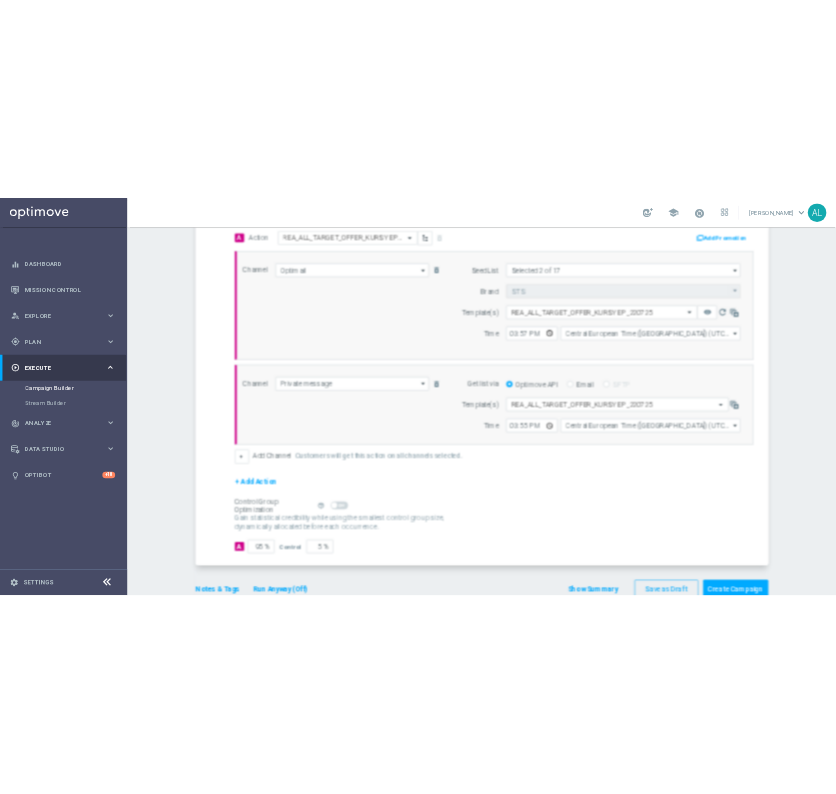 scroll, scrollTop: 538, scrollLeft: 0, axis: vertical 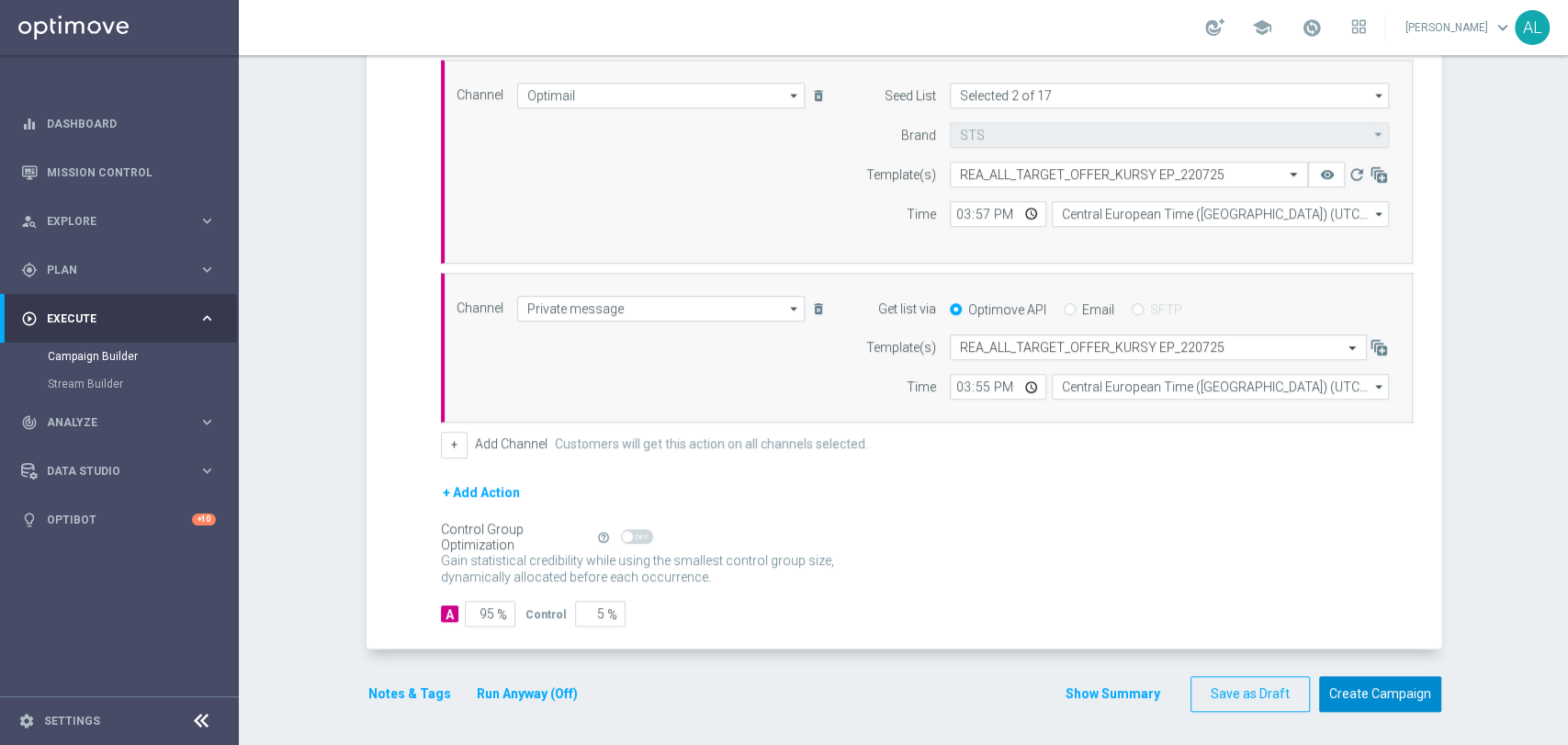 click on "Create Campaign" 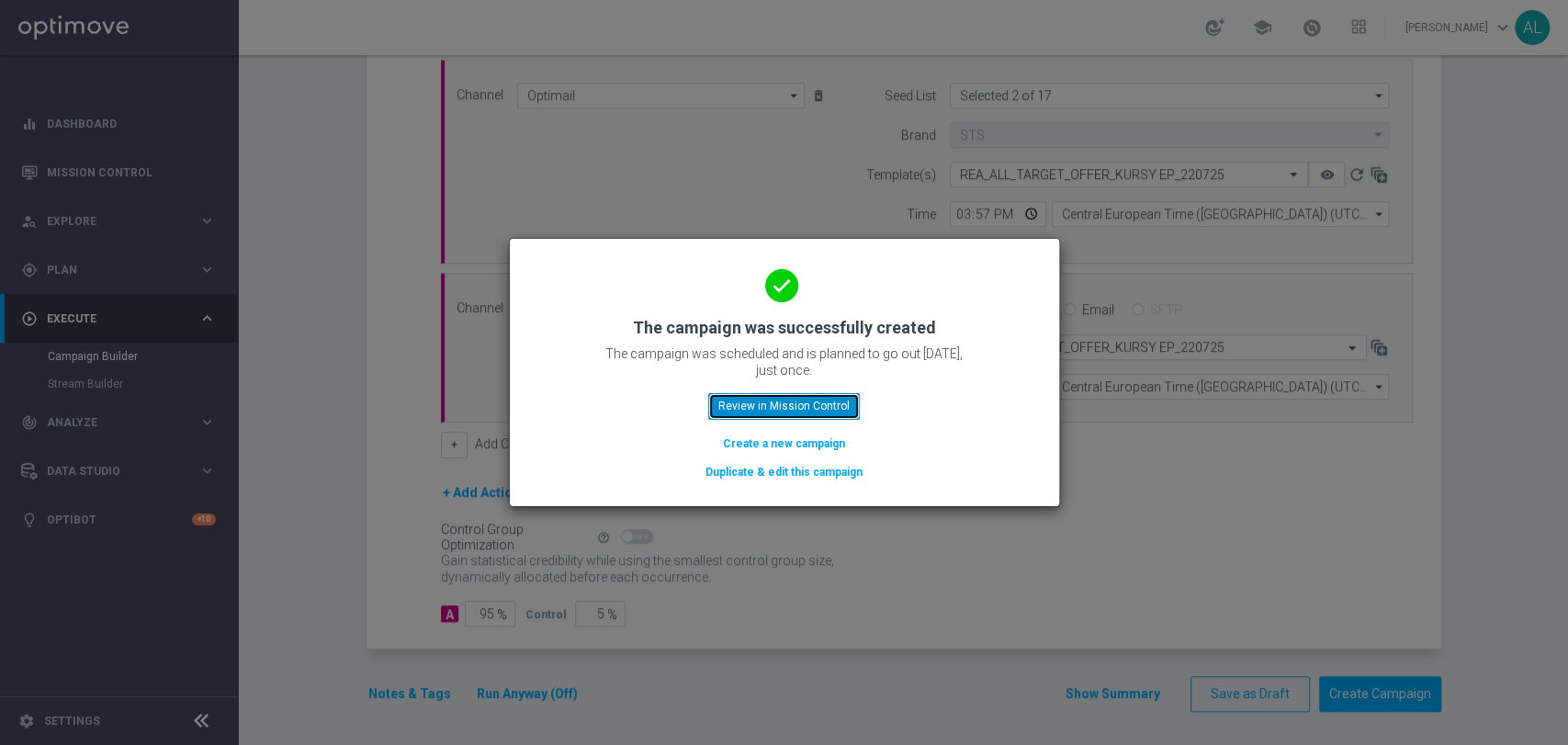 click on "Review in Mission Control" 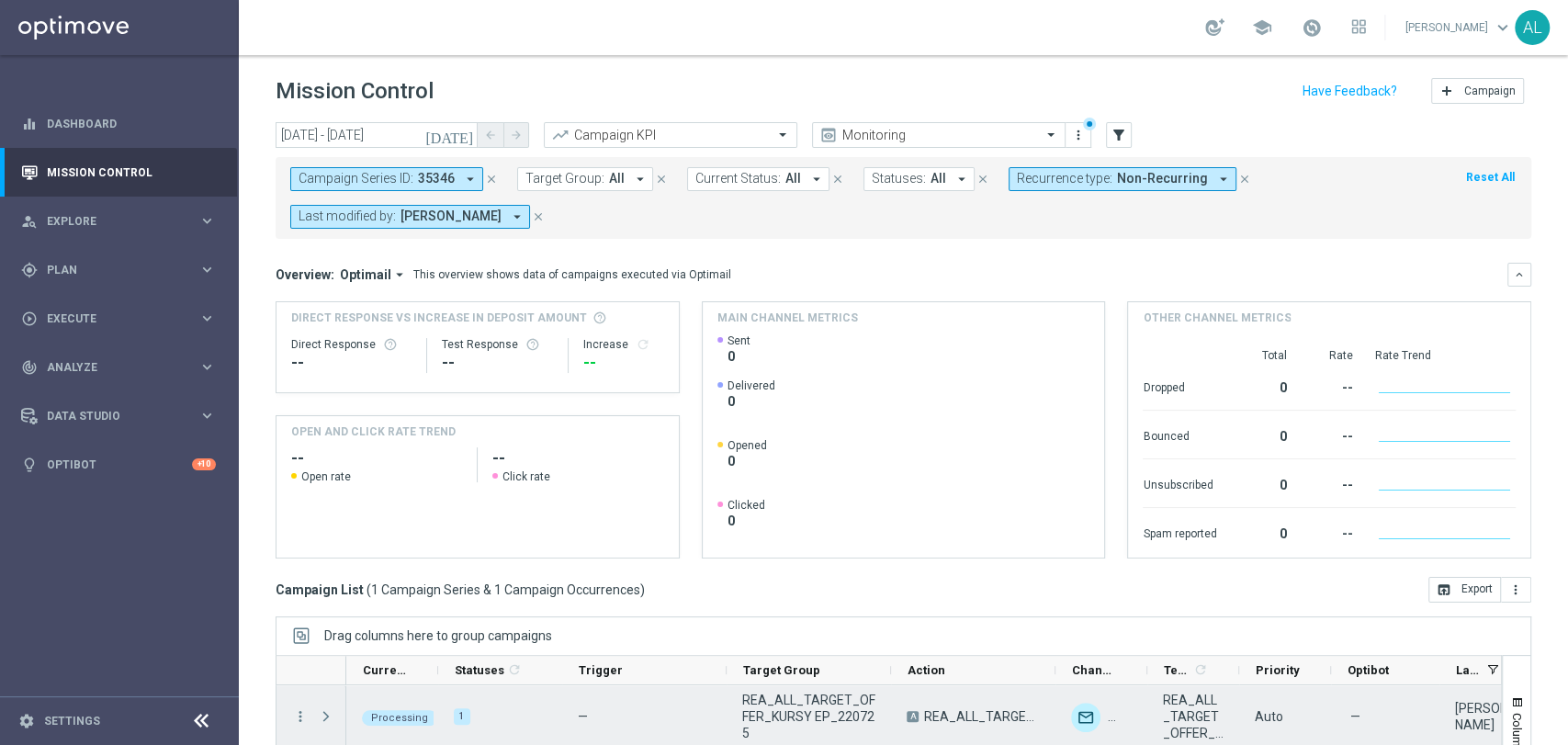 click on "REA_ALL_TARGET_OFFER_KURSY EP_220725" at bounding box center (808, 717) 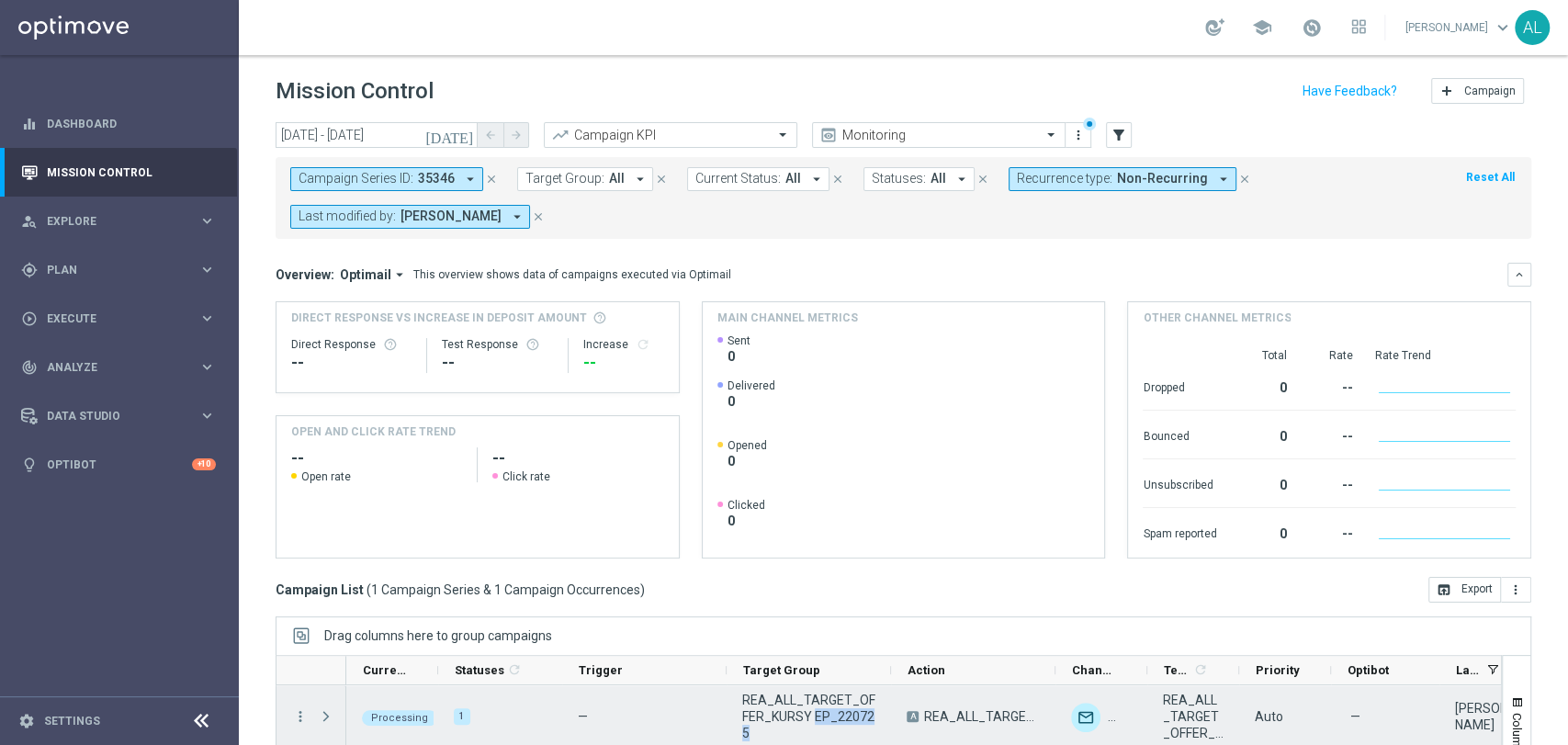 click on "REA_ALL_TARGET_OFFER_KURSY EP_220725" at bounding box center [808, 717] 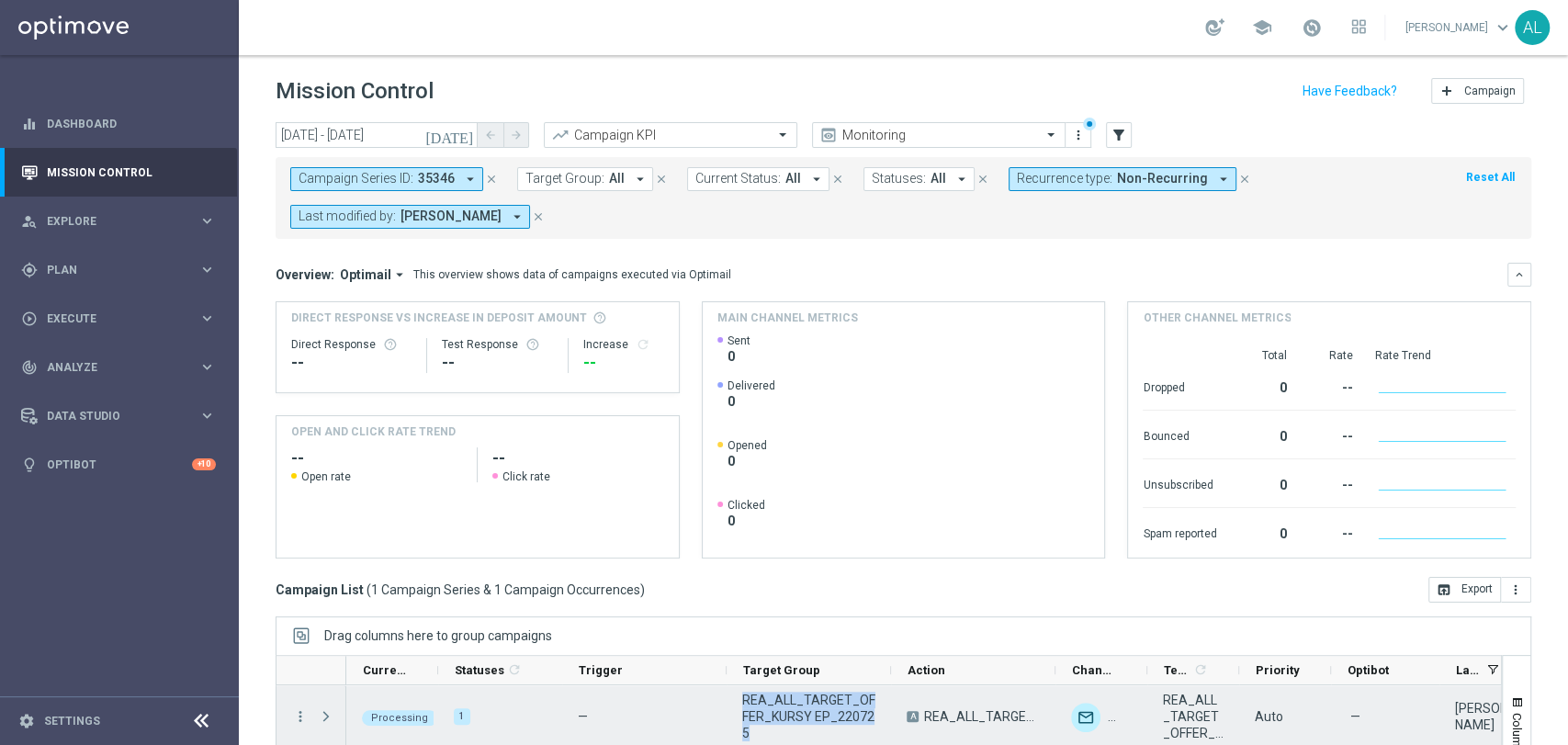 click on "REA_ALL_TARGET_OFFER_KURSY EP_220725" at bounding box center [808, 717] 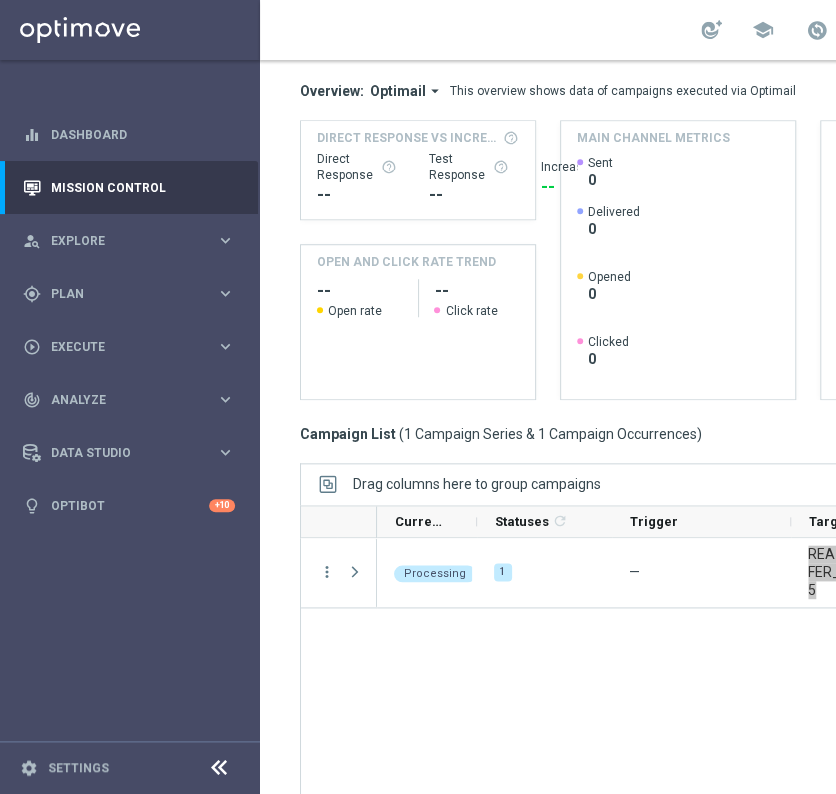scroll, scrollTop: 270, scrollLeft: 0, axis: vertical 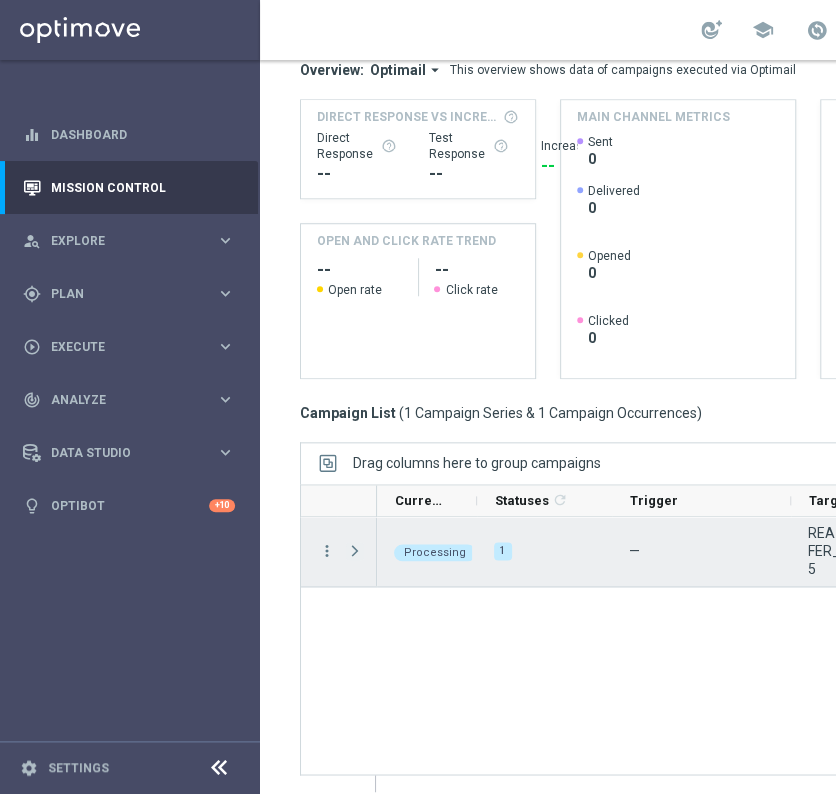 click at bounding box center (355, 551) 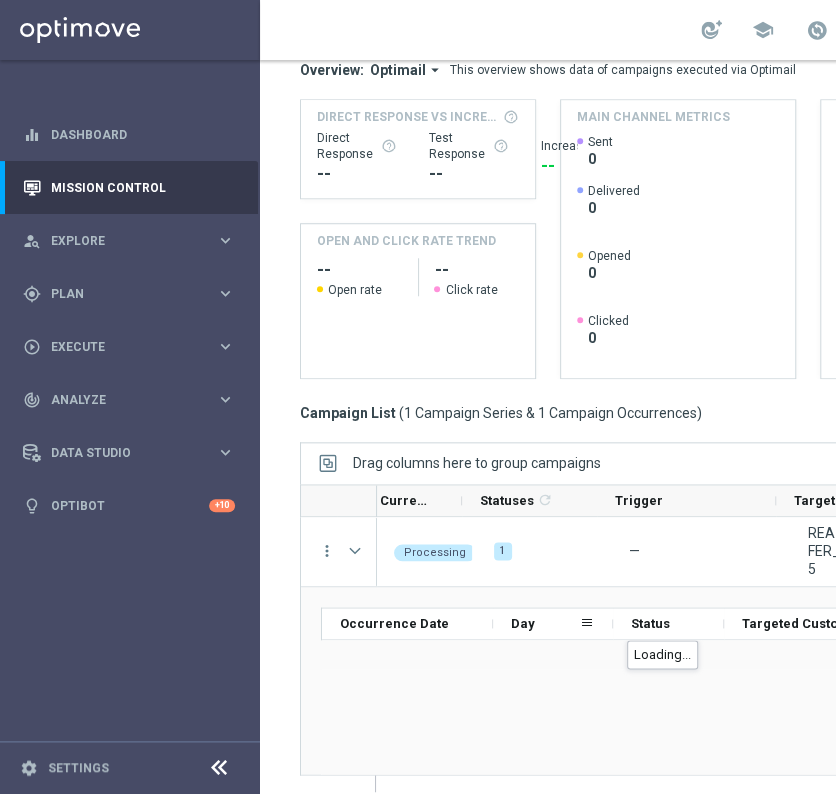 scroll, scrollTop: 0, scrollLeft: 112, axis: horizontal 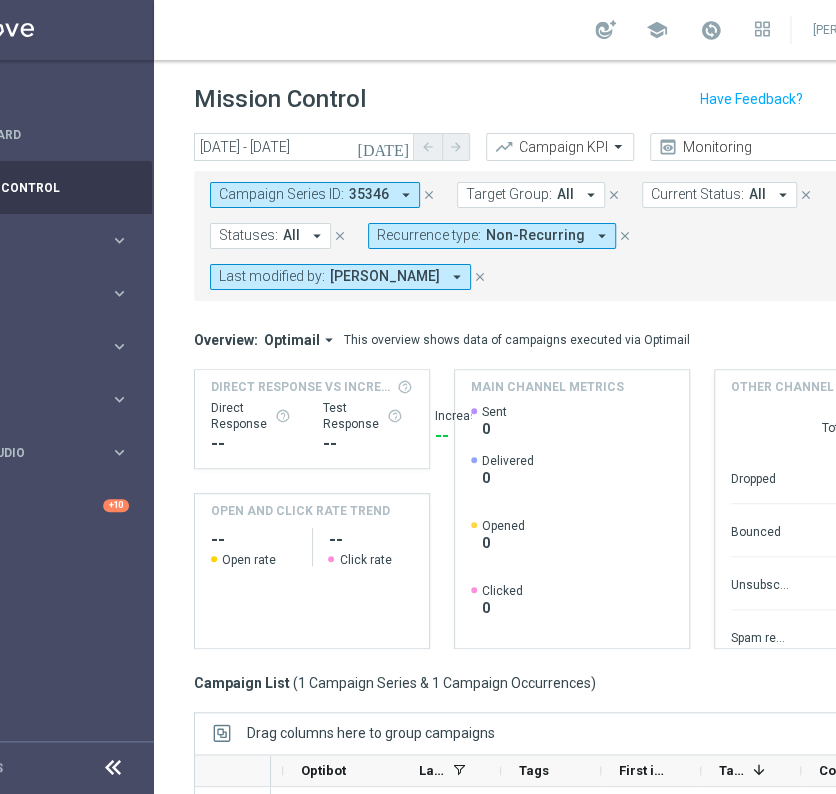 drag, startPoint x: 357, startPoint y: 182, endPoint x: 374, endPoint y: 187, distance: 17.720045 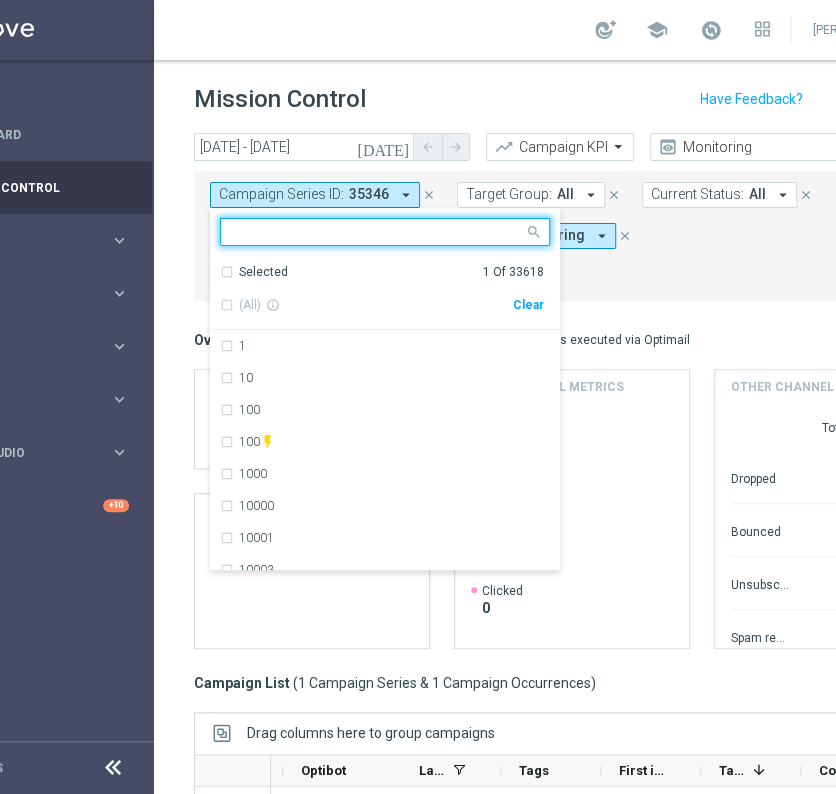 click on "Recurrence type:
Non-Recurring
arrow_drop_down" at bounding box center [492, 236] 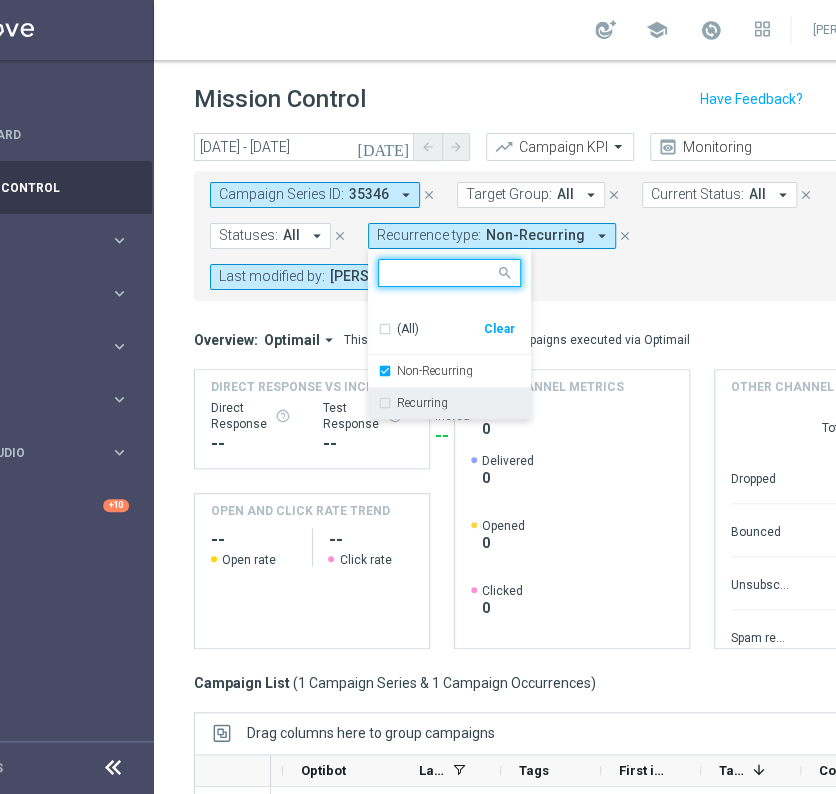 click on "Recurring" at bounding box center [422, 403] 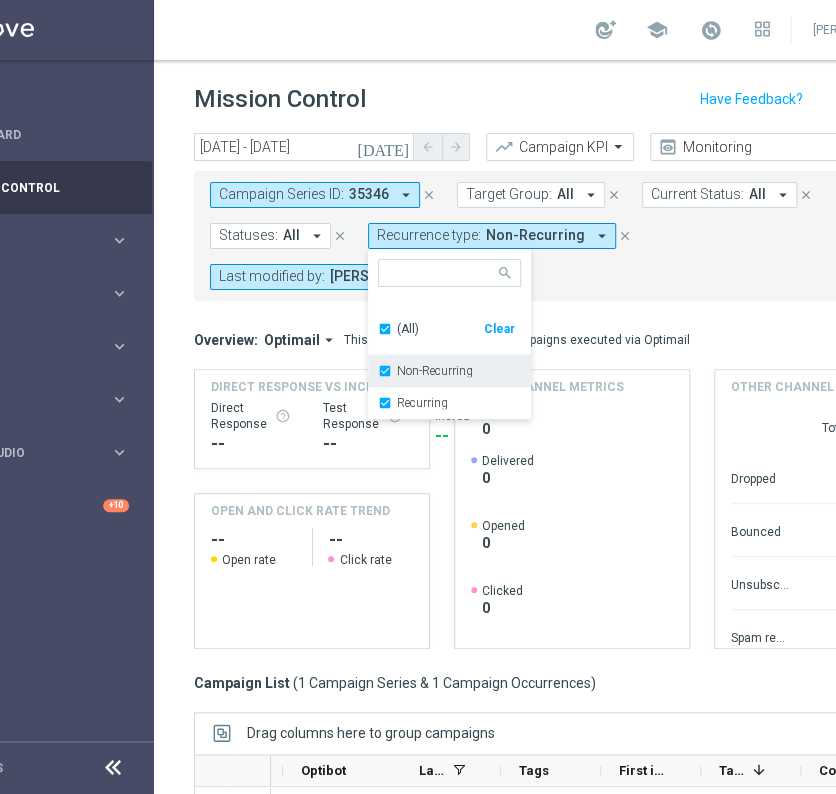 click on "Non-Recurring" at bounding box center (425, 371) 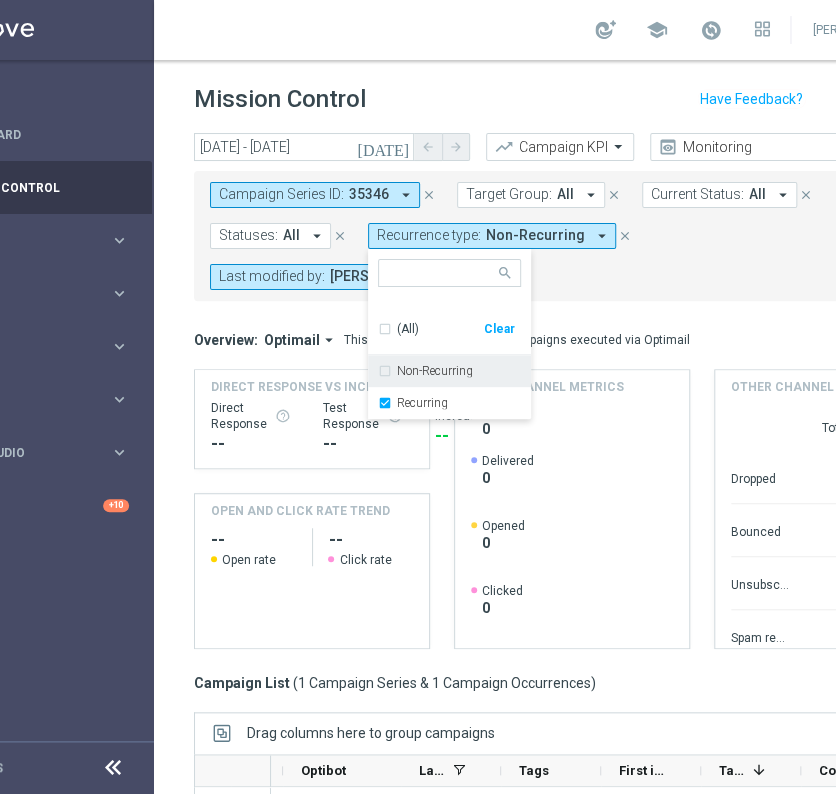 click on "Overview:
Optimail
arrow_drop_down
This overview shows data of campaigns executed via Optimail
keyboard_arrow_down
Direct Response VS Increase In Deposit Amount
Direct Response
--
Test Response" 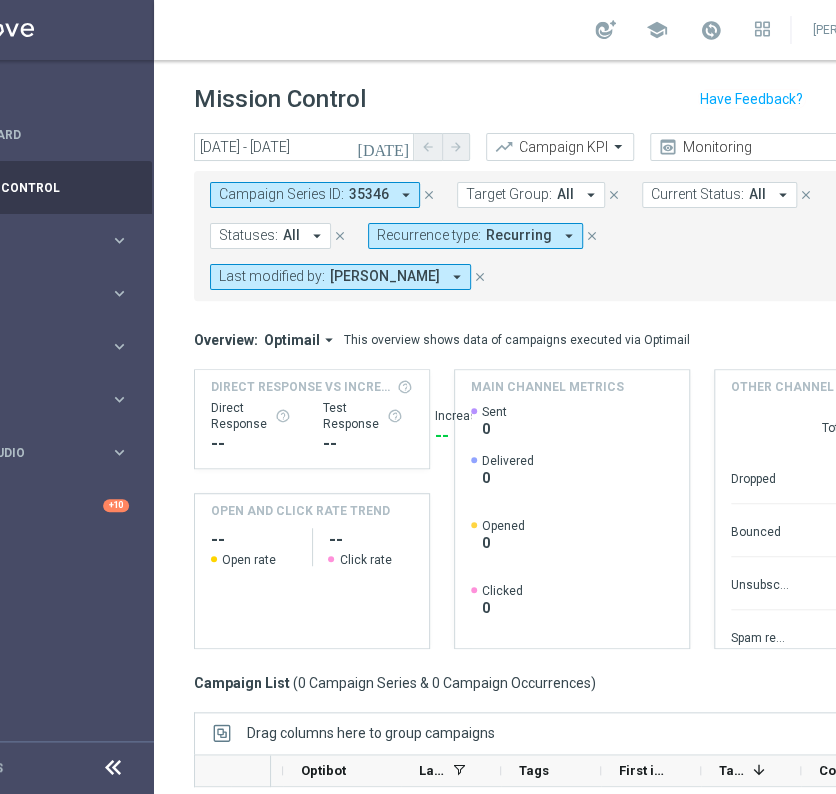 click on "Campaign Series ID:" at bounding box center [281, 194] 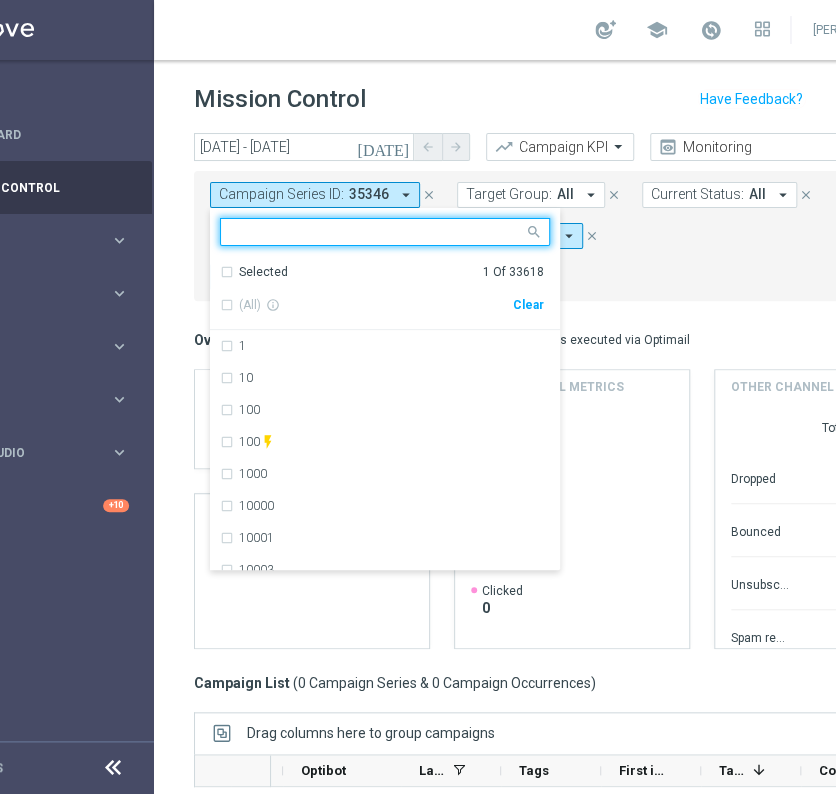 click on "(All)  info_outline  Clear" at bounding box center [382, 301] 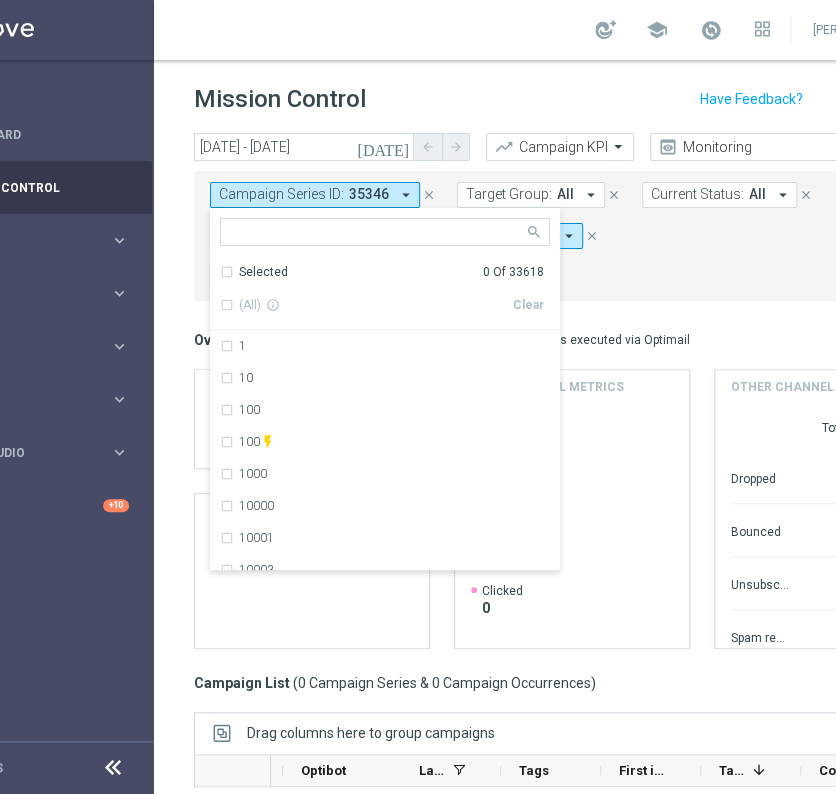 click on "Campaign Series ID:
35346
arrow_drop_down
Selected   0 Of 33618  (All)  info_outline  Clear  1 10 100 100 flash_on 1000 10000 10001 10003 10004 10005 10006 10007
close
close
Target Group:
All
arrow_drop_down
close
Current Status:
All
arrow_drop_down
close
Statuses:
All
arrow_drop_down
close
Recurrence type:" 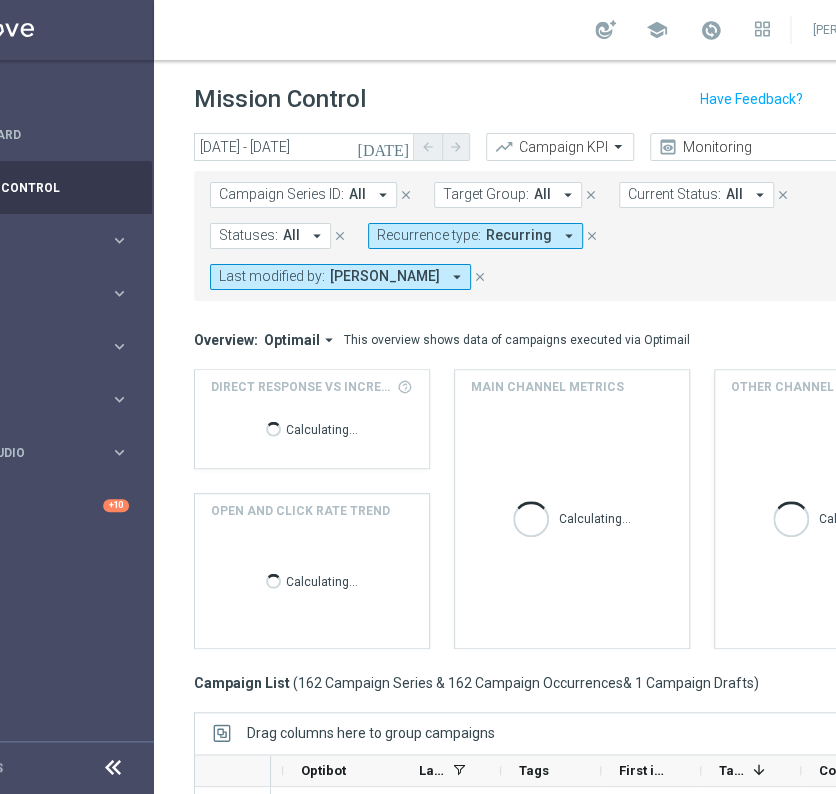 click on "All" at bounding box center (542, 194) 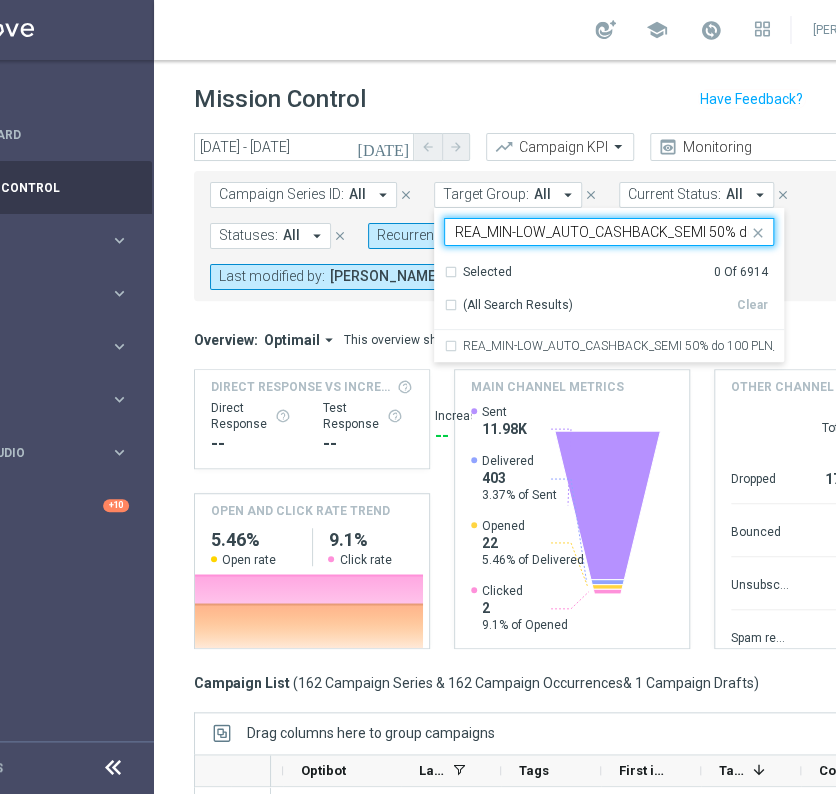 scroll, scrollTop: 0, scrollLeft: 115, axis: horizontal 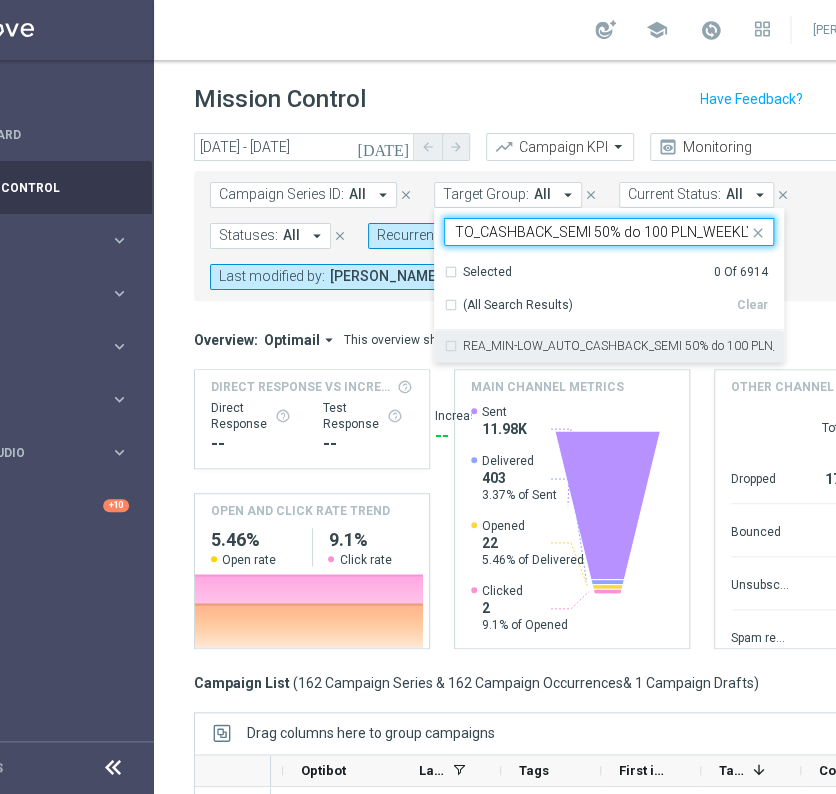 click on "REA_MIN-LOW_AUTO_CASHBACK_SEMI 50% do 100 PLN_WEEKLY" at bounding box center [618, 346] 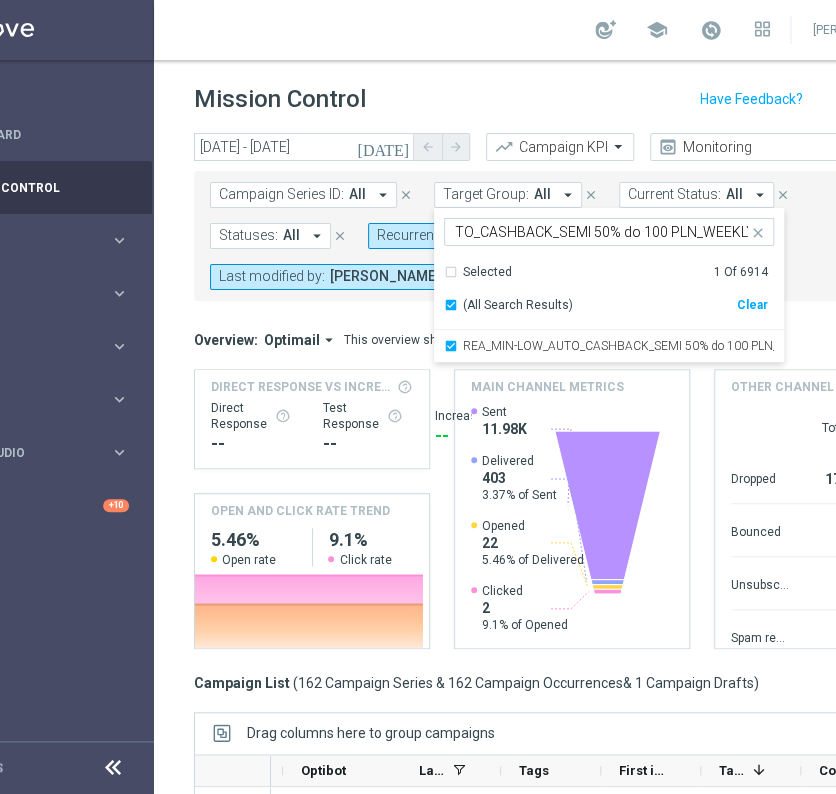 click on "REA_MIN-LOW_AUTO_CASHBACK_SEMI 50% do 100 PLN_WEEKLY" at bounding box center [601, 232] 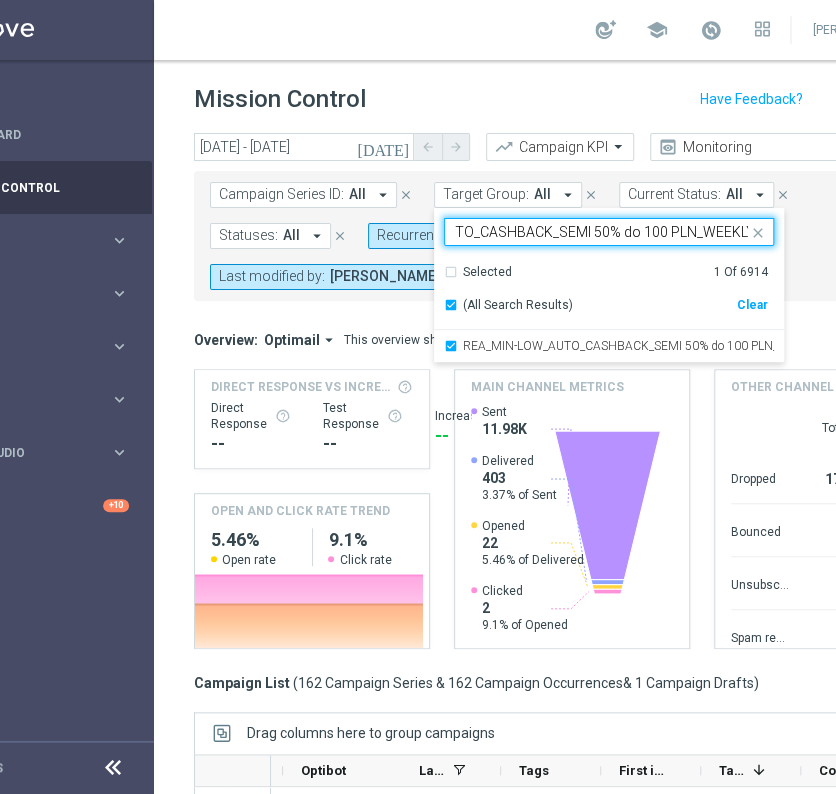 click on "REA_MIN-LOW_AUTO_CASHBACK_SEMI 50% do 100 PLN_WEEKLY" at bounding box center (601, 232) 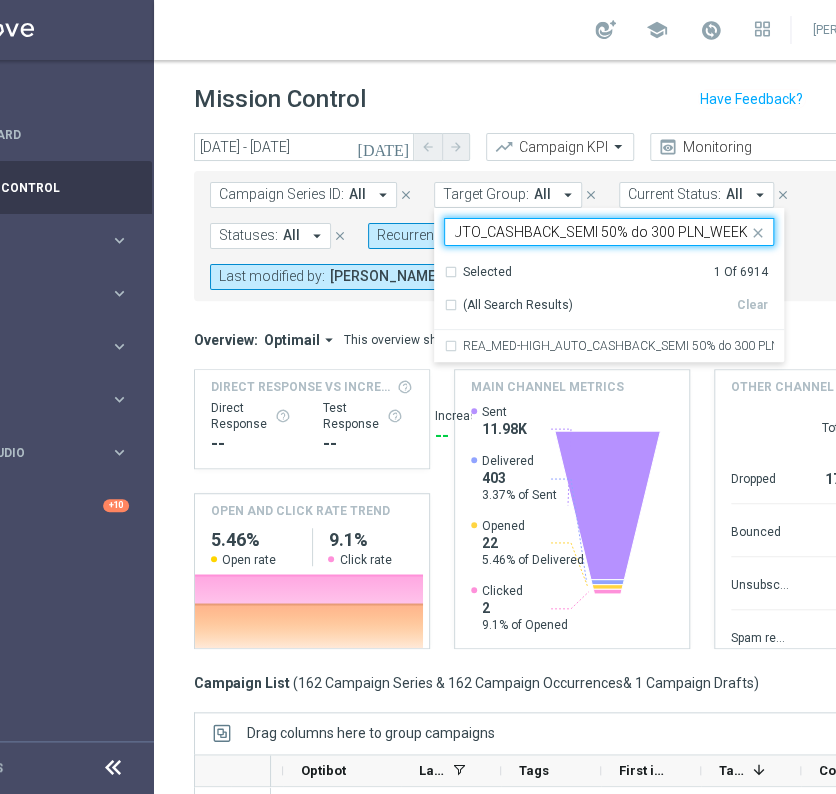 scroll, scrollTop: 0, scrollLeft: 123, axis: horizontal 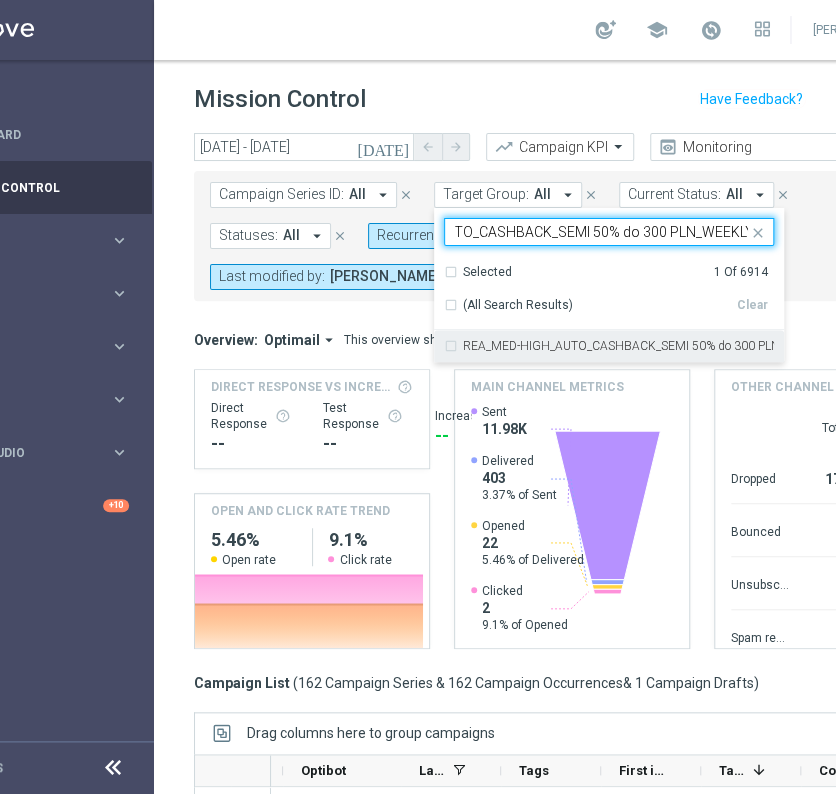click on "REA_MED-HIGH_AUTO_CASHBACK_SEMI 50% do 300 PLN_WEEKLY" at bounding box center (609, 346) 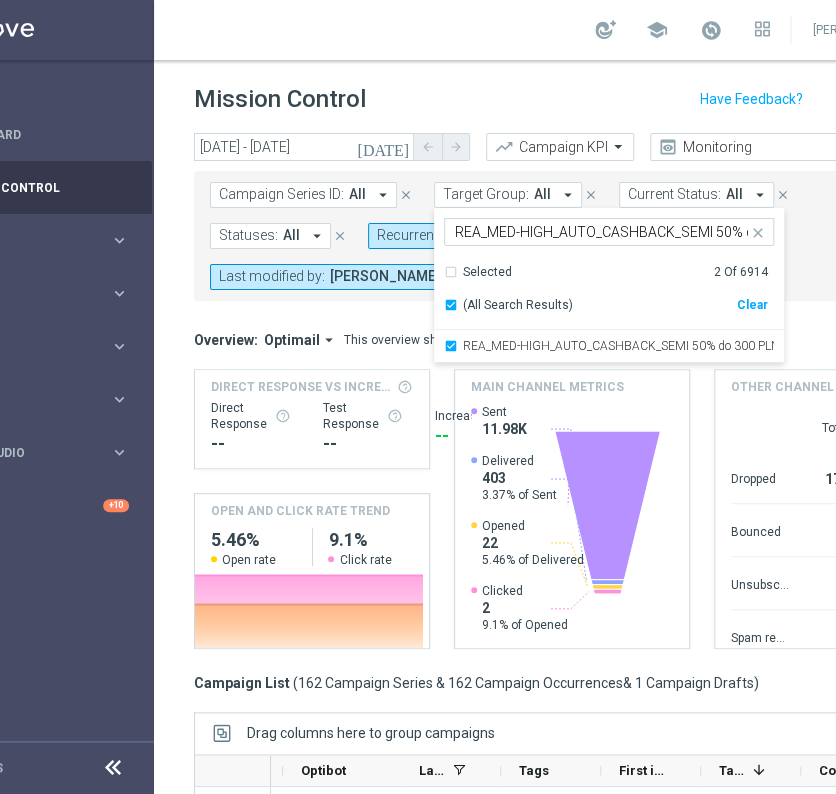 click on "Campaign Series ID:
All
arrow_drop_down
close
Target Group:
All
arrow_drop_down
Selected 2 of 6914  REA_MED-HIGH_AUTO_CASHBACK_SEMI 50% do 300 PLN_WEEKLY  Selected   2 Of 6914  (All Search Results)   Clear  REA_MED-HIGH_AUTO_CASHBACK_SEMI 50% do 300 PLN_WEEKLY
close
close
Current Status:
All
arrow_drop_down
close
Statuses:
All
arrow_drop_down
close" 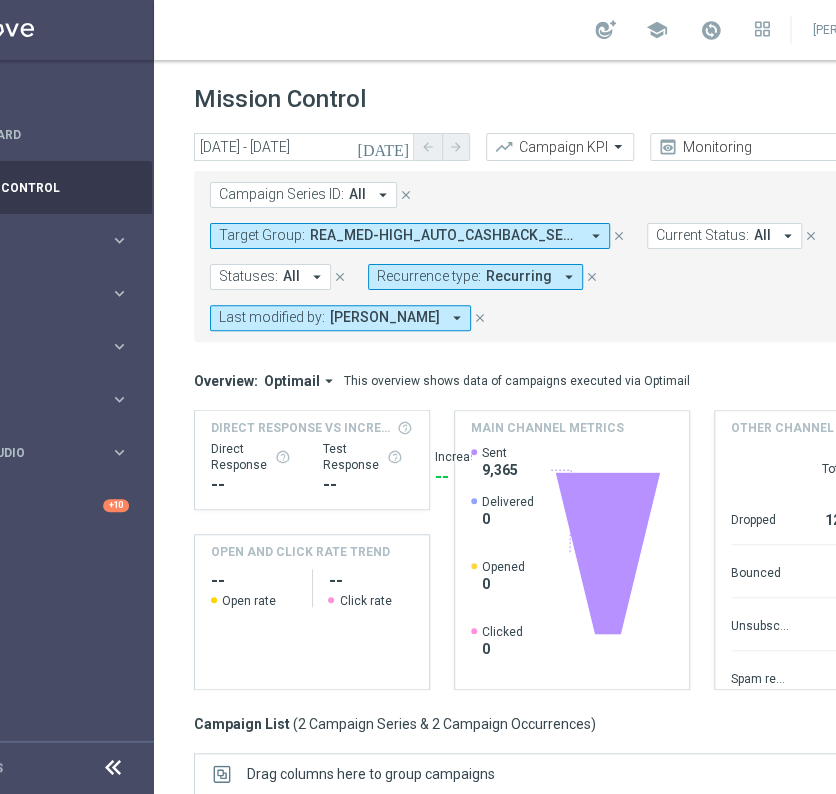 scroll, scrollTop: 311, scrollLeft: 0, axis: vertical 